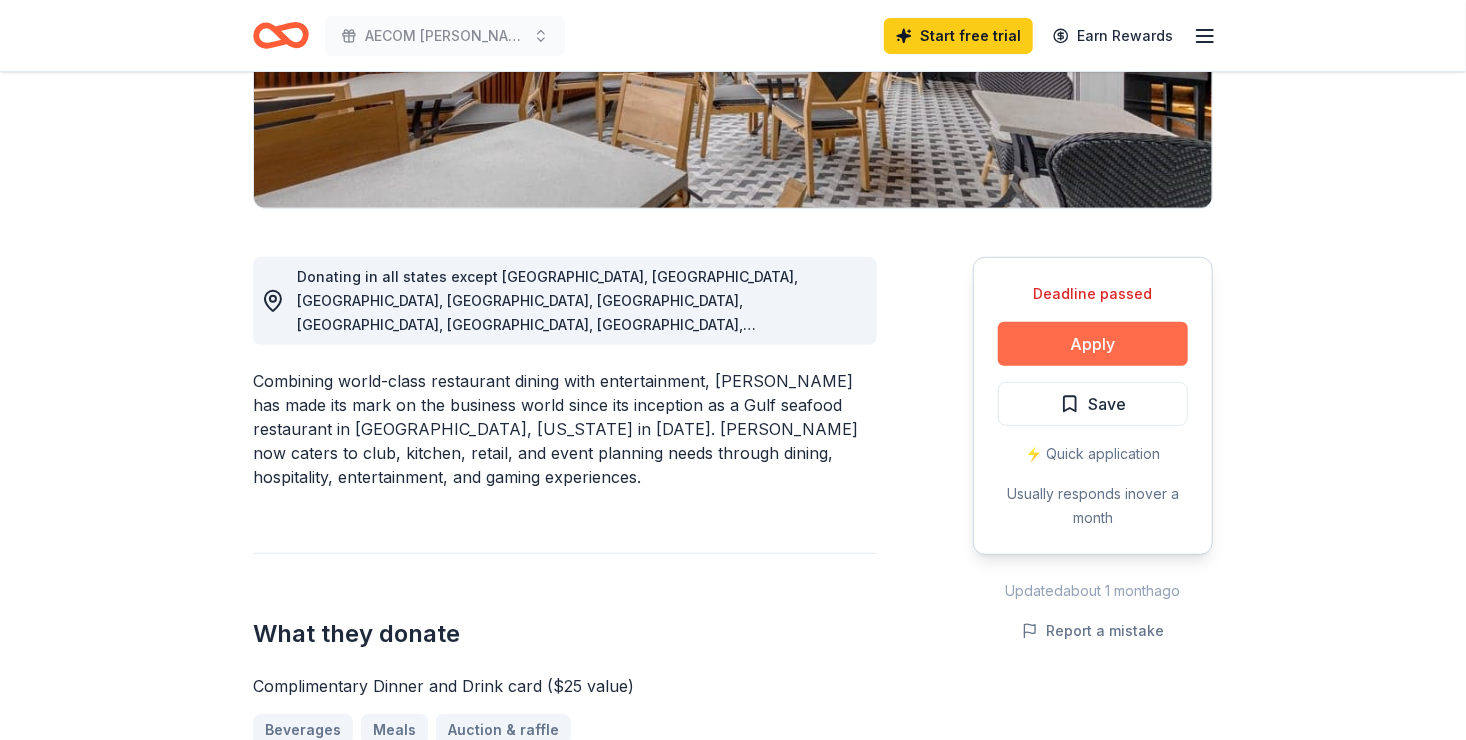 scroll, scrollTop: 400, scrollLeft: 0, axis: vertical 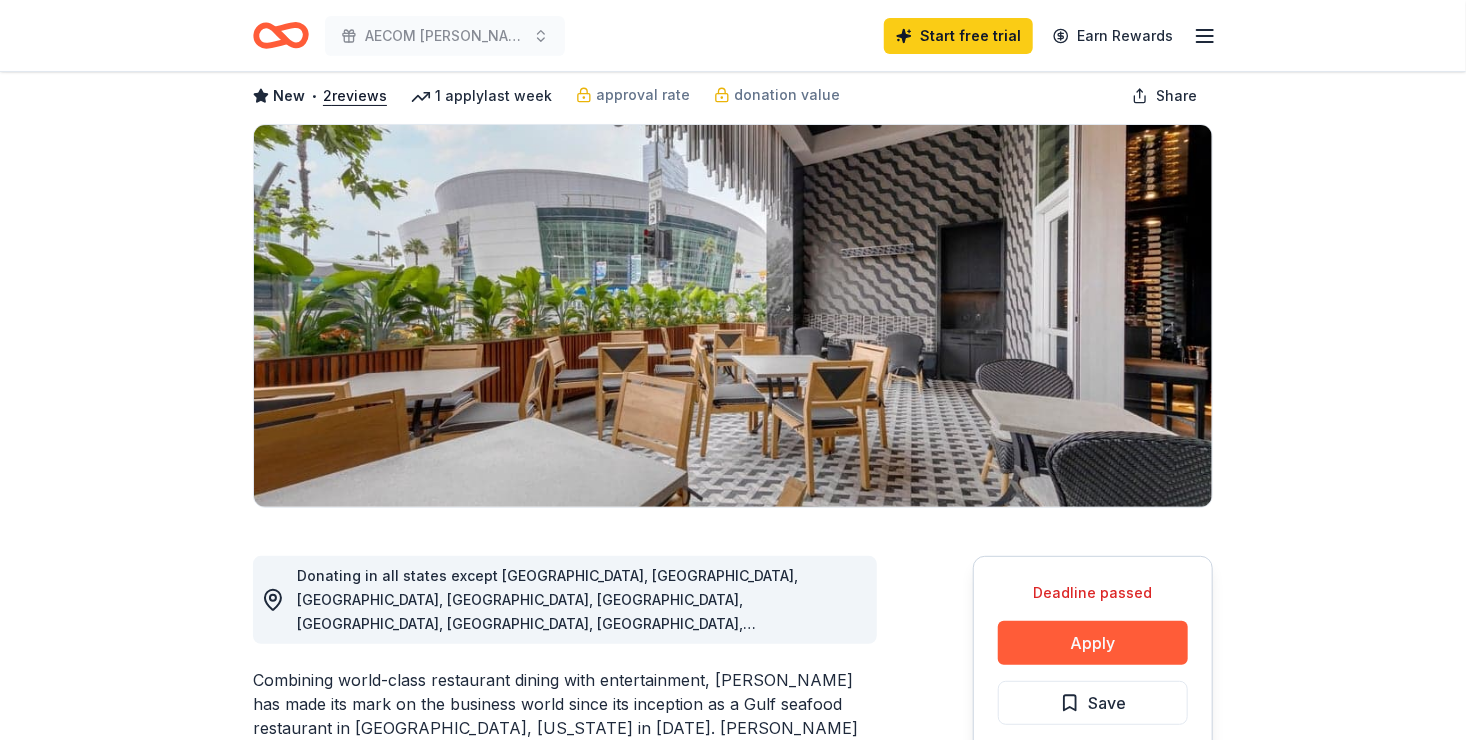 click 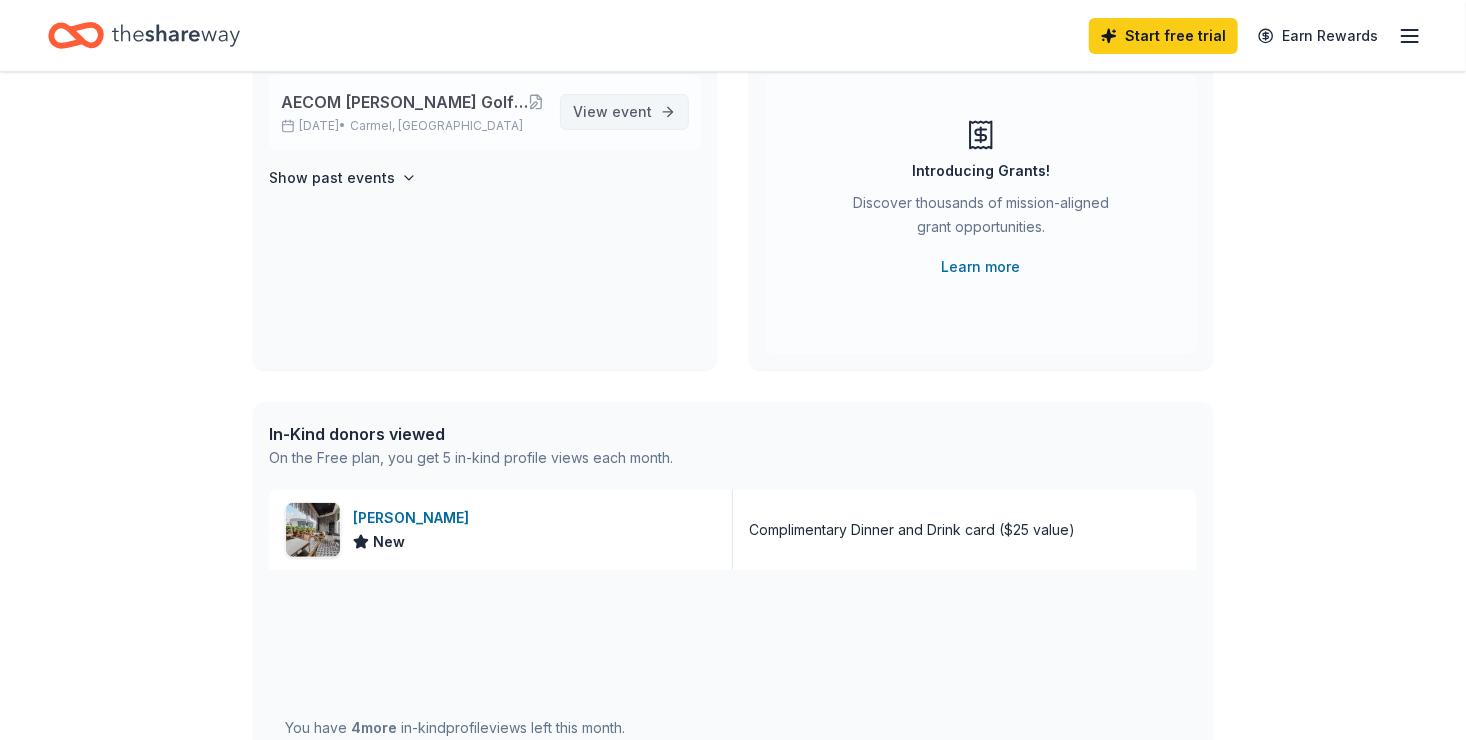 scroll, scrollTop: 199, scrollLeft: 0, axis: vertical 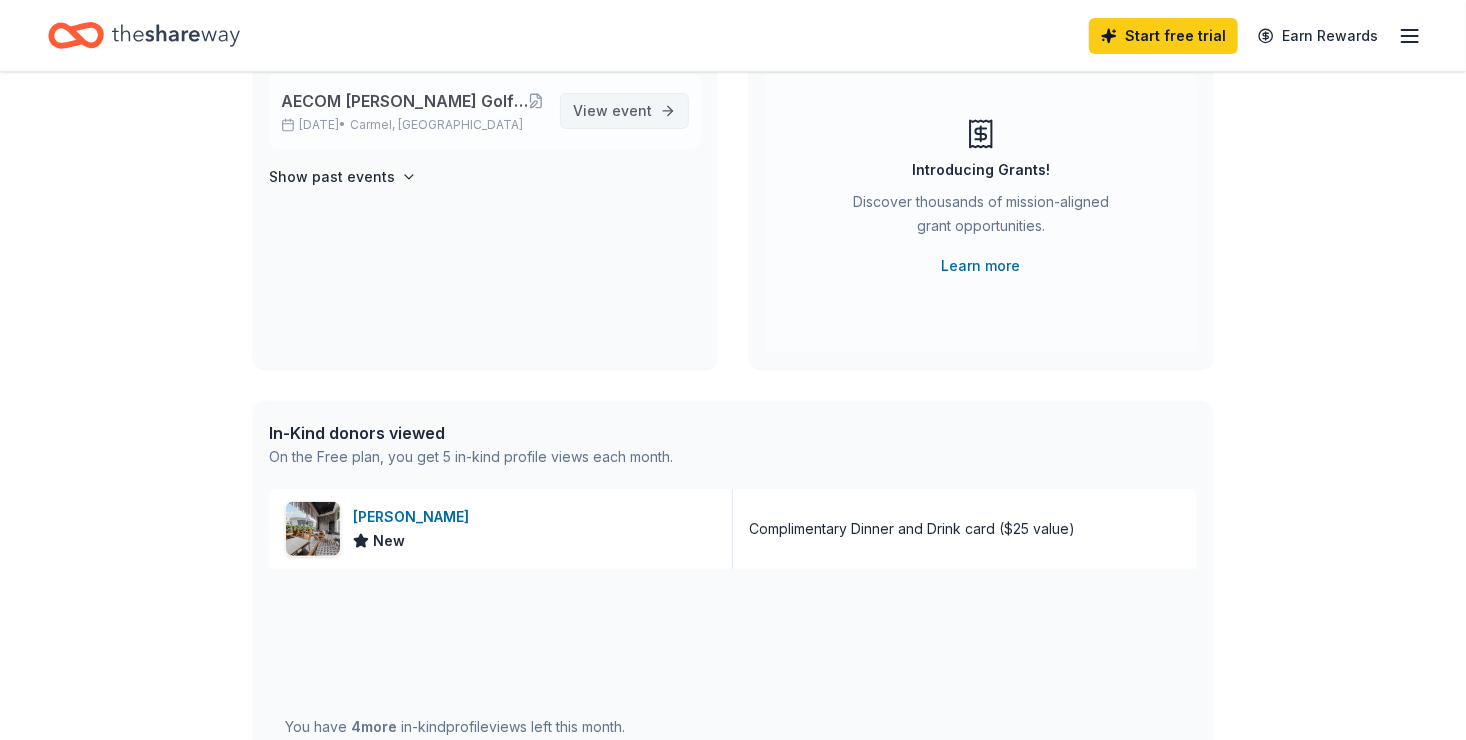 click on "event" at bounding box center [632, 110] 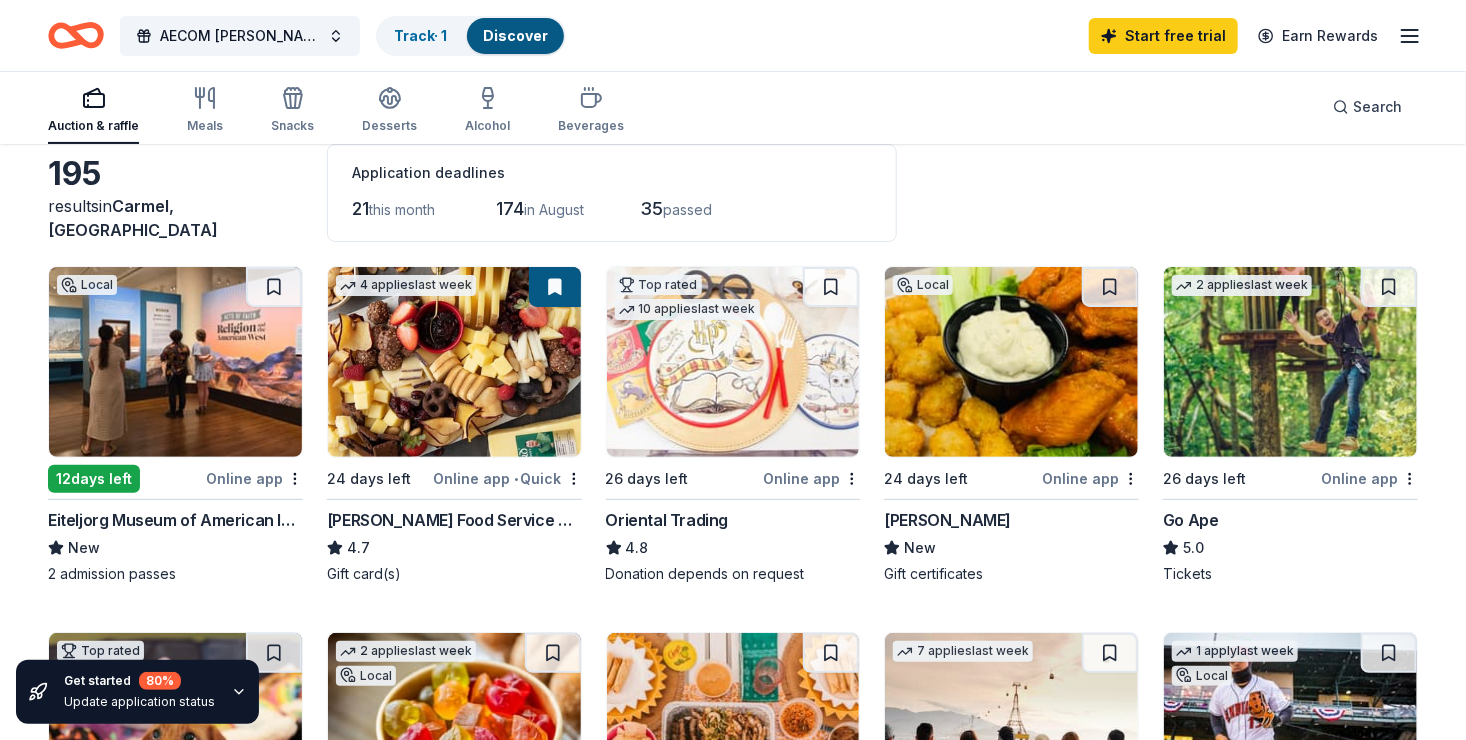 scroll, scrollTop: 100, scrollLeft: 0, axis: vertical 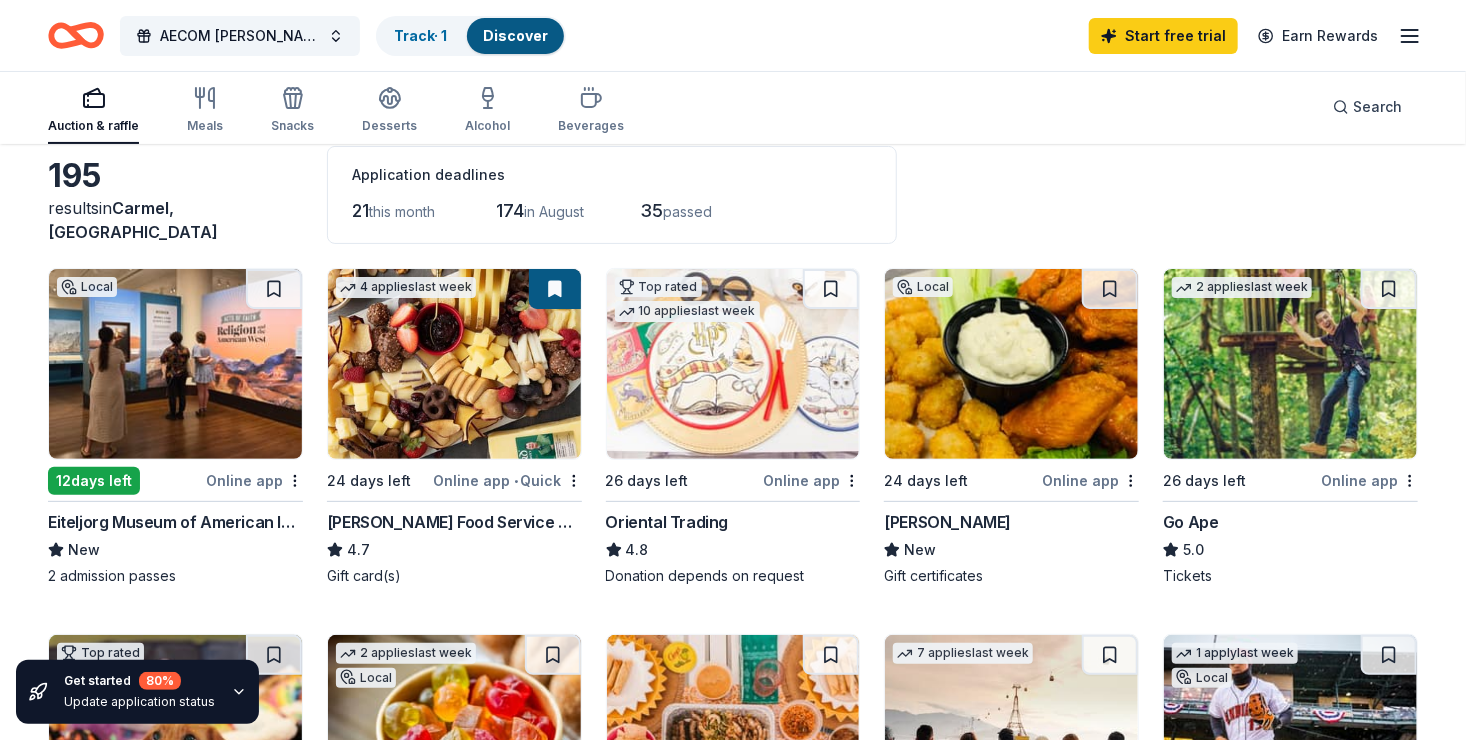 click at bounding box center [1011, 364] 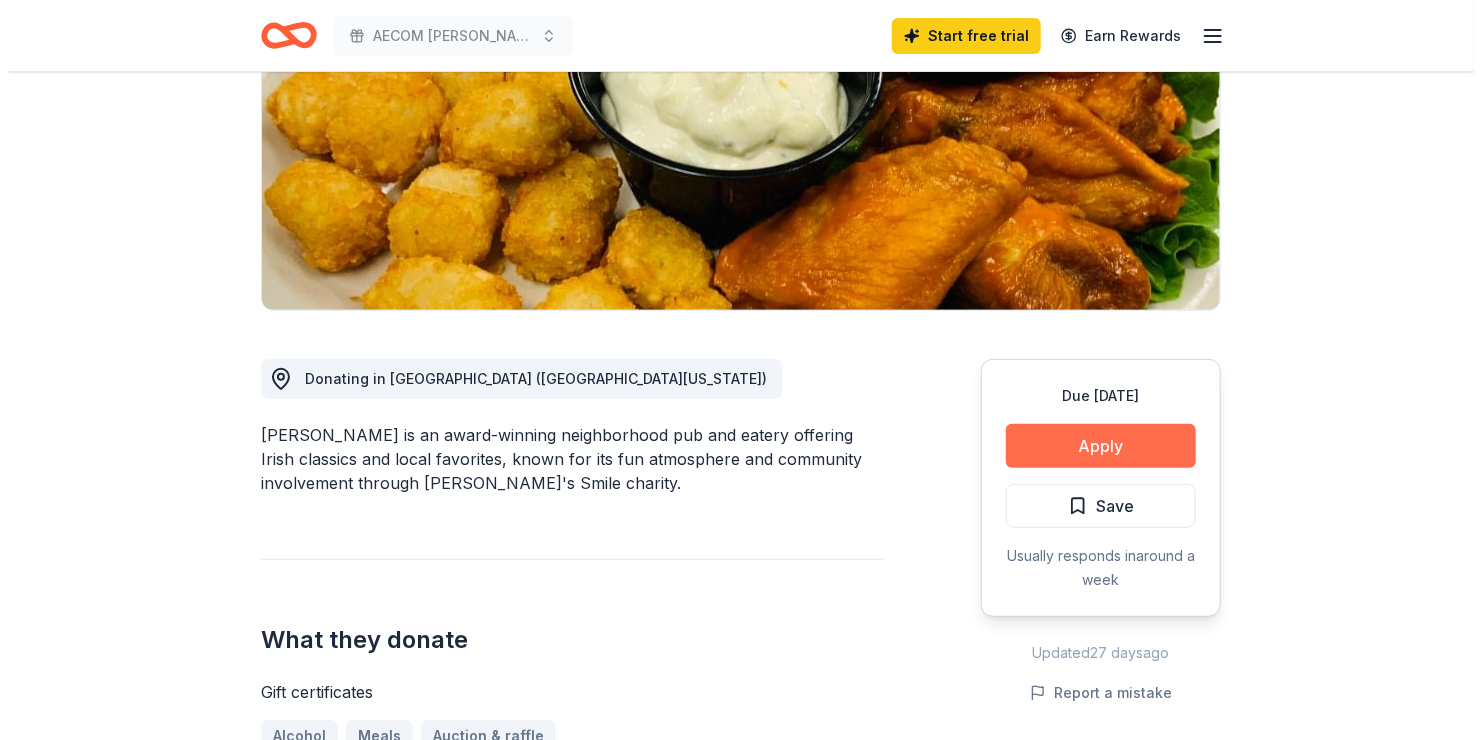 scroll, scrollTop: 298, scrollLeft: 0, axis: vertical 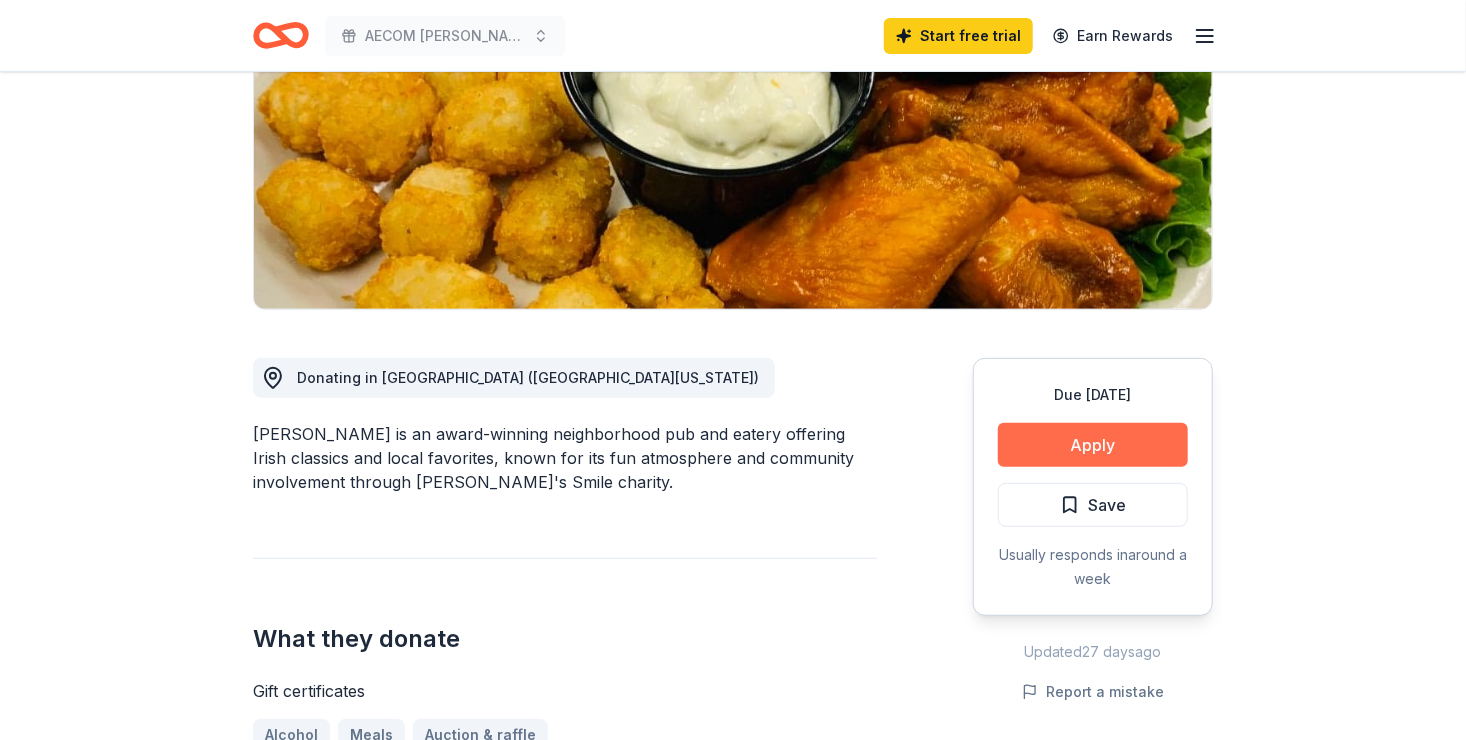 click on "Apply" at bounding box center [1093, 445] 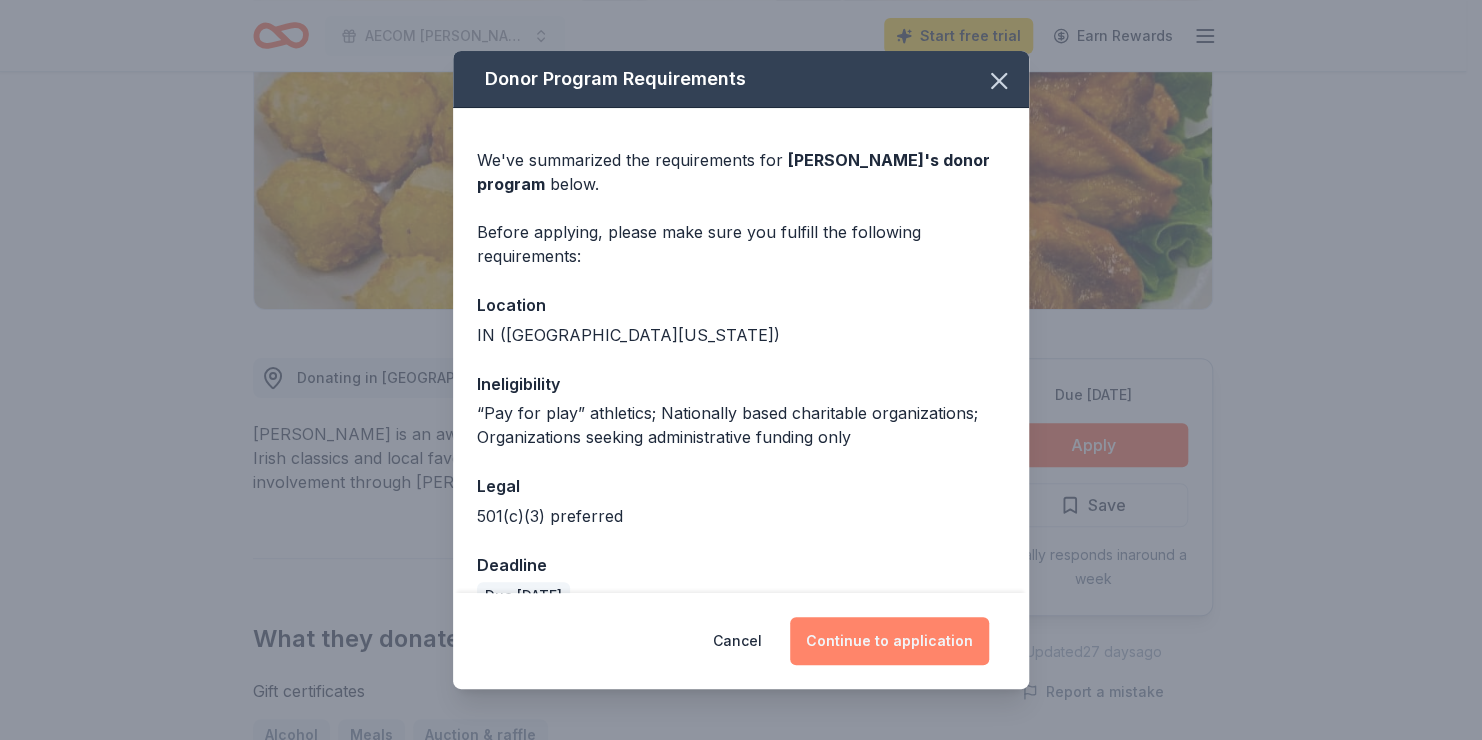 click on "Continue to application" at bounding box center (889, 641) 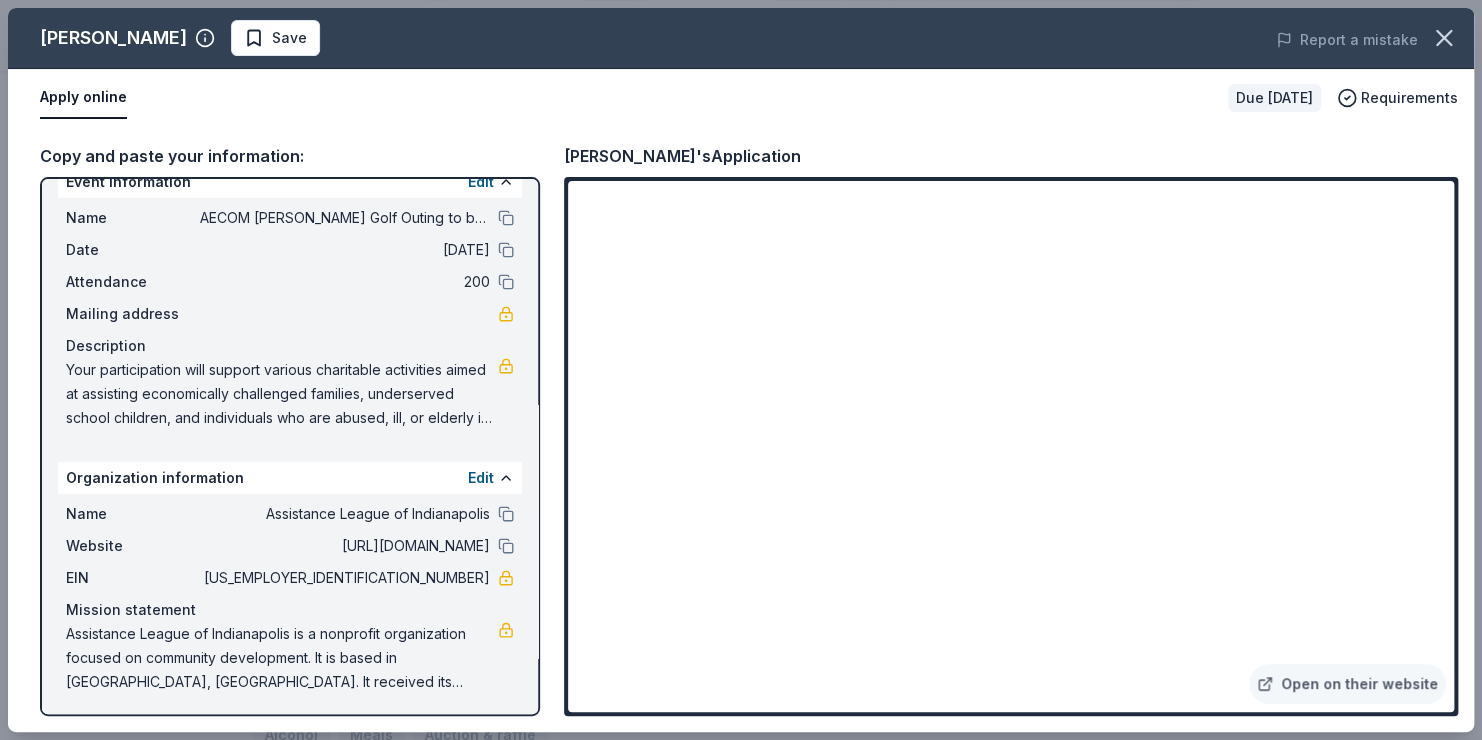 scroll, scrollTop: 32, scrollLeft: 0, axis: vertical 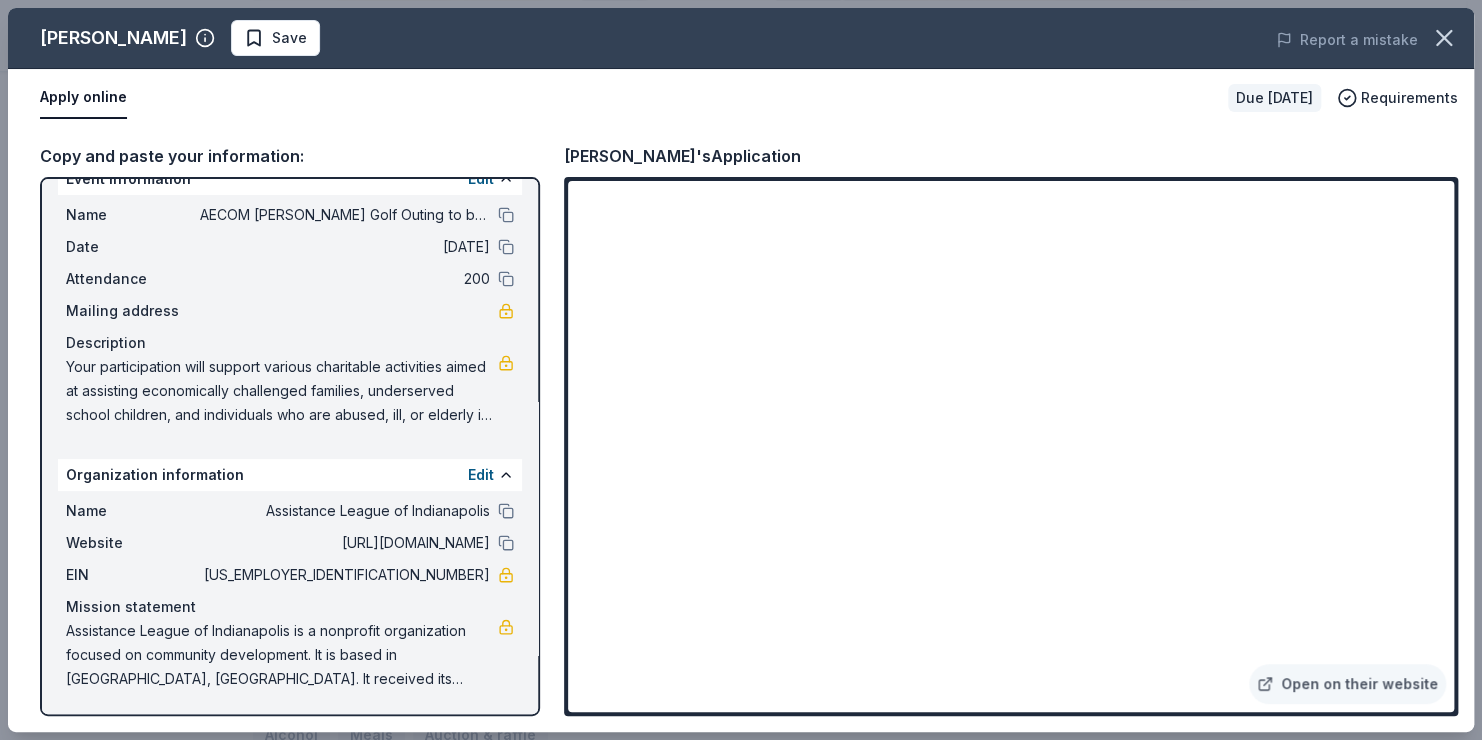 drag, startPoint x: 64, startPoint y: 628, endPoint x: 186, endPoint y: 655, distance: 124.95199 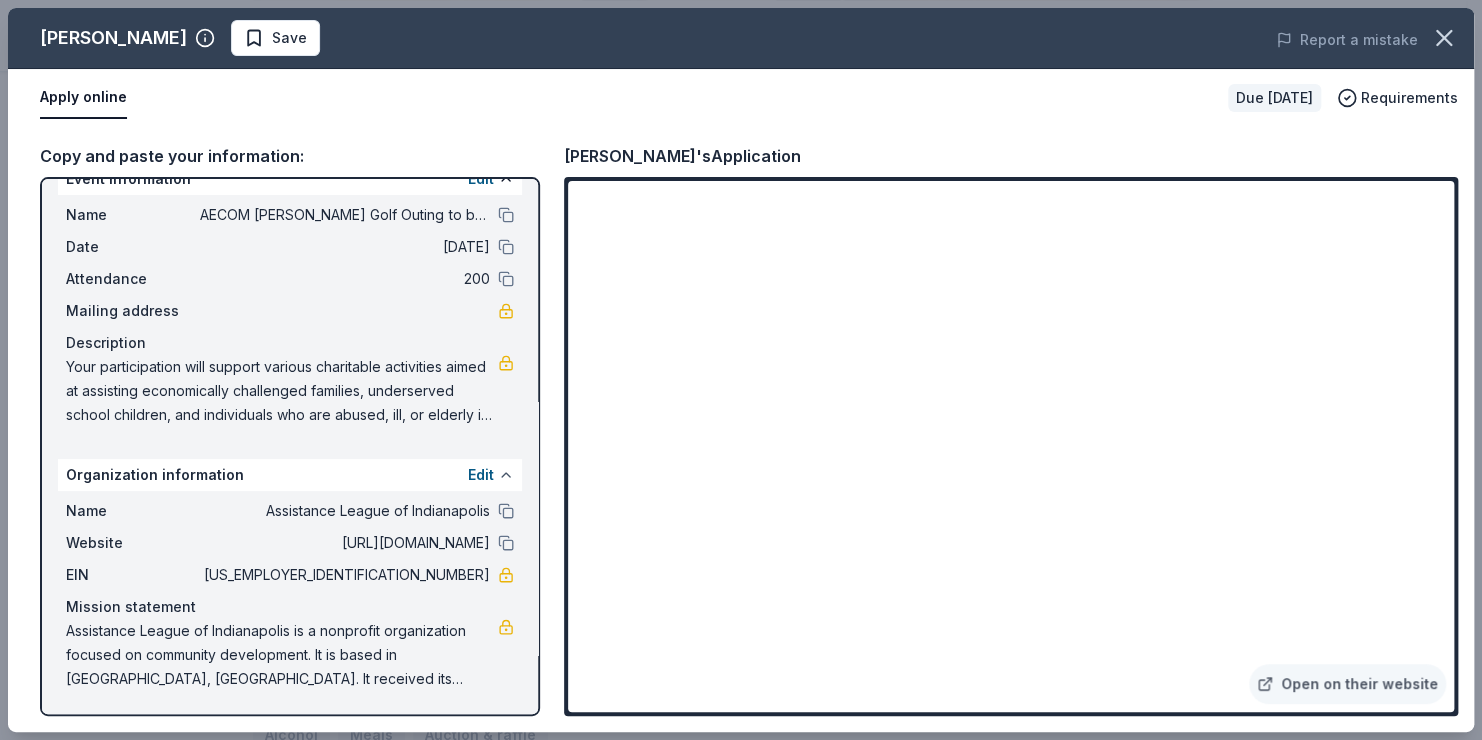 click at bounding box center [506, 475] 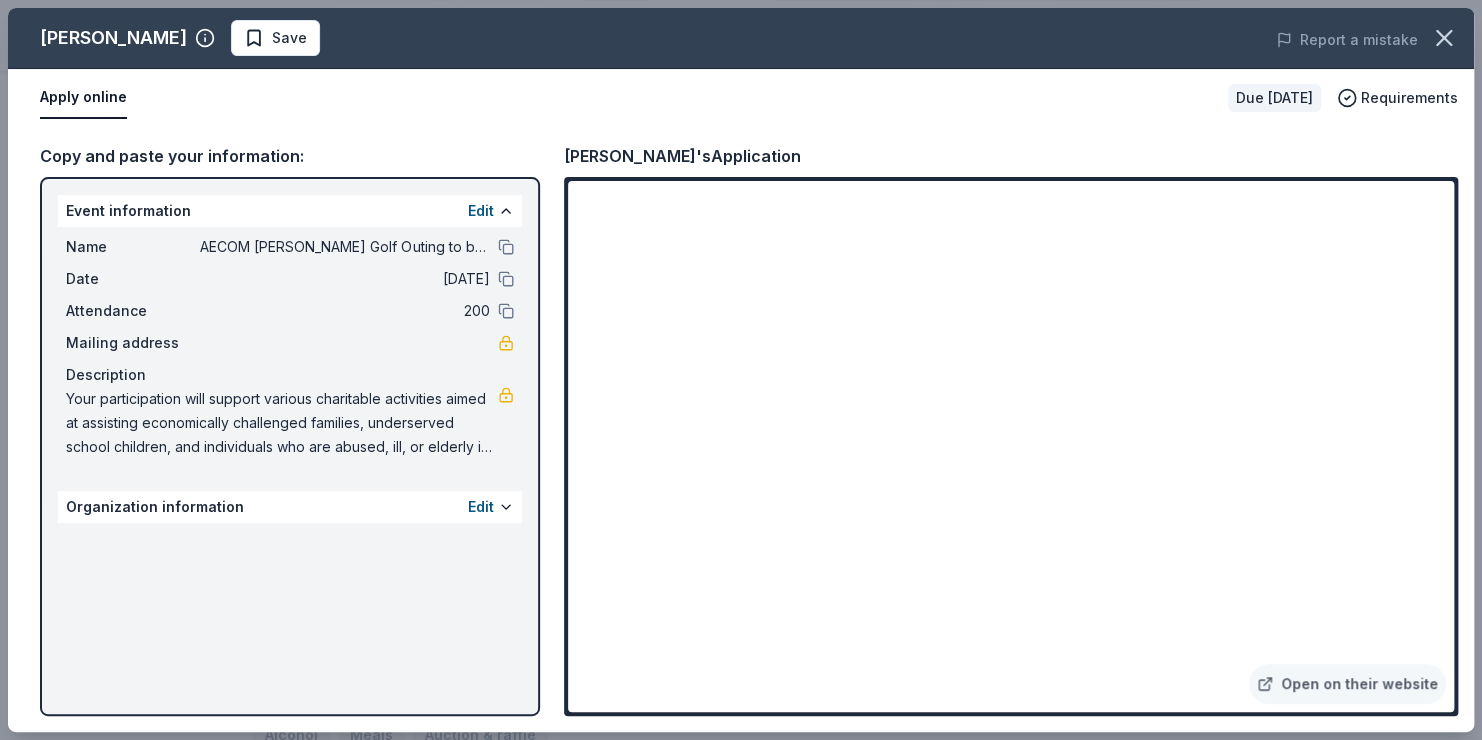 drag, startPoint x: 498, startPoint y: 451, endPoint x: 120, endPoint y: 405, distance: 380.78867 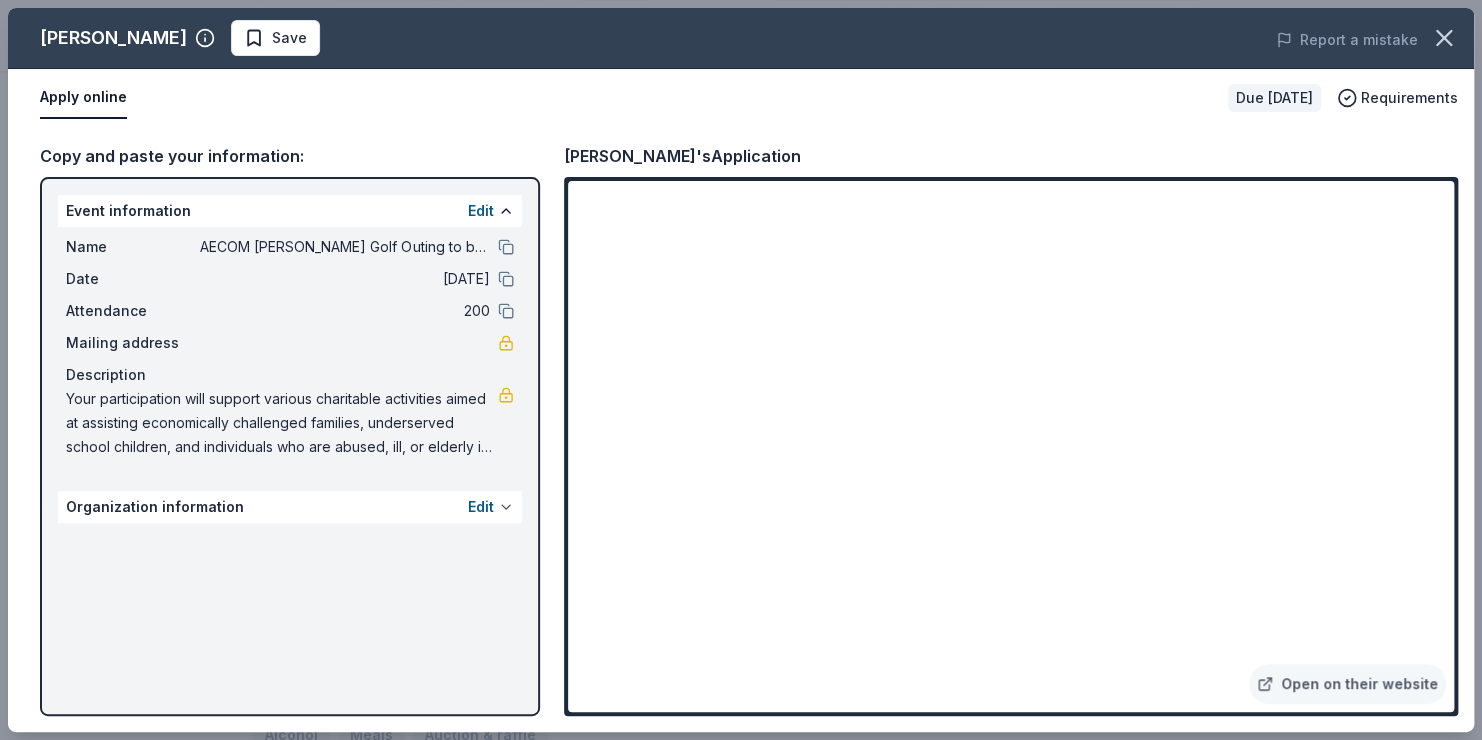 click at bounding box center (506, 507) 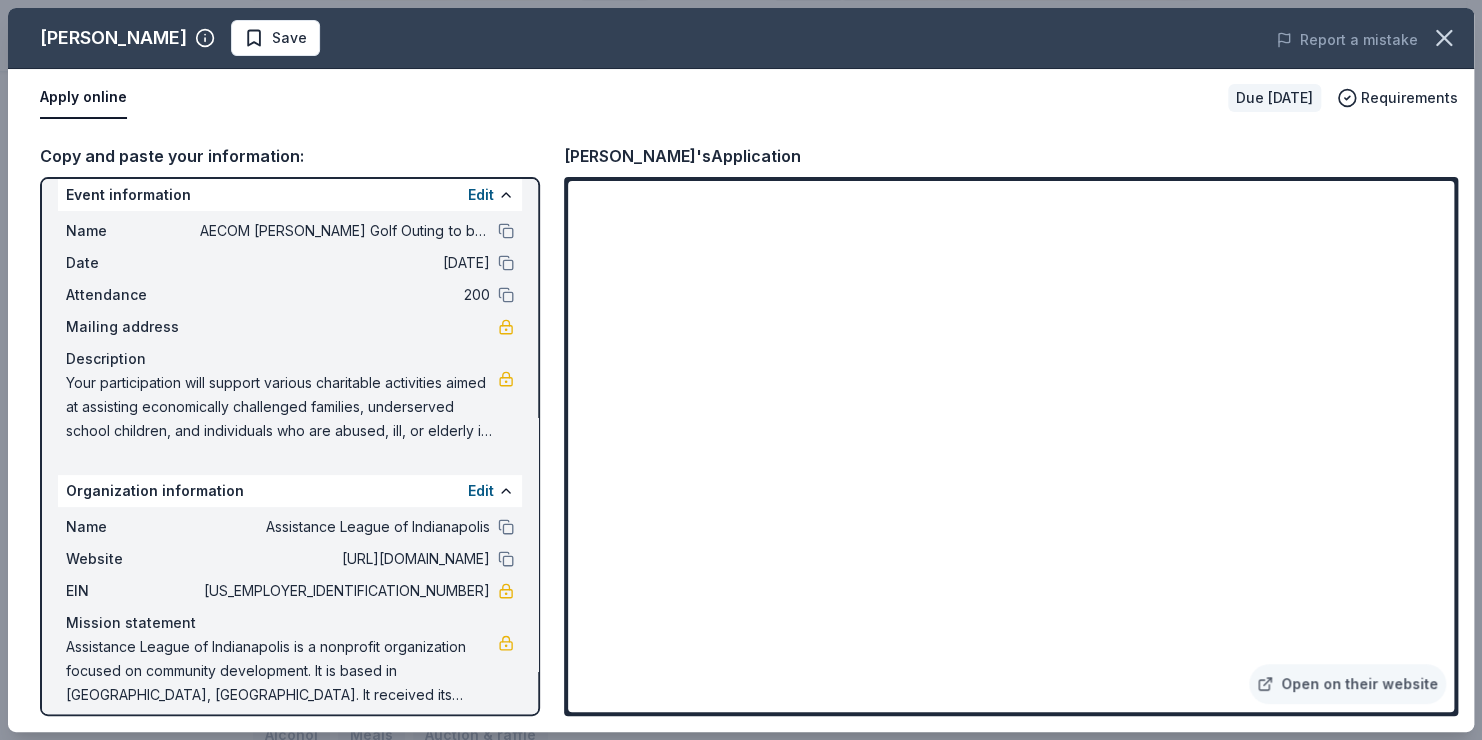 scroll, scrollTop: 0, scrollLeft: 0, axis: both 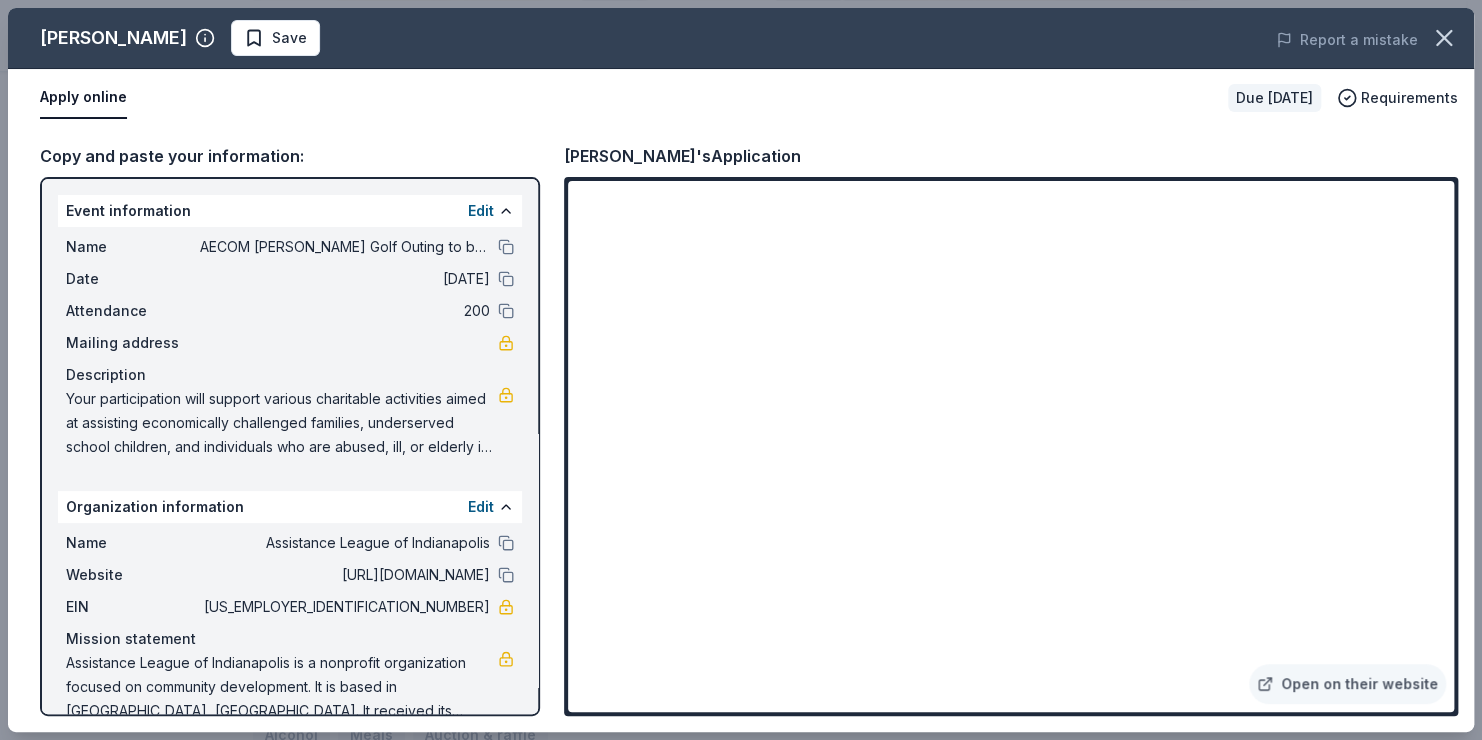 click on "Copy and paste your information:" at bounding box center (290, 156) 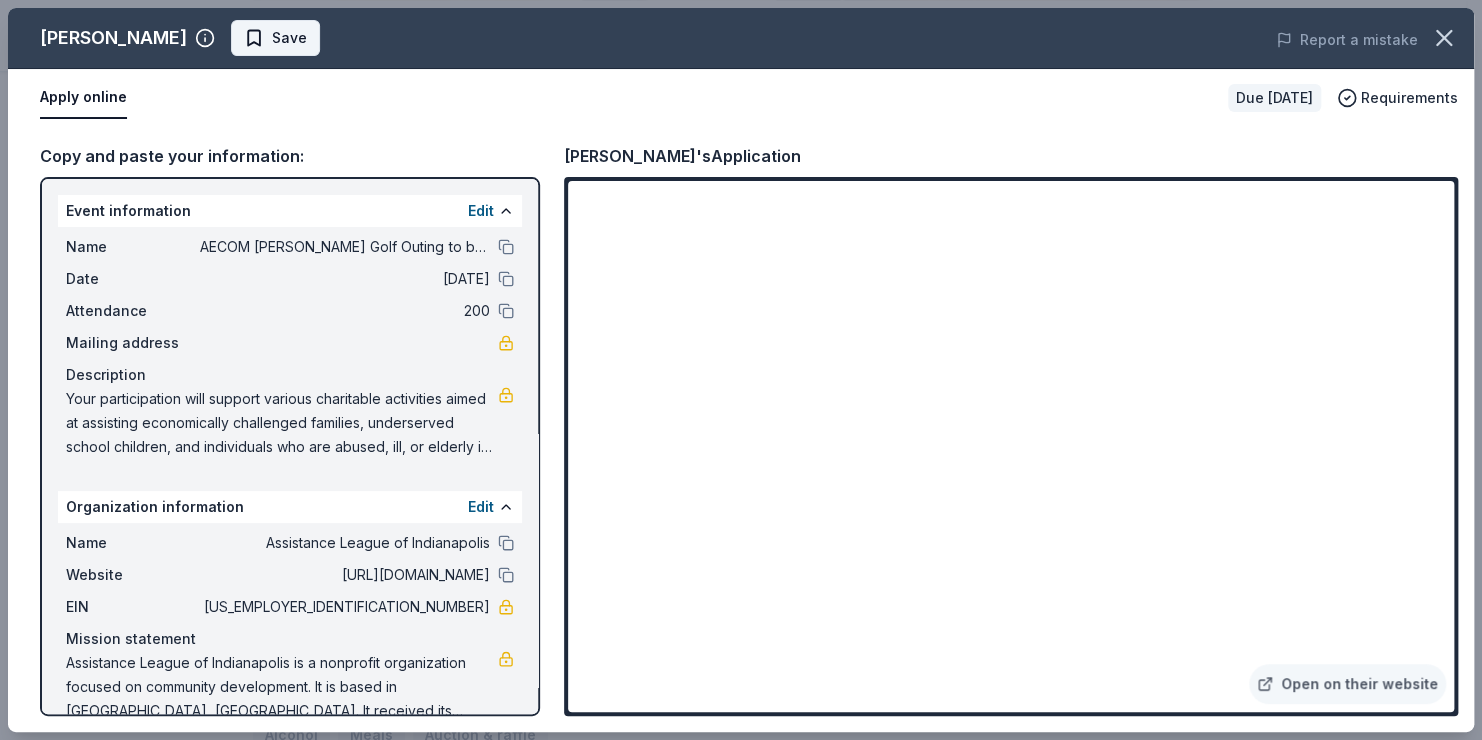 click on "Save" at bounding box center [289, 38] 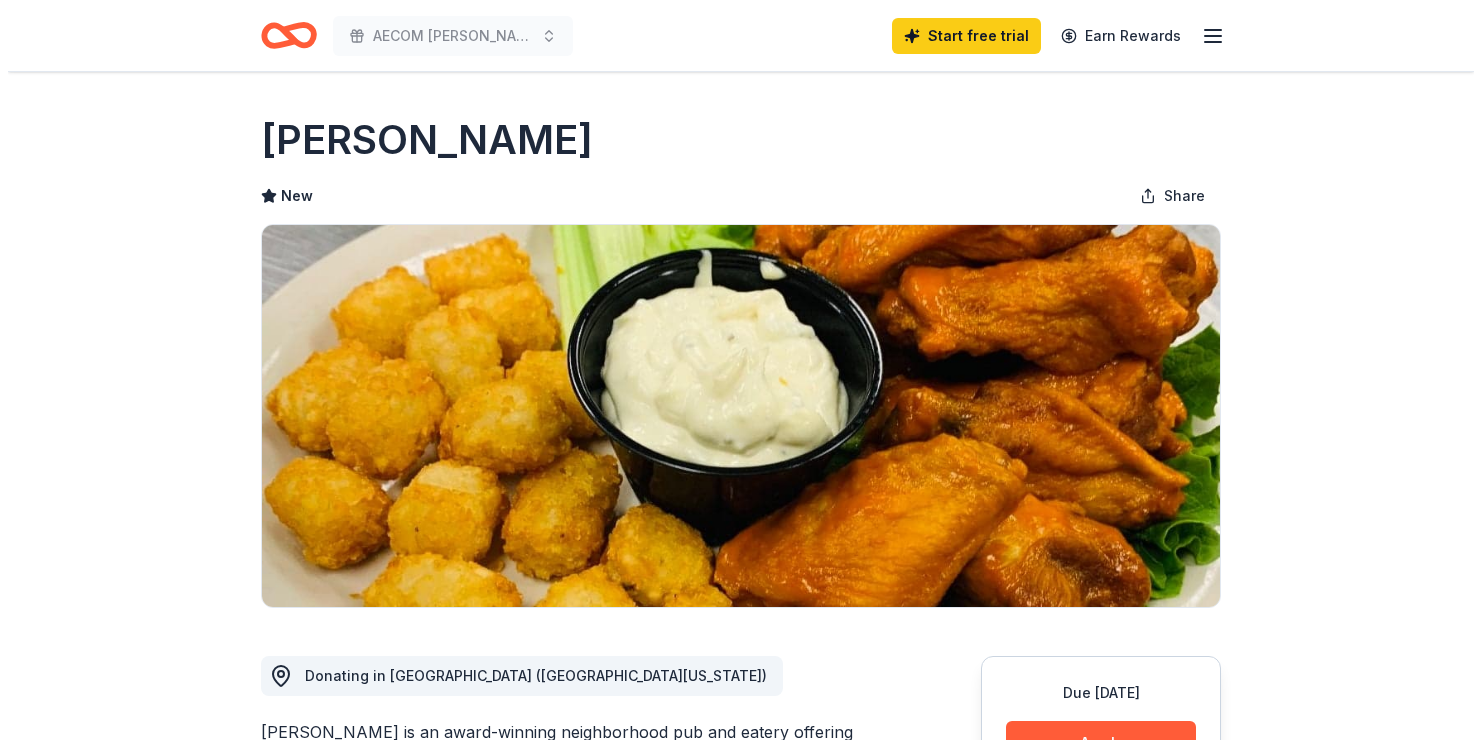 scroll, scrollTop: 298, scrollLeft: 0, axis: vertical 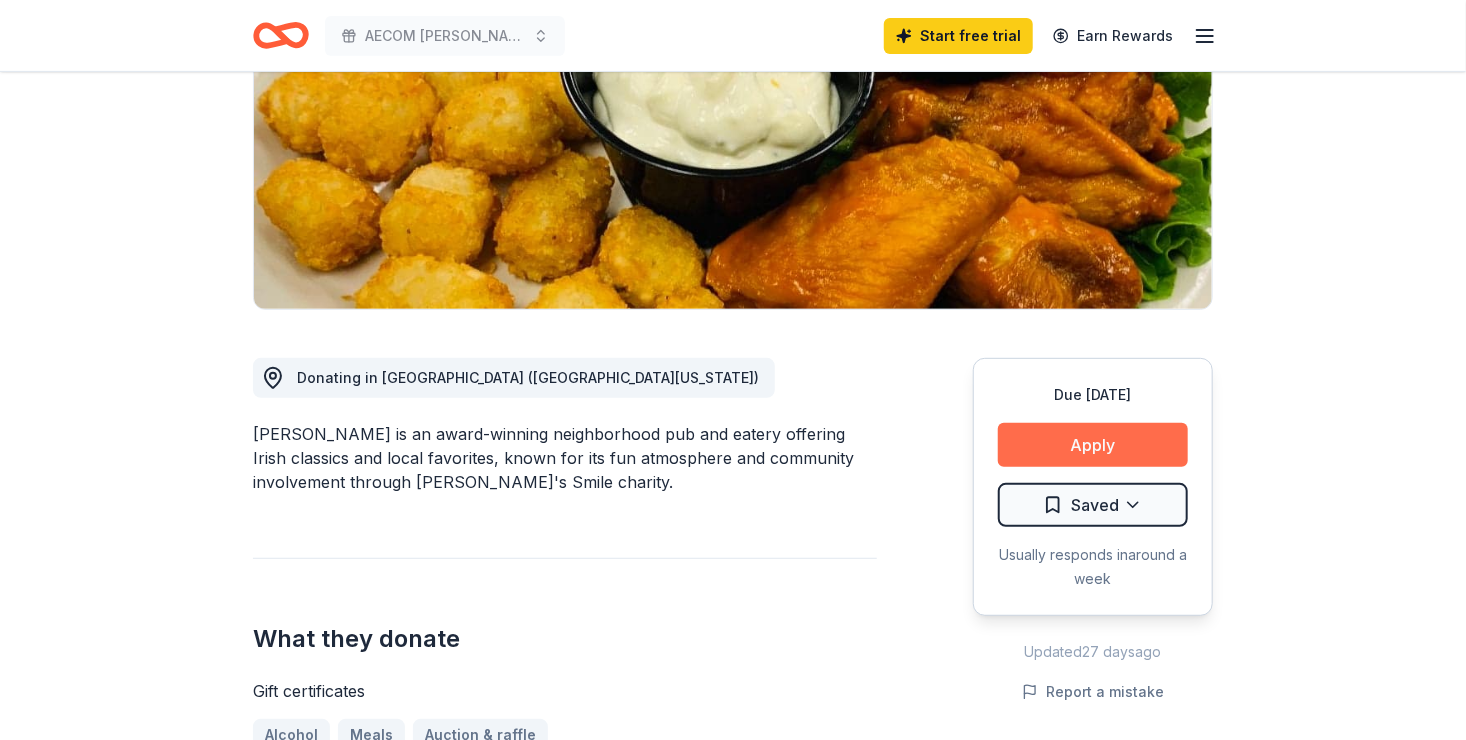 click on "Apply" at bounding box center [1093, 445] 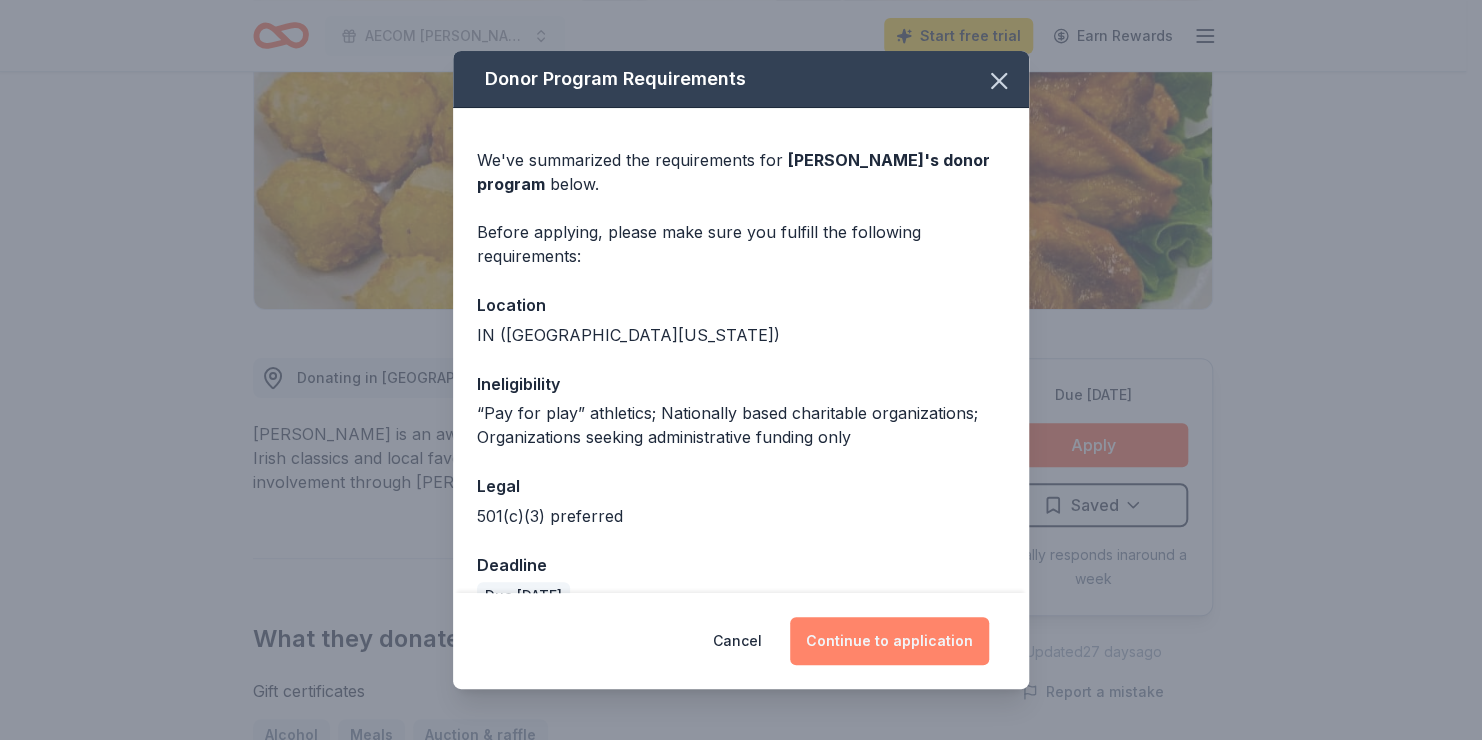 click on "Continue to application" at bounding box center [889, 641] 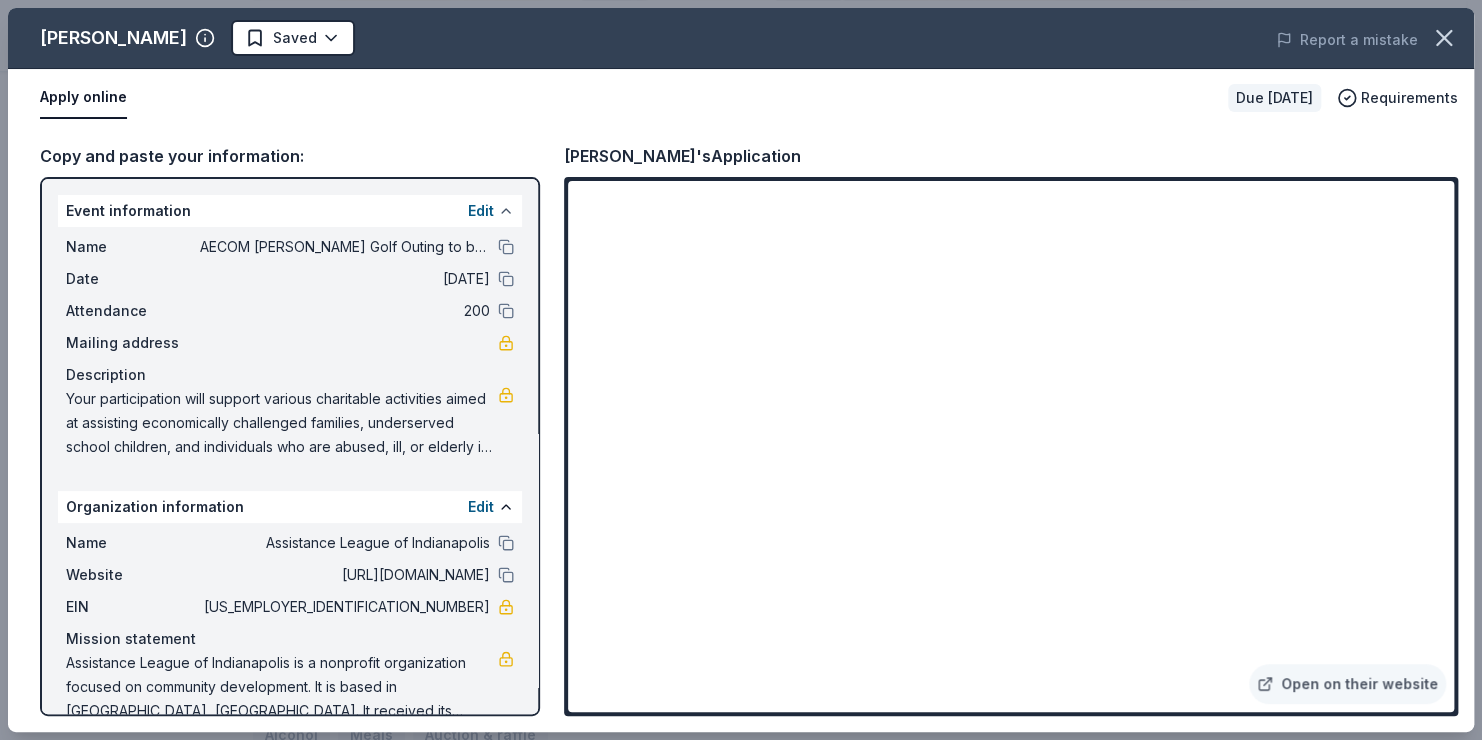 click at bounding box center [506, 211] 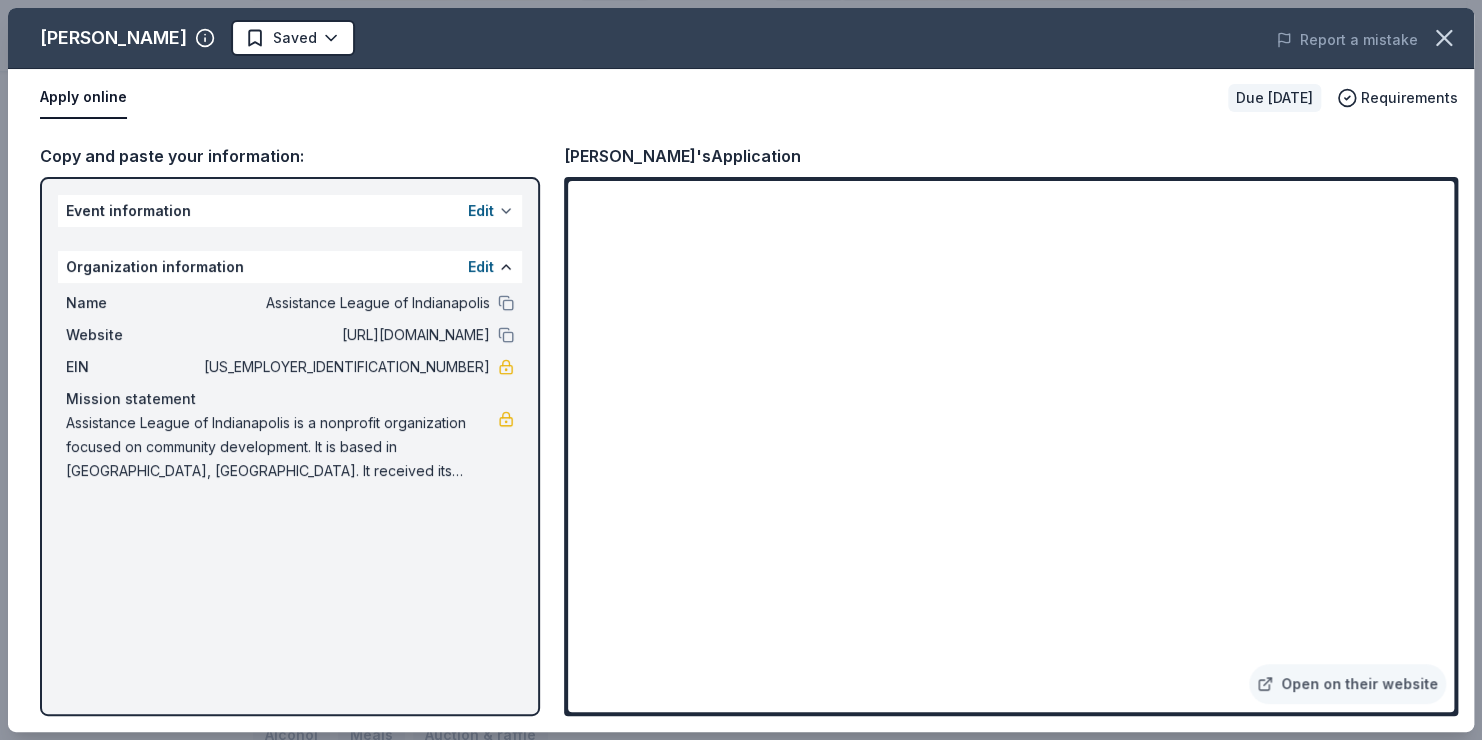 click on "Edit" at bounding box center (481, 211) 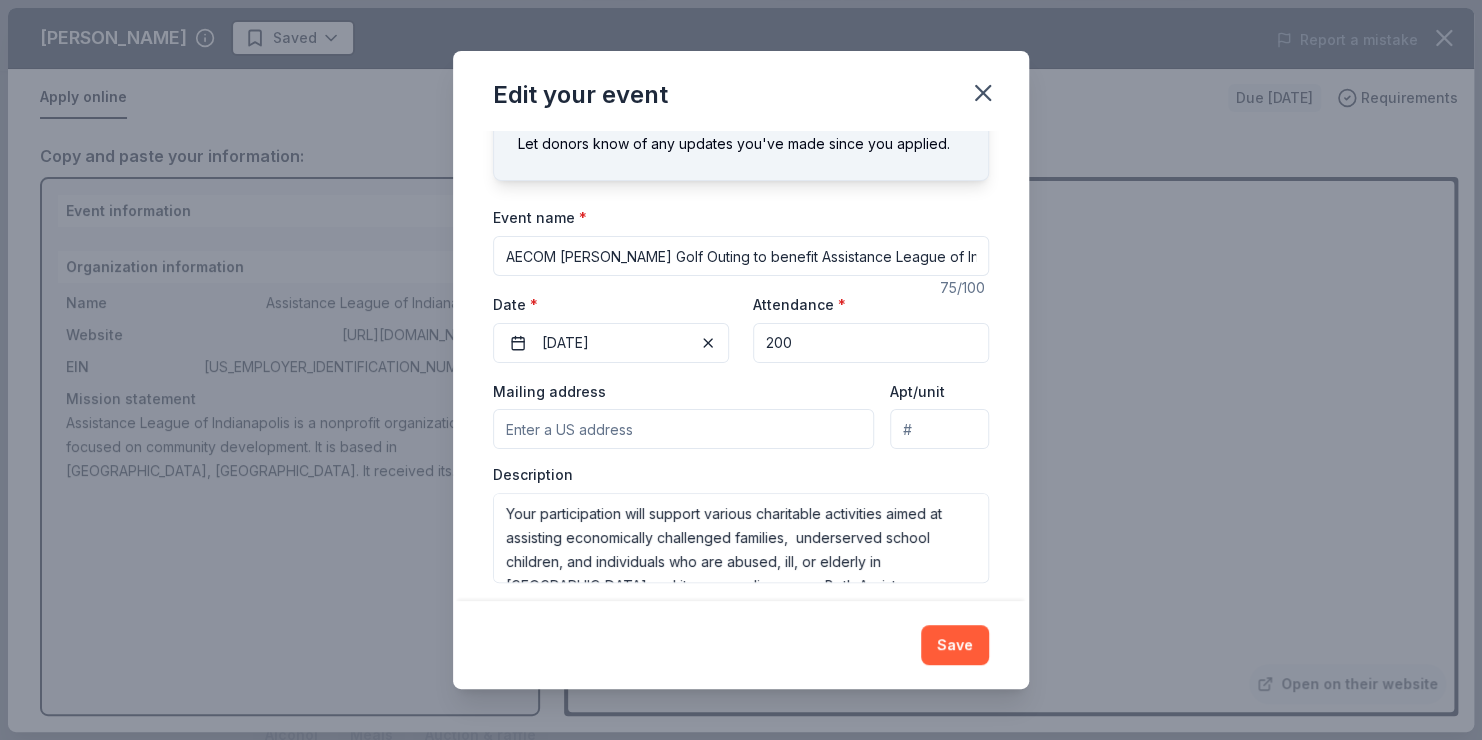 scroll, scrollTop: 100, scrollLeft: 0, axis: vertical 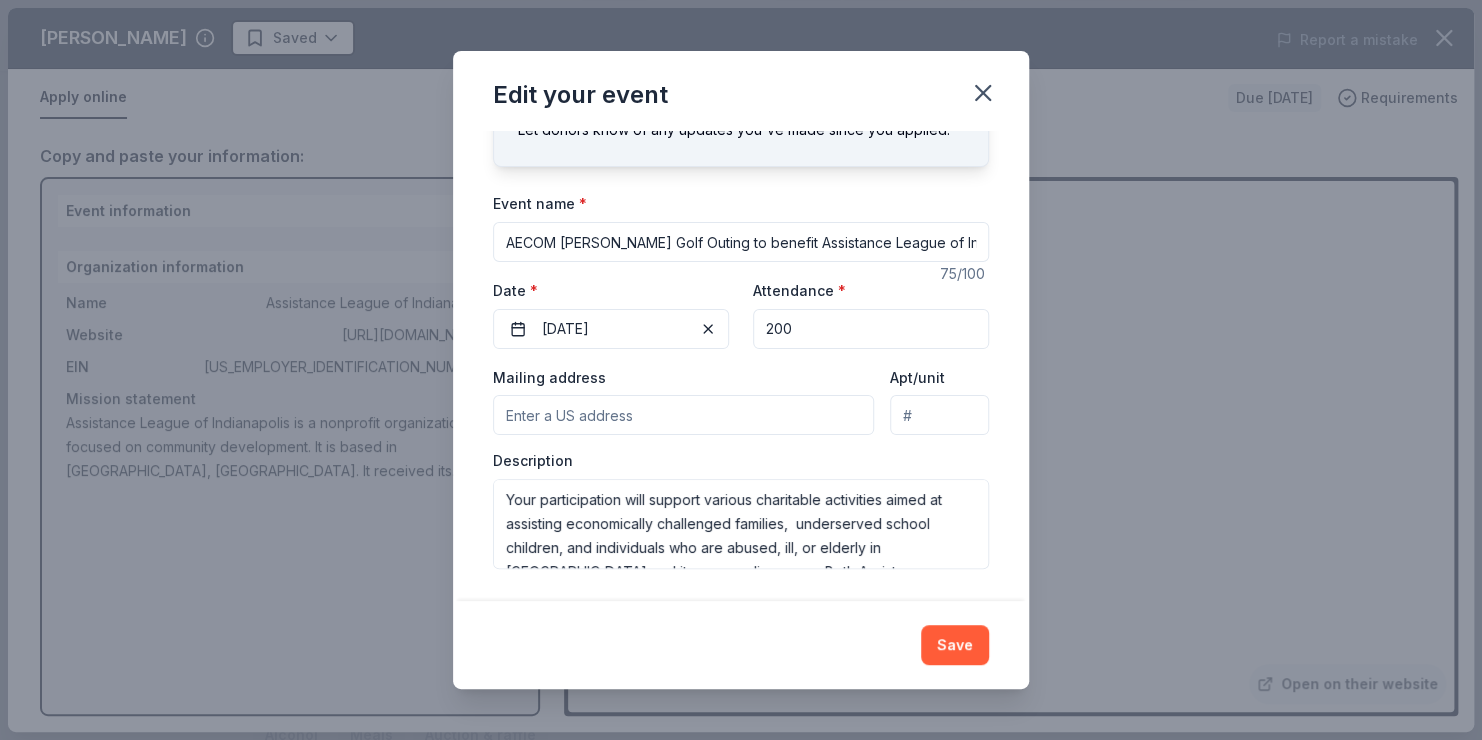 click on "Mailing address" at bounding box center (683, 415) 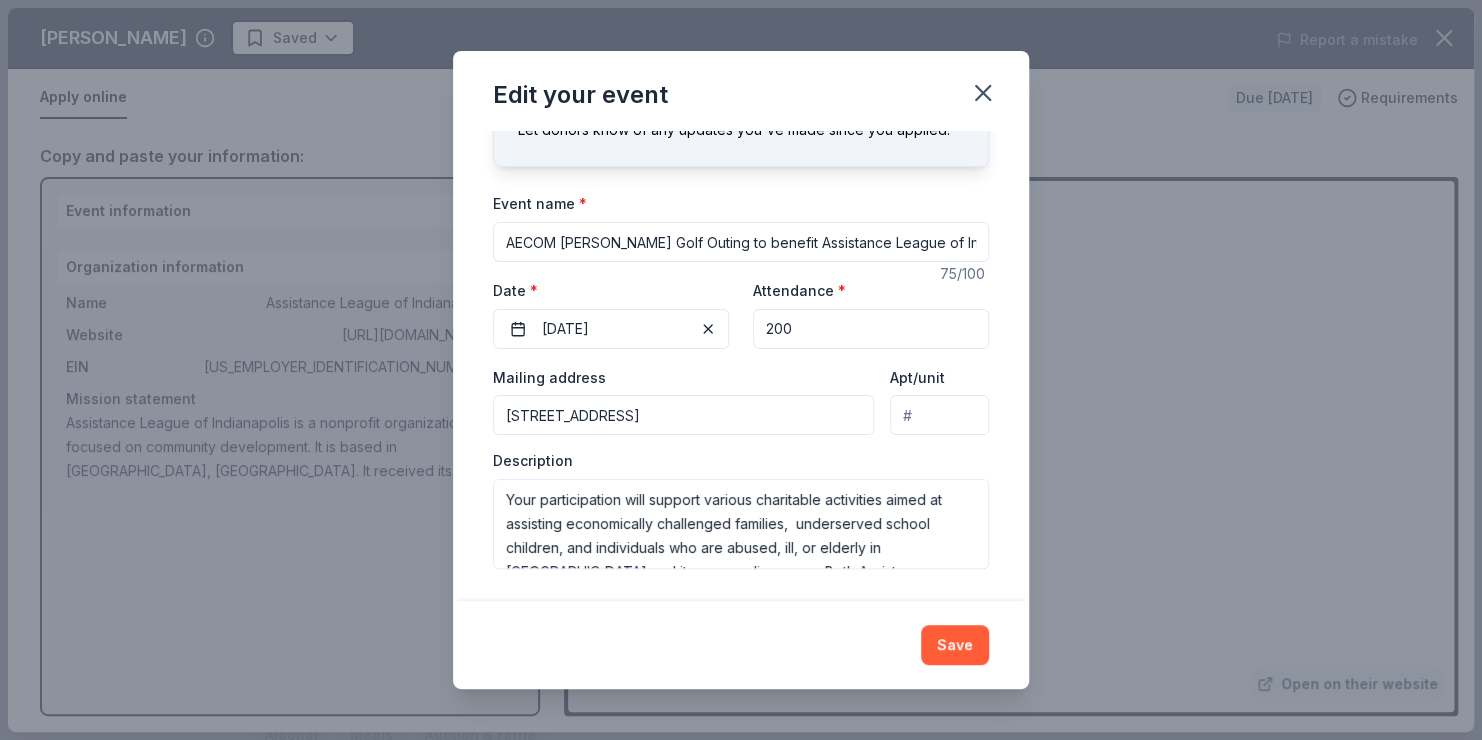 drag, startPoint x: 651, startPoint y: 416, endPoint x: 737, endPoint y: 413, distance: 86.05231 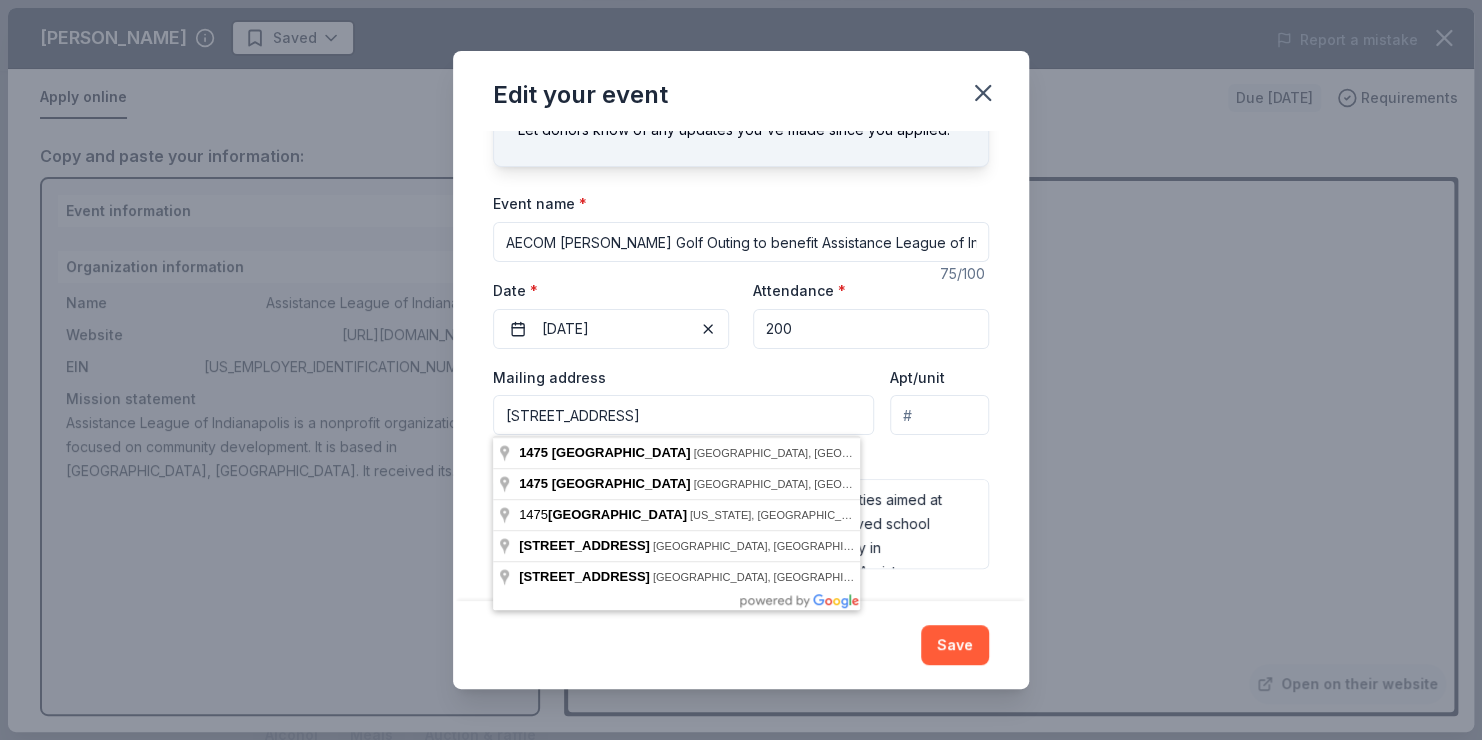 type on "1475 West 86th Street" 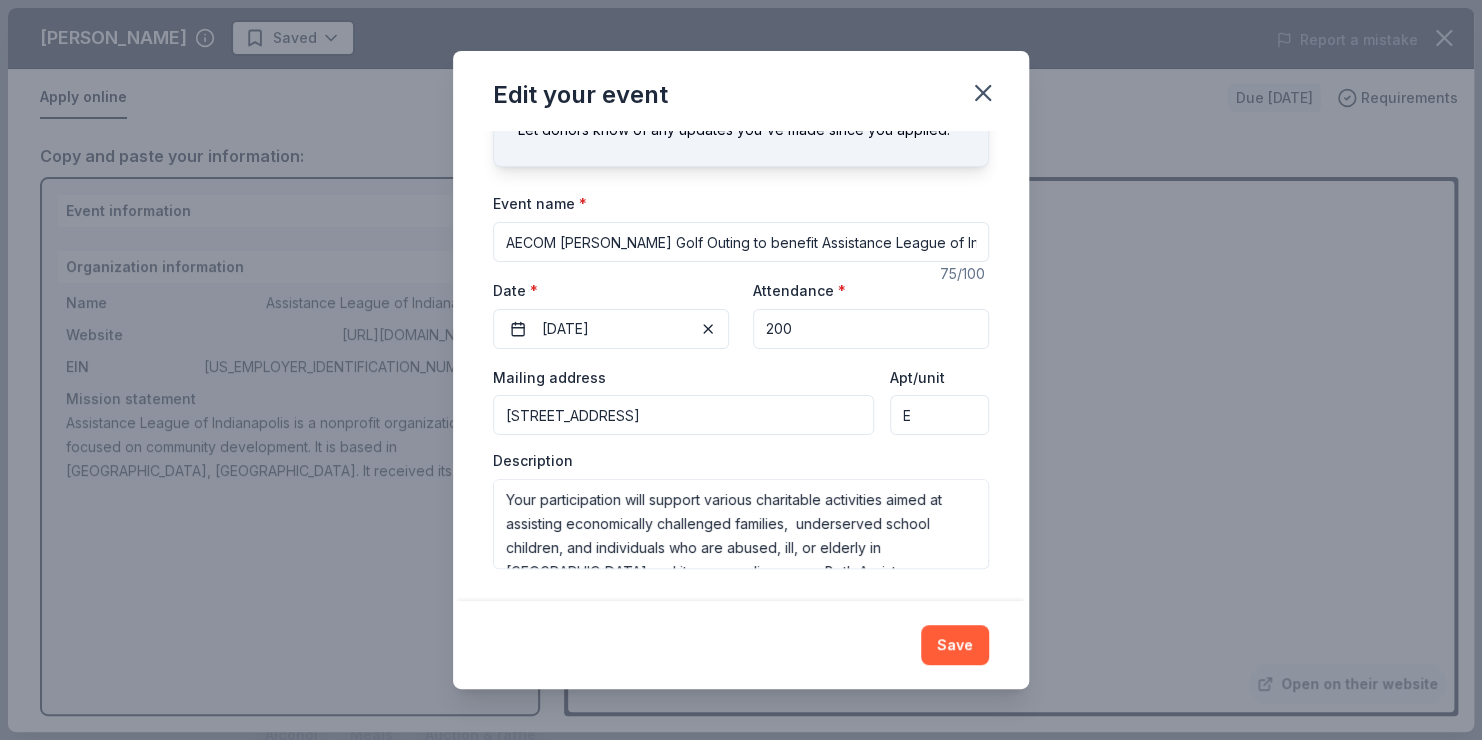 type on "E" 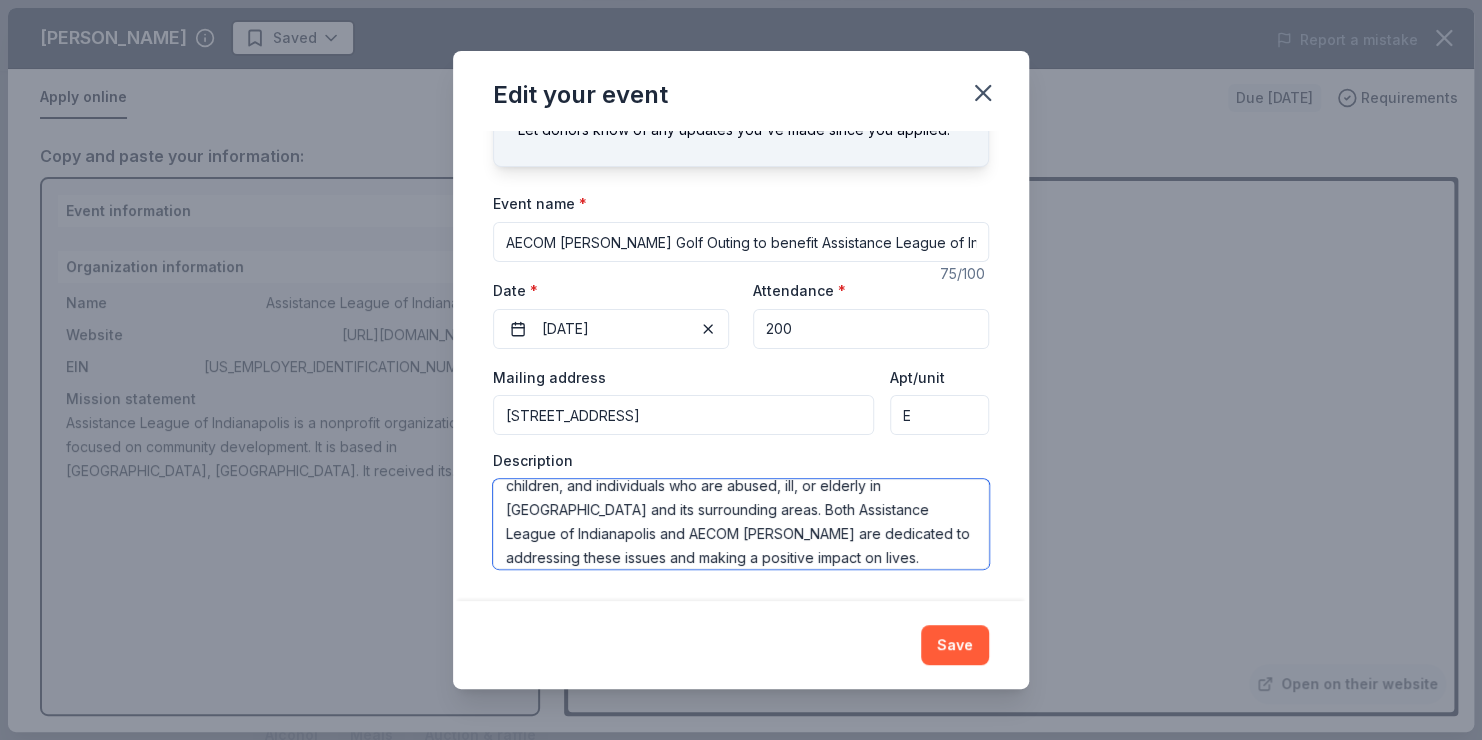 scroll, scrollTop: 72, scrollLeft: 0, axis: vertical 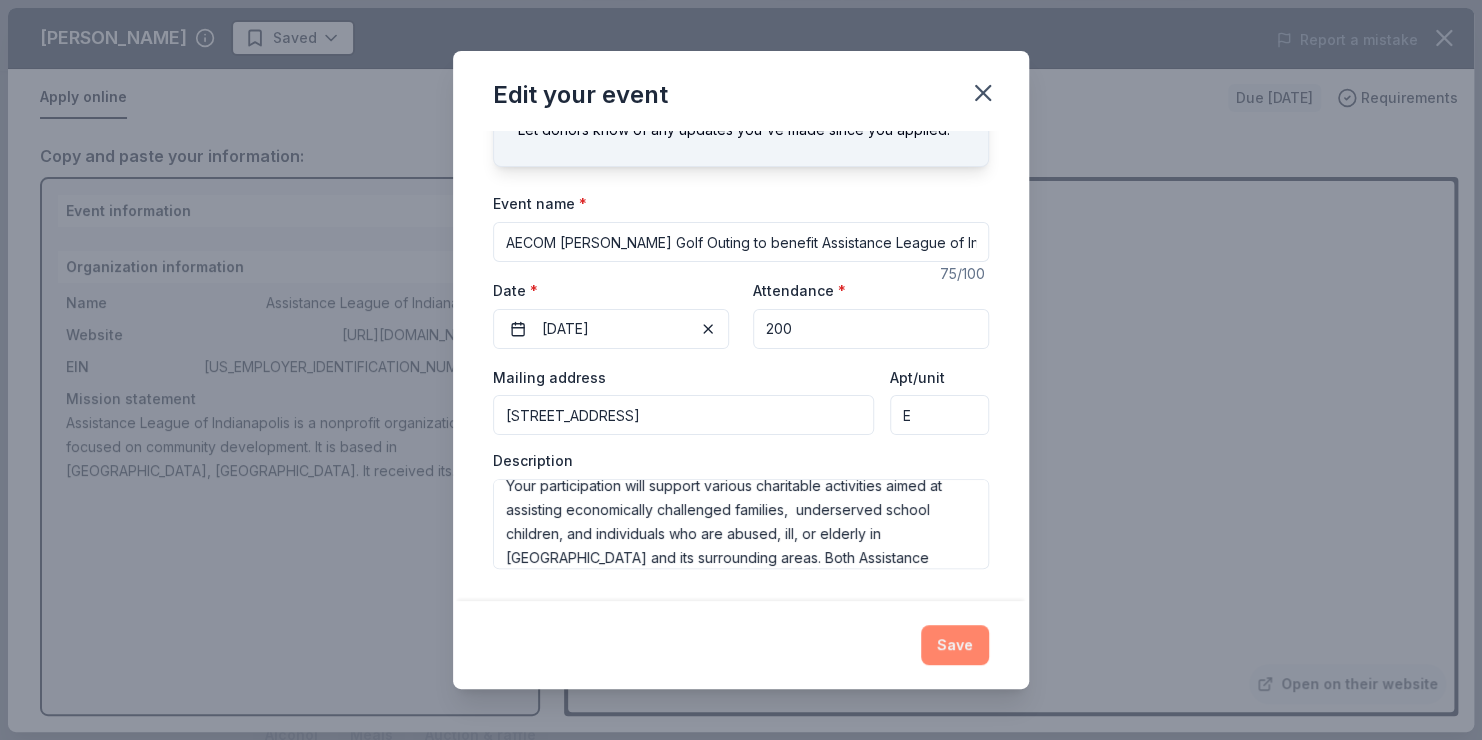 click on "Save" at bounding box center (955, 645) 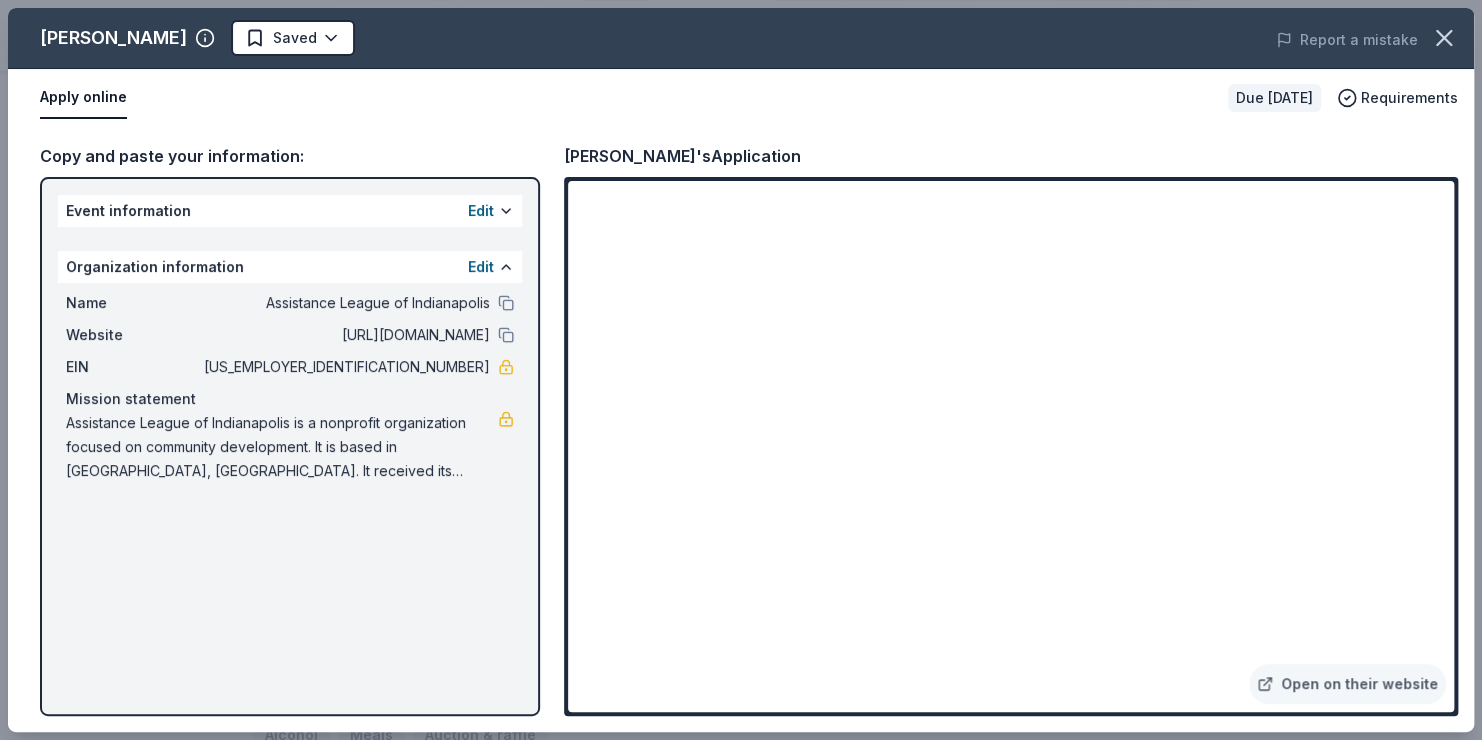 click on "Copy and paste your information:" at bounding box center (290, 156) 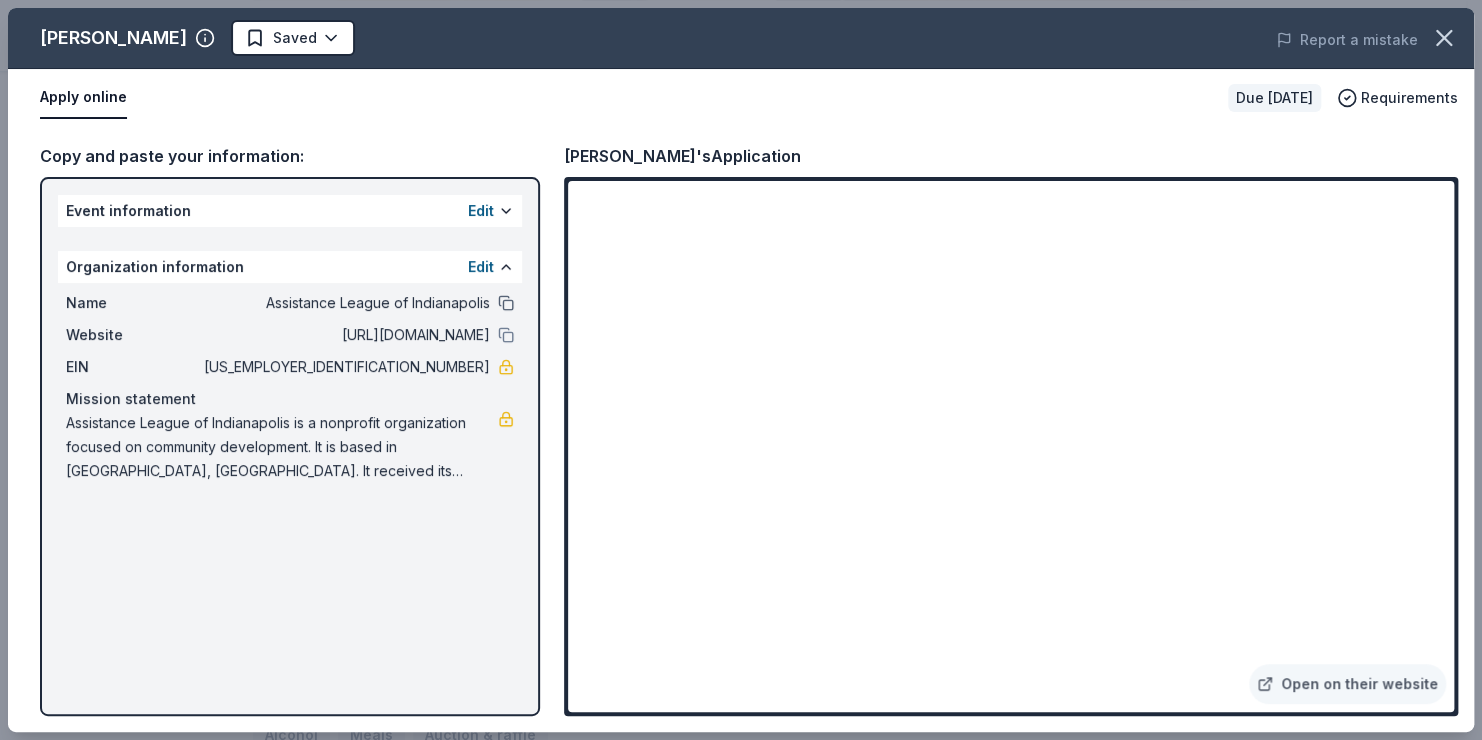 click at bounding box center [506, 303] 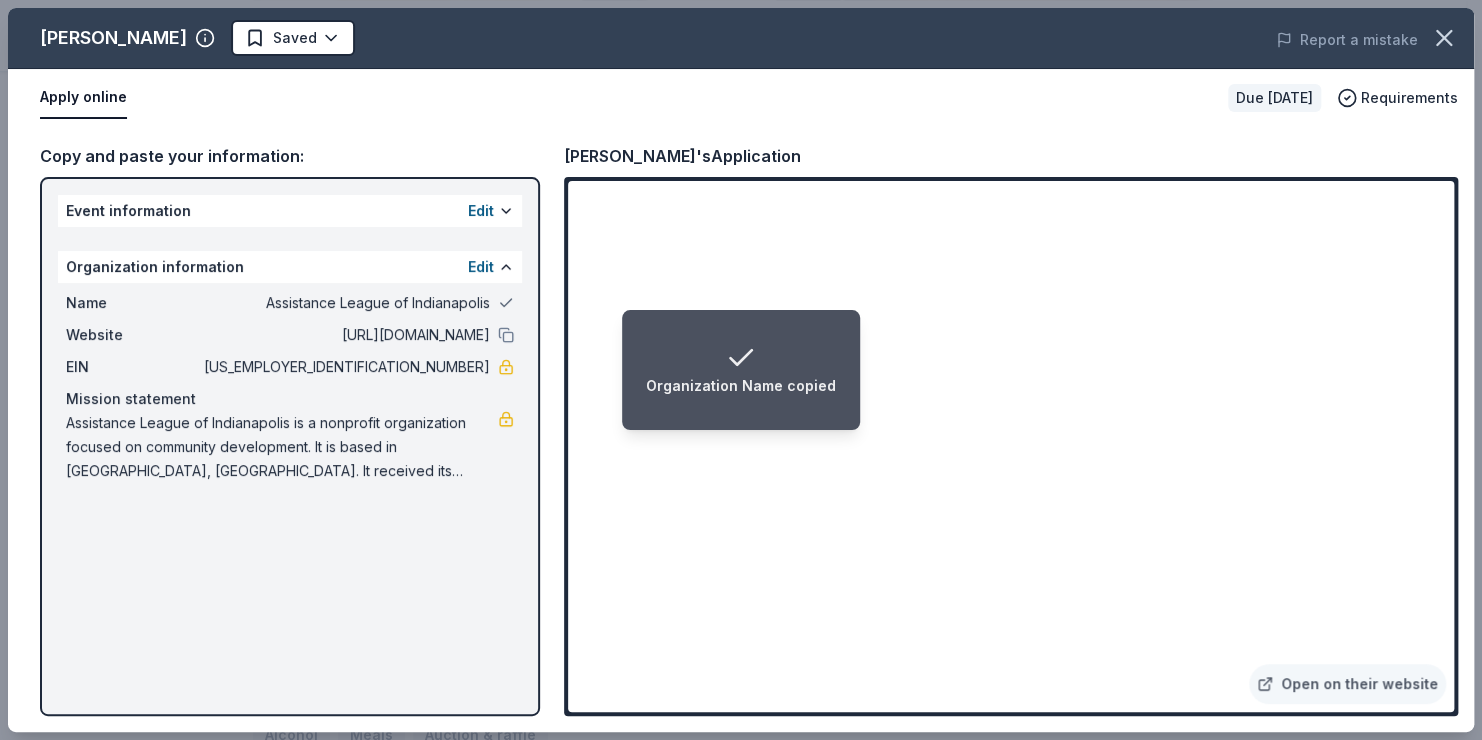 click at bounding box center [506, 303] 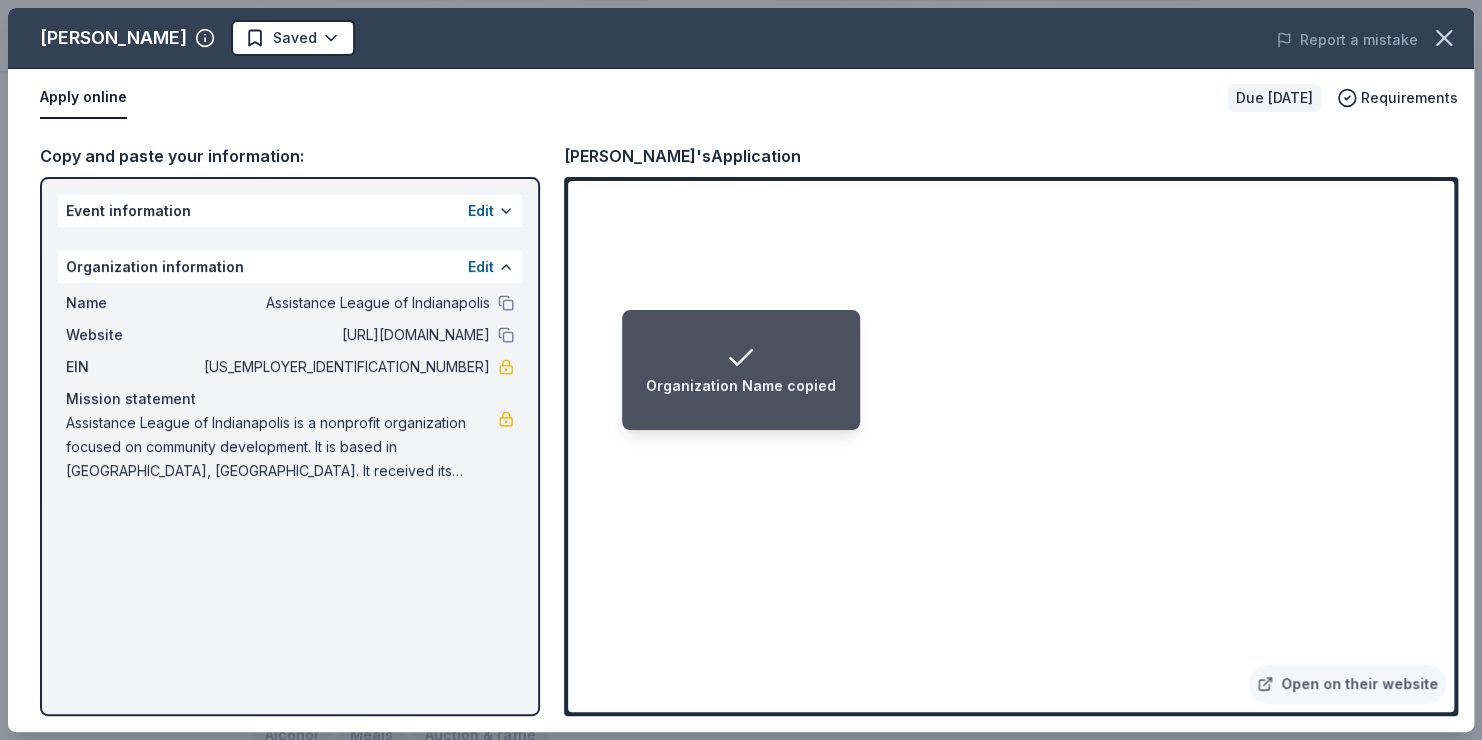 click on "Event information Edit" at bounding box center [290, 211] 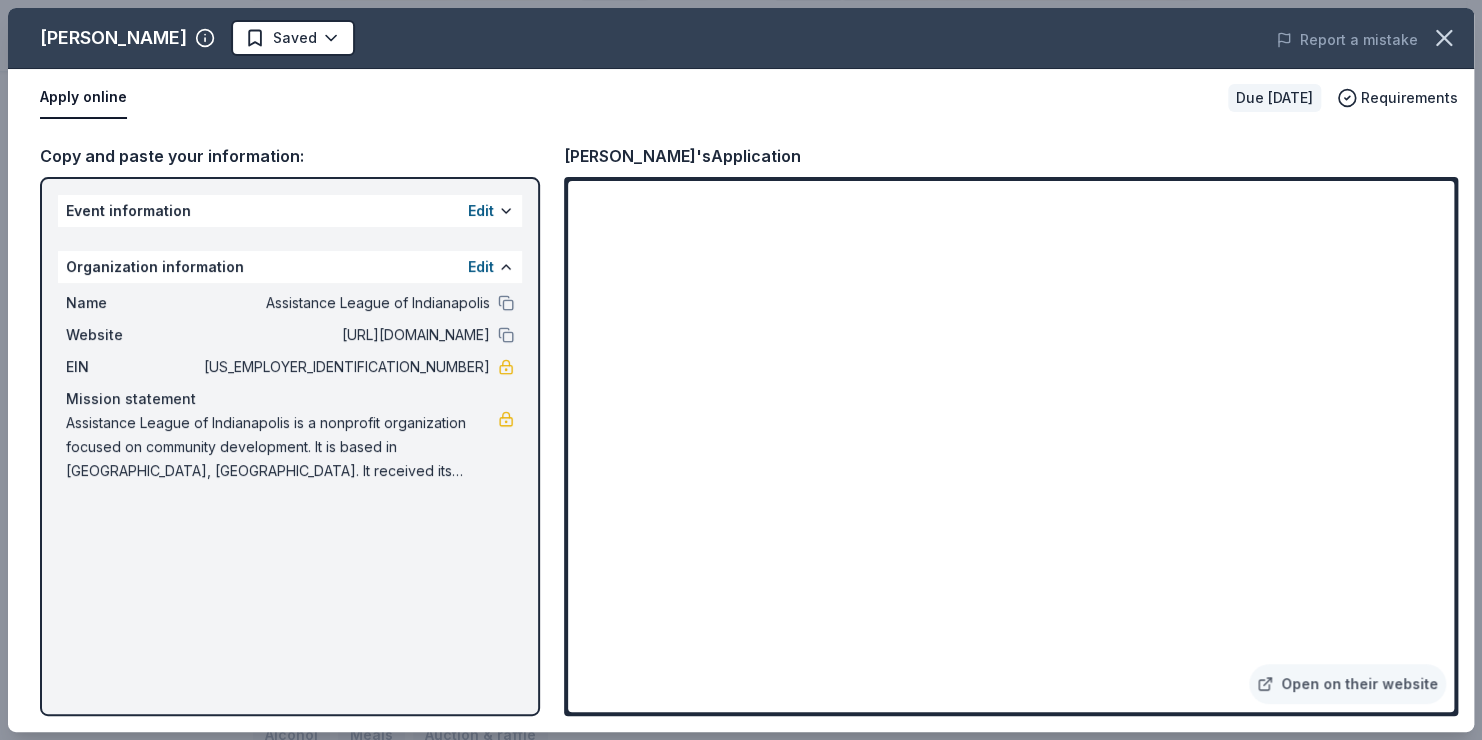 click on "Edit" at bounding box center [491, 211] 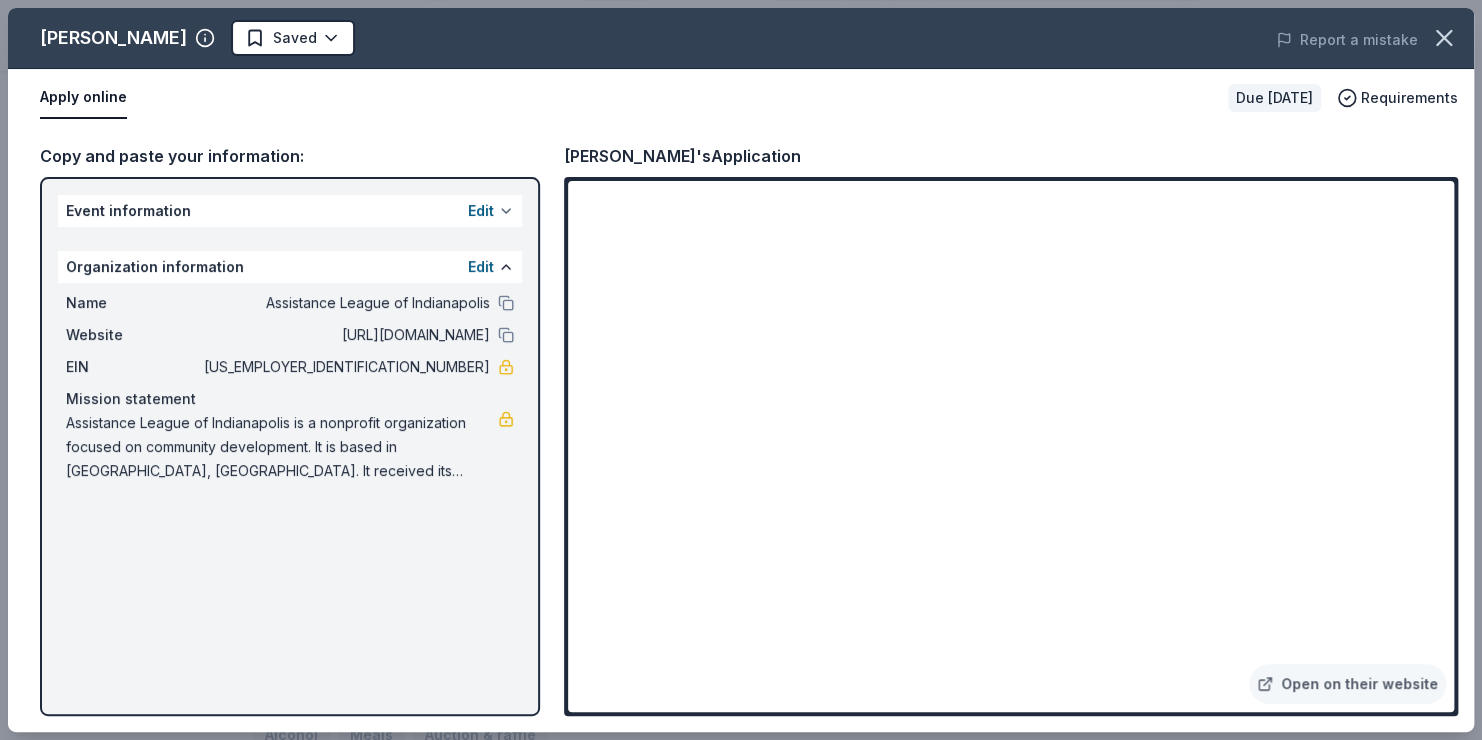 click at bounding box center (506, 211) 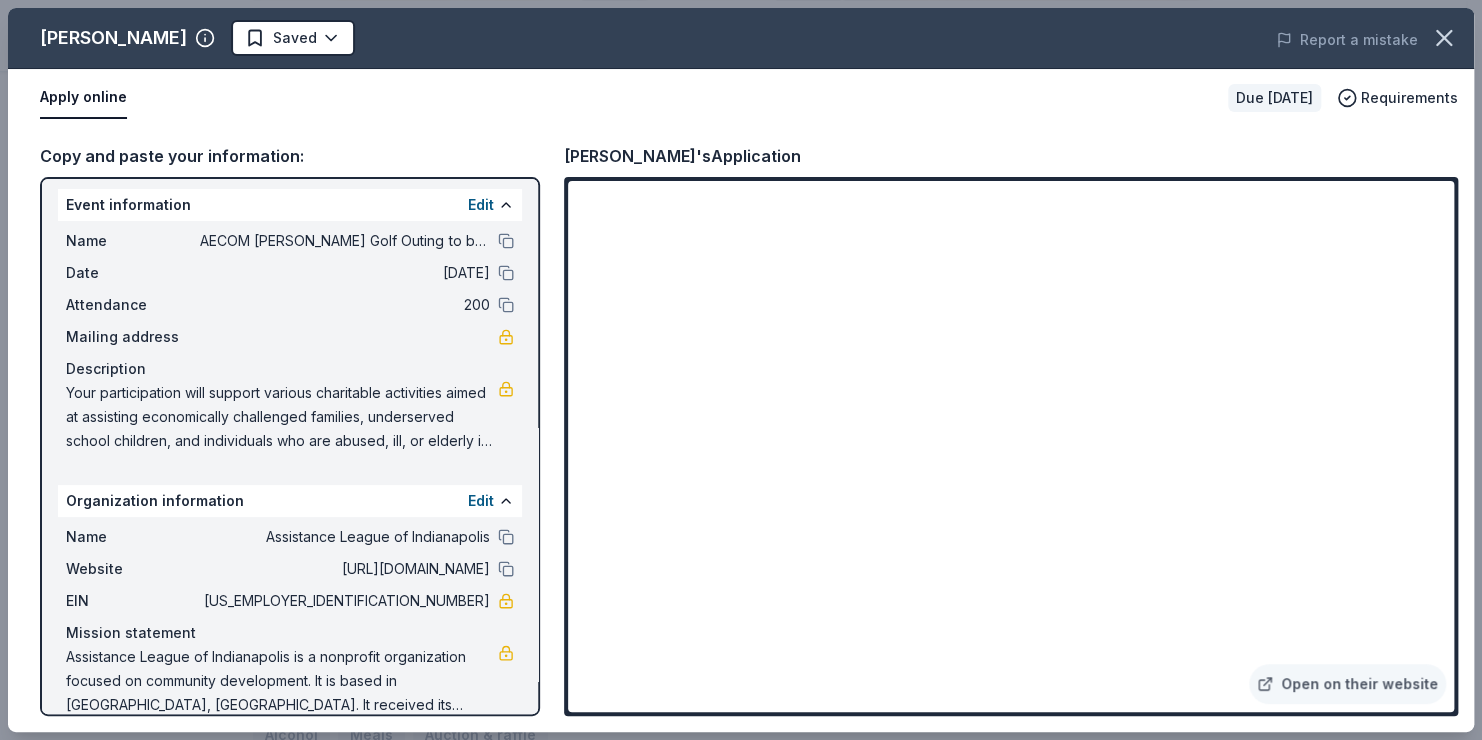 scroll, scrollTop: 7, scrollLeft: 0, axis: vertical 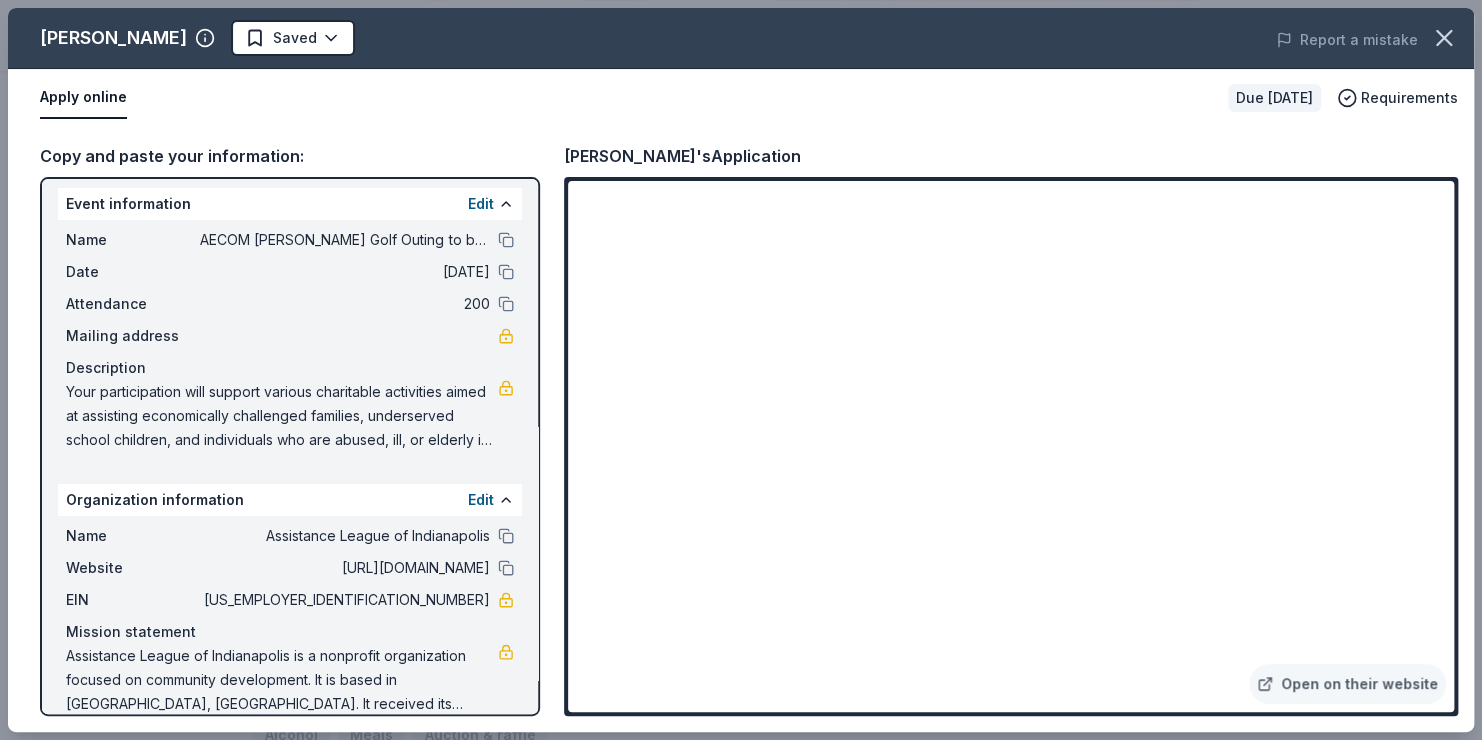click on "AECOM [PERSON_NAME] Golf Outing to benefit Assistance League of Indianapolis" at bounding box center [345, 240] 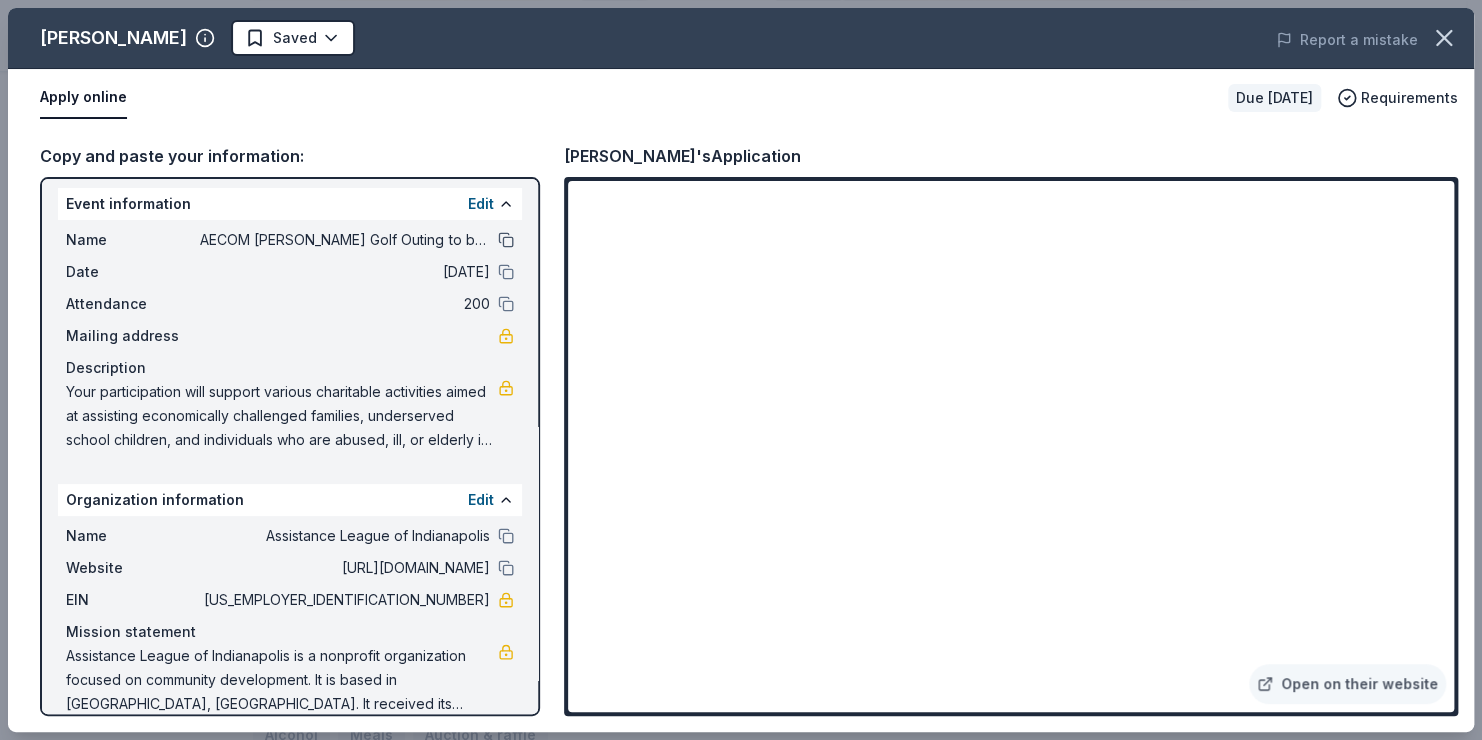 click at bounding box center (506, 240) 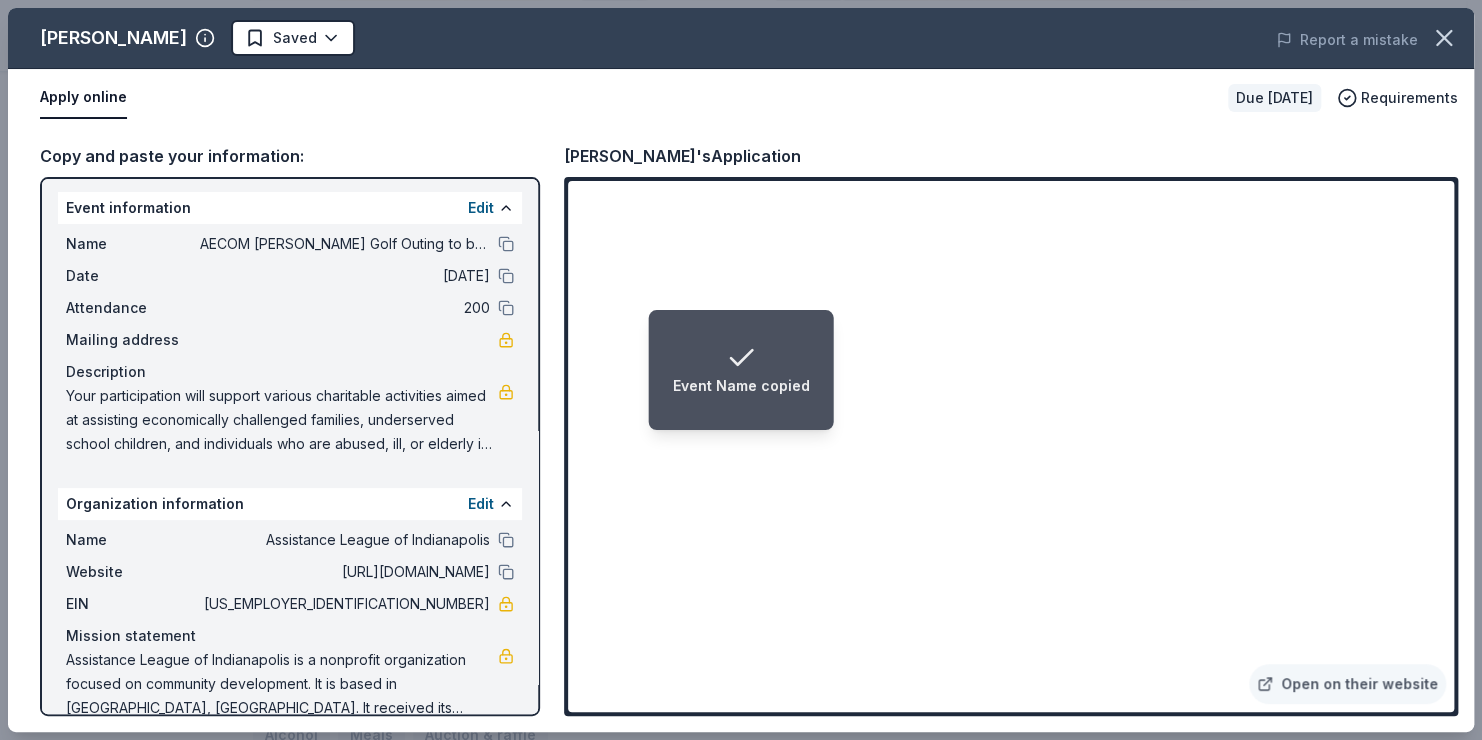 scroll, scrollTop: 0, scrollLeft: 0, axis: both 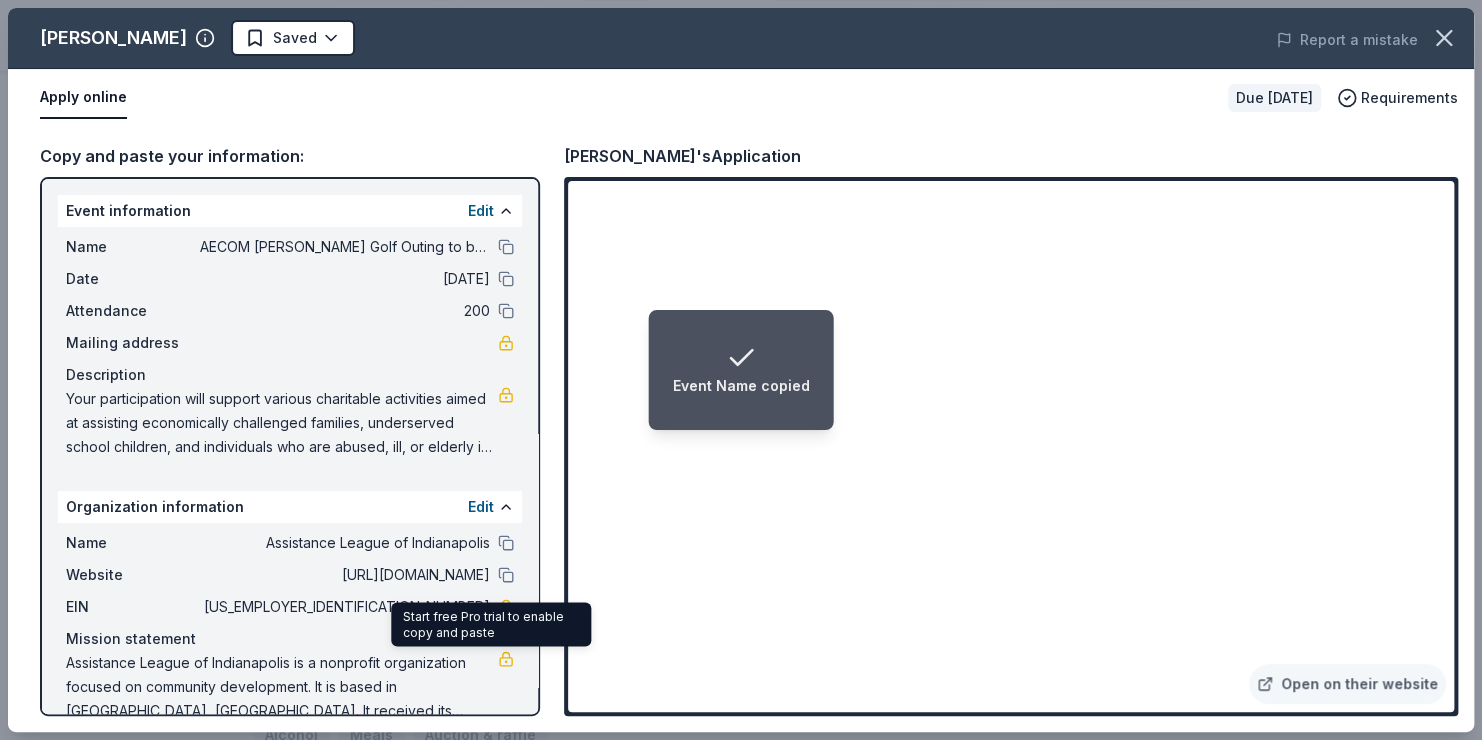 click at bounding box center [506, 659] 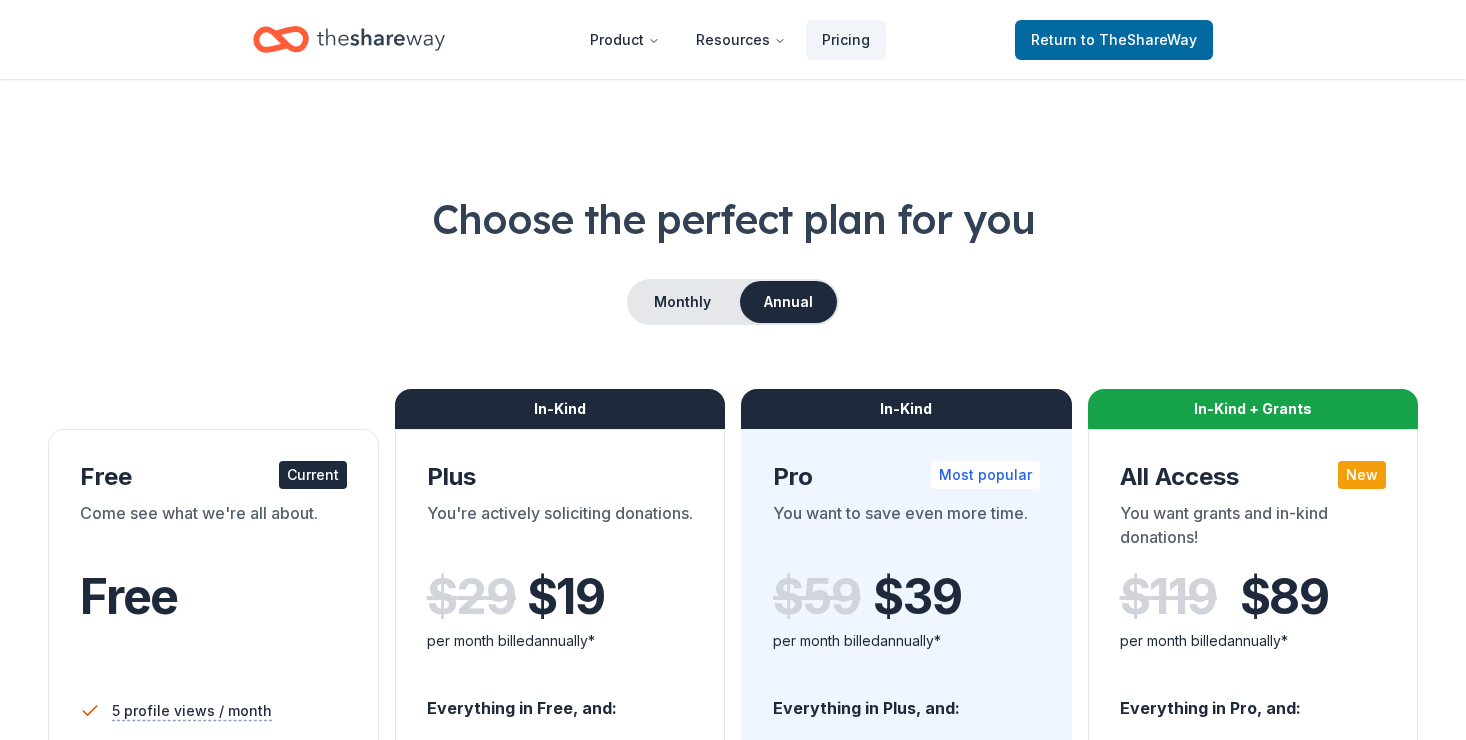 scroll, scrollTop: 0, scrollLeft: 0, axis: both 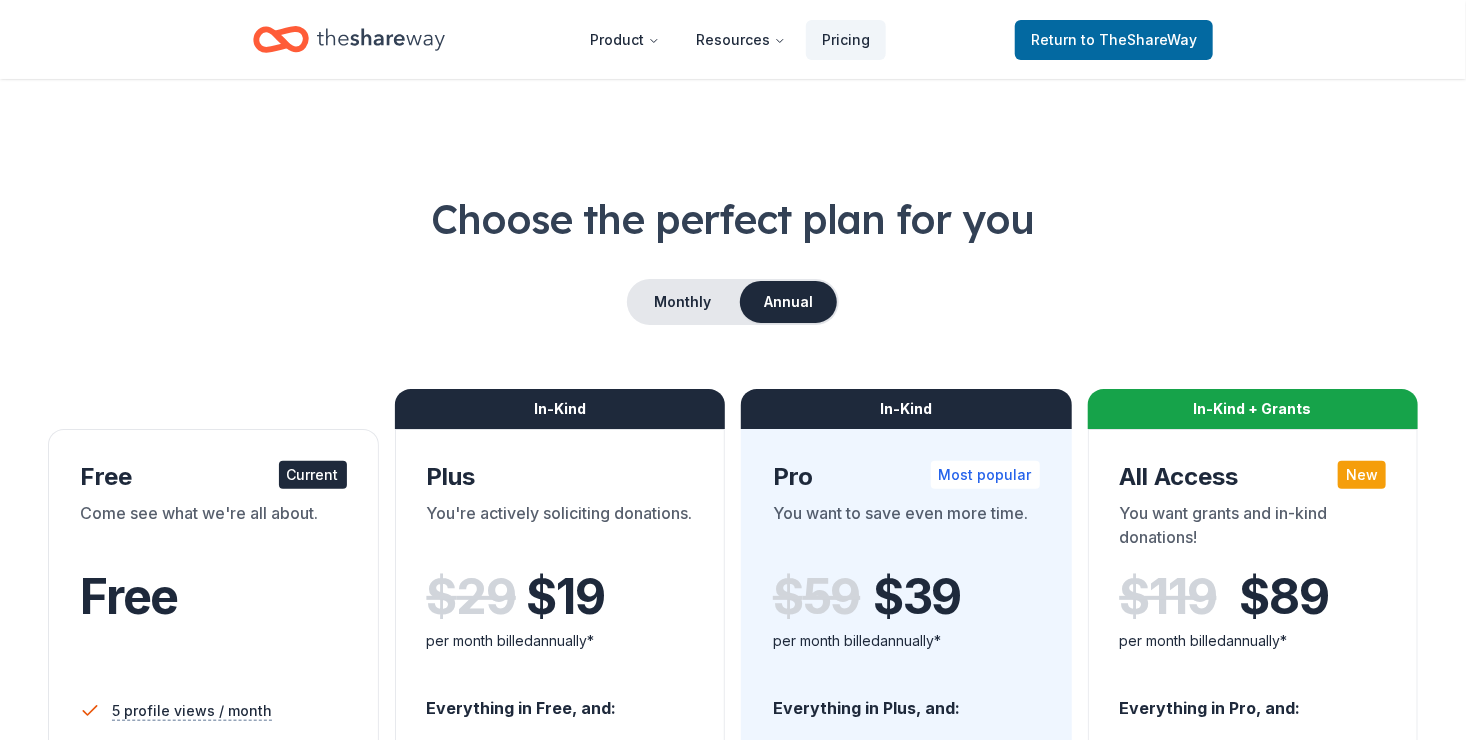 click on "Free" at bounding box center (213, 597) 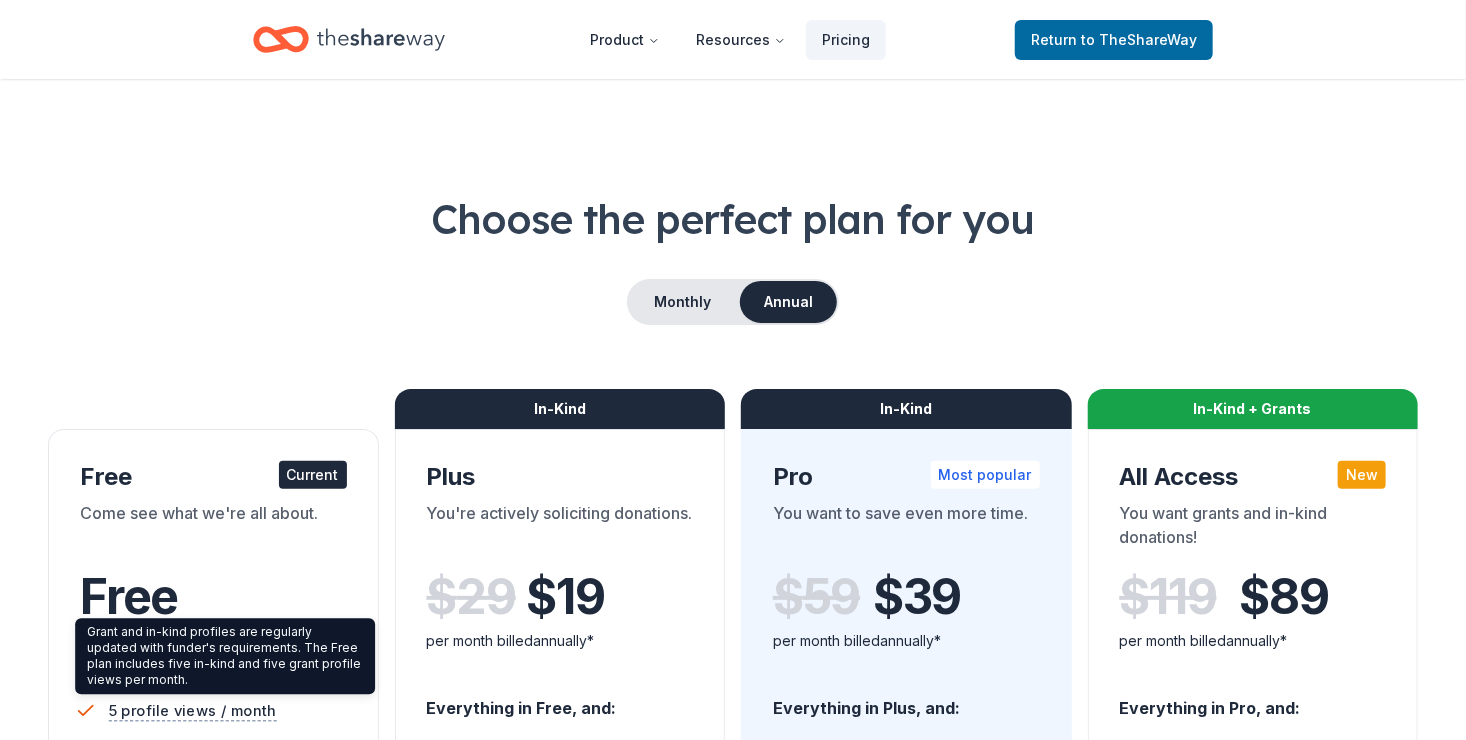 click on "5 profile views / month" at bounding box center (193, 710) 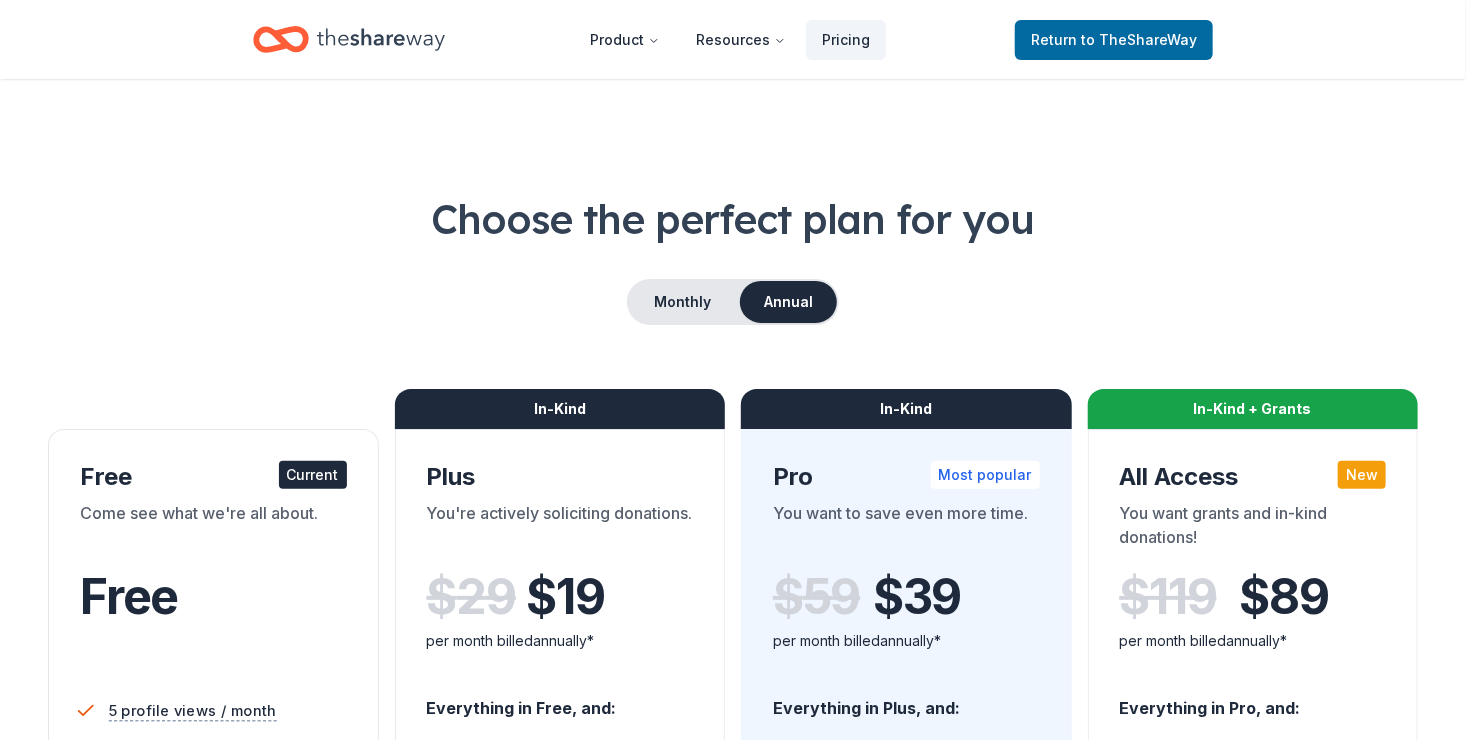click on "5 profile views / month" at bounding box center (193, 710) 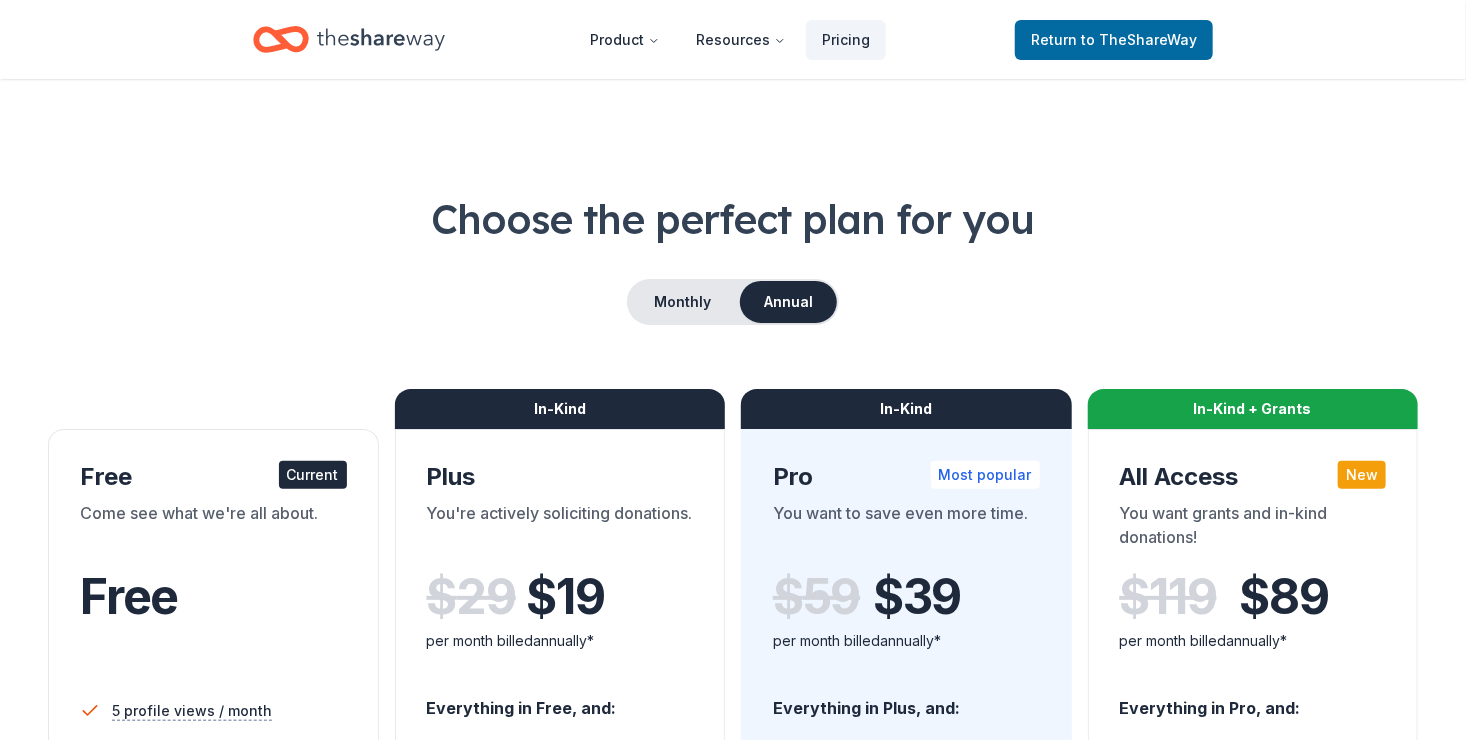 click on "Free Current Come see what we're all about. Free 5 profile views / month Limited directory search 2 new donors / week (in-kind only) Track Reminder emails Up-to-date data" at bounding box center [213, 839] 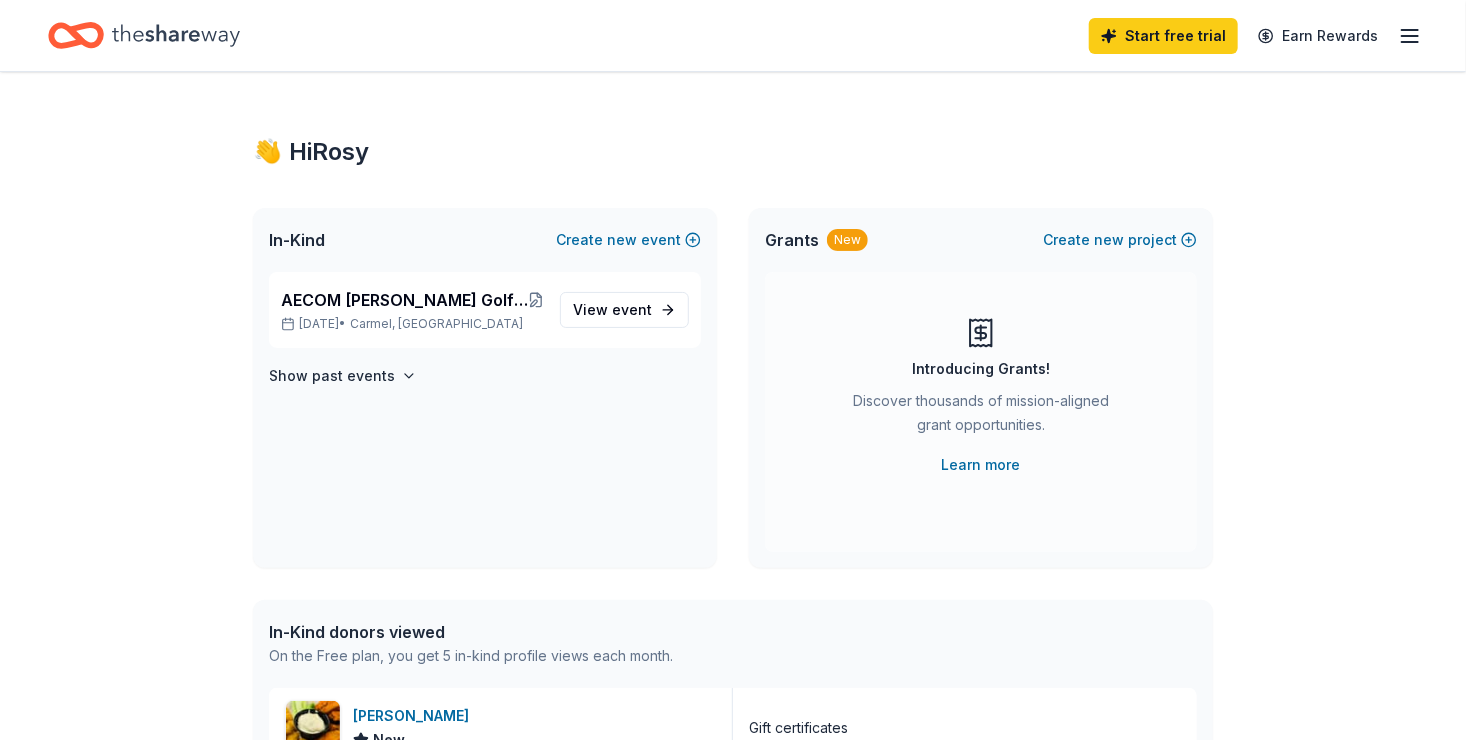 click on "Start free  trial Earn Rewards" at bounding box center [733, 35] 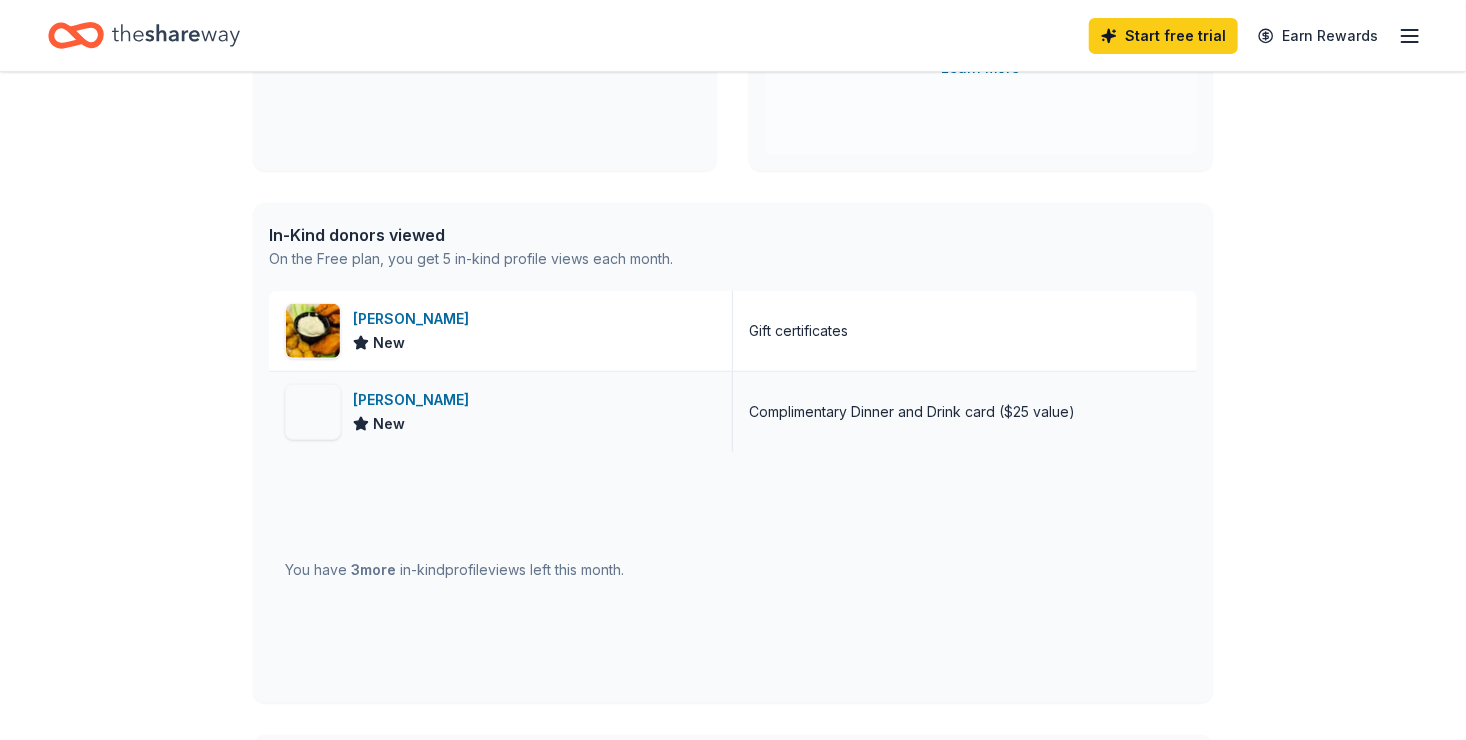 scroll, scrollTop: 398, scrollLeft: 0, axis: vertical 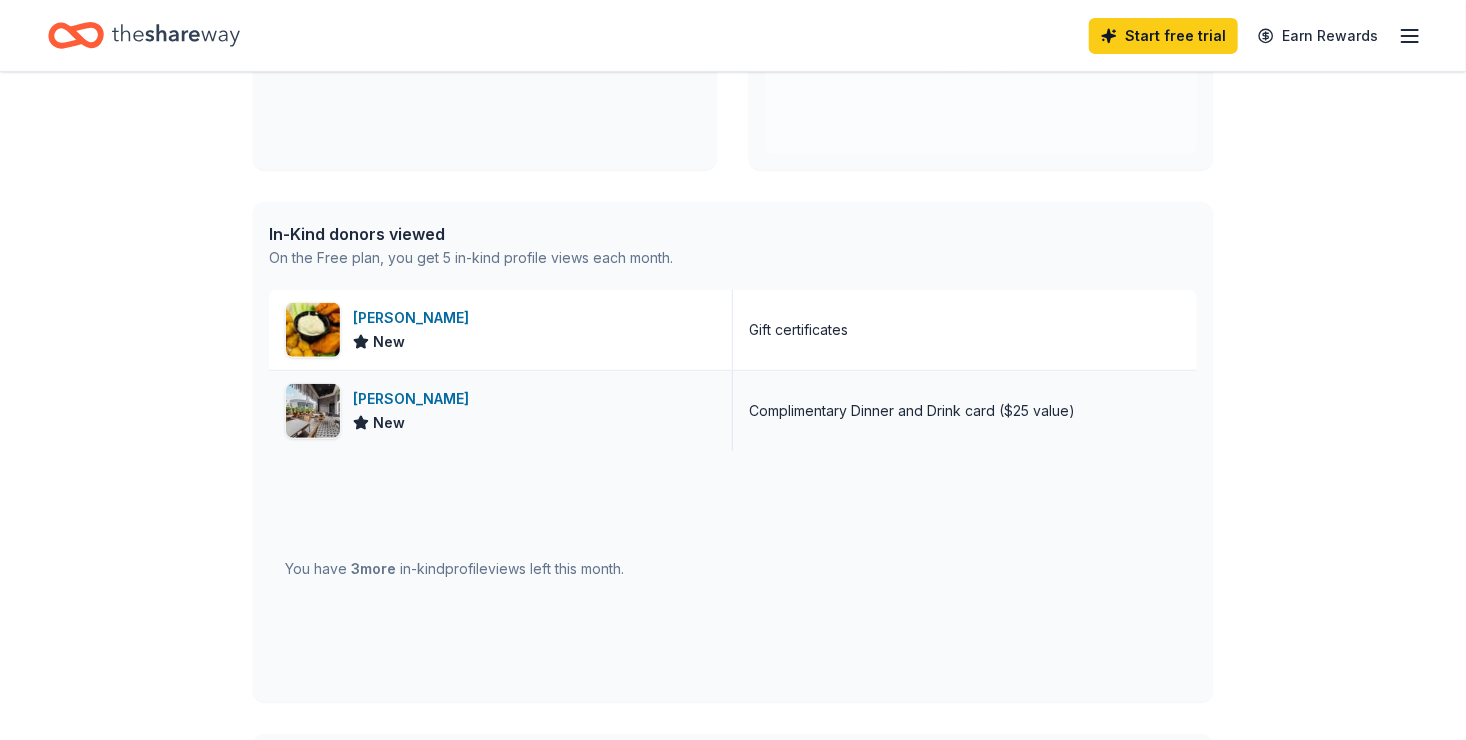 click at bounding box center [313, 411] 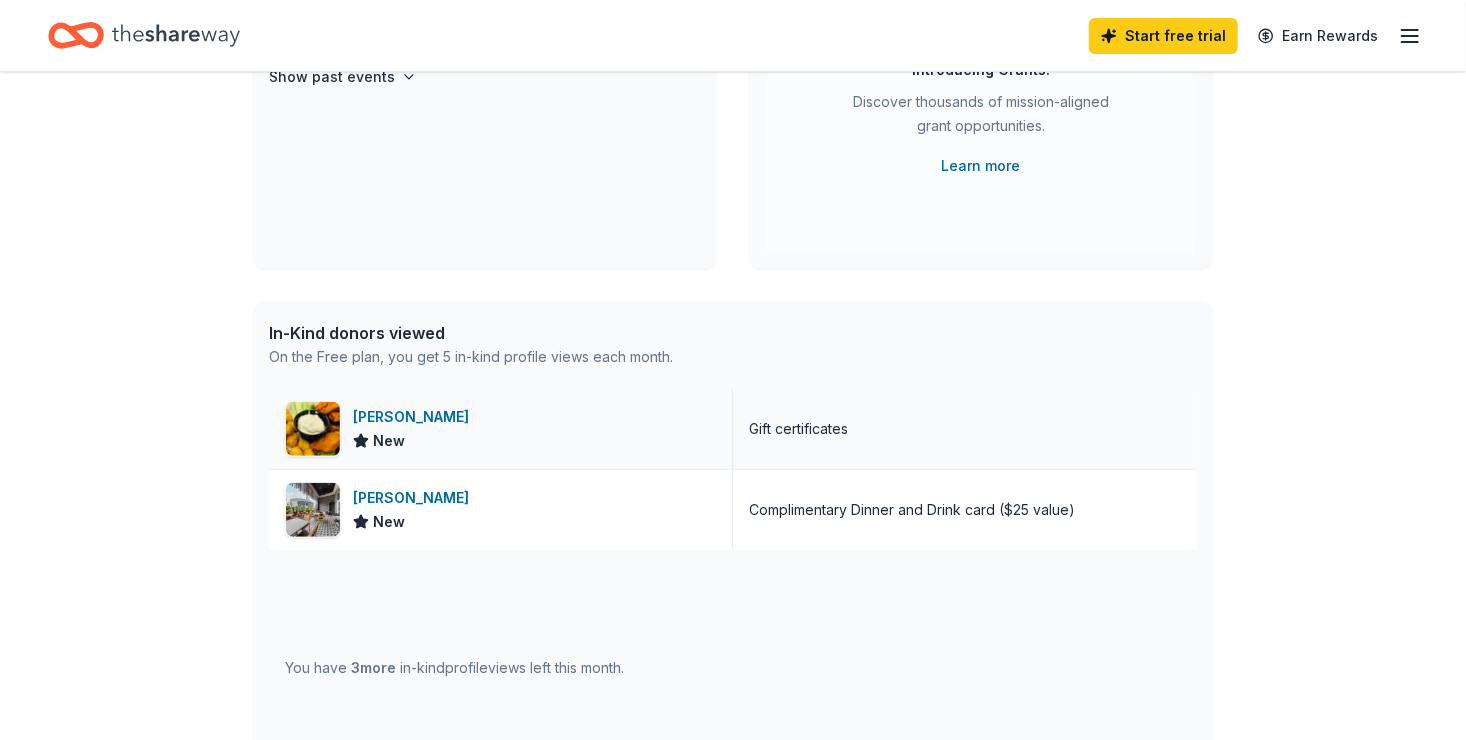 scroll, scrollTop: 300, scrollLeft: 0, axis: vertical 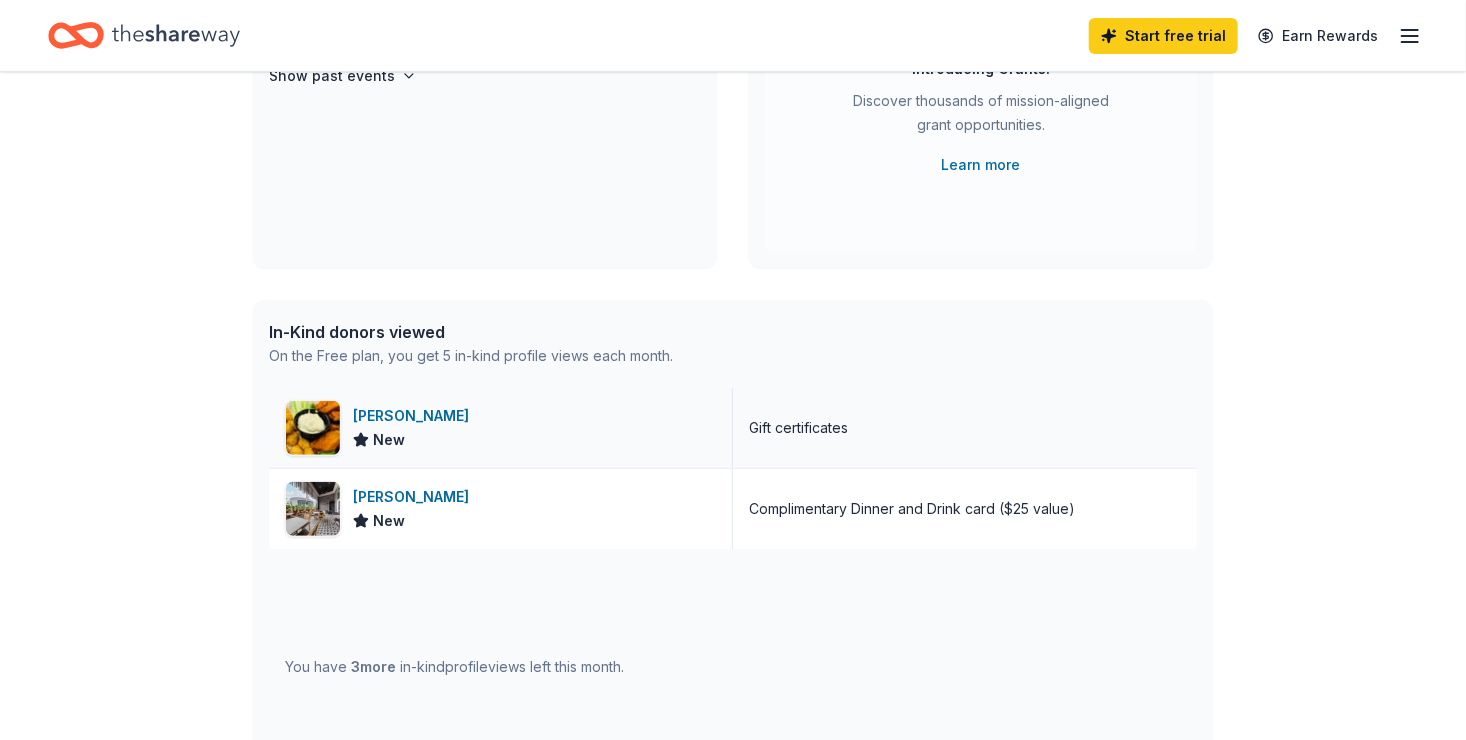 click at bounding box center [313, 428] 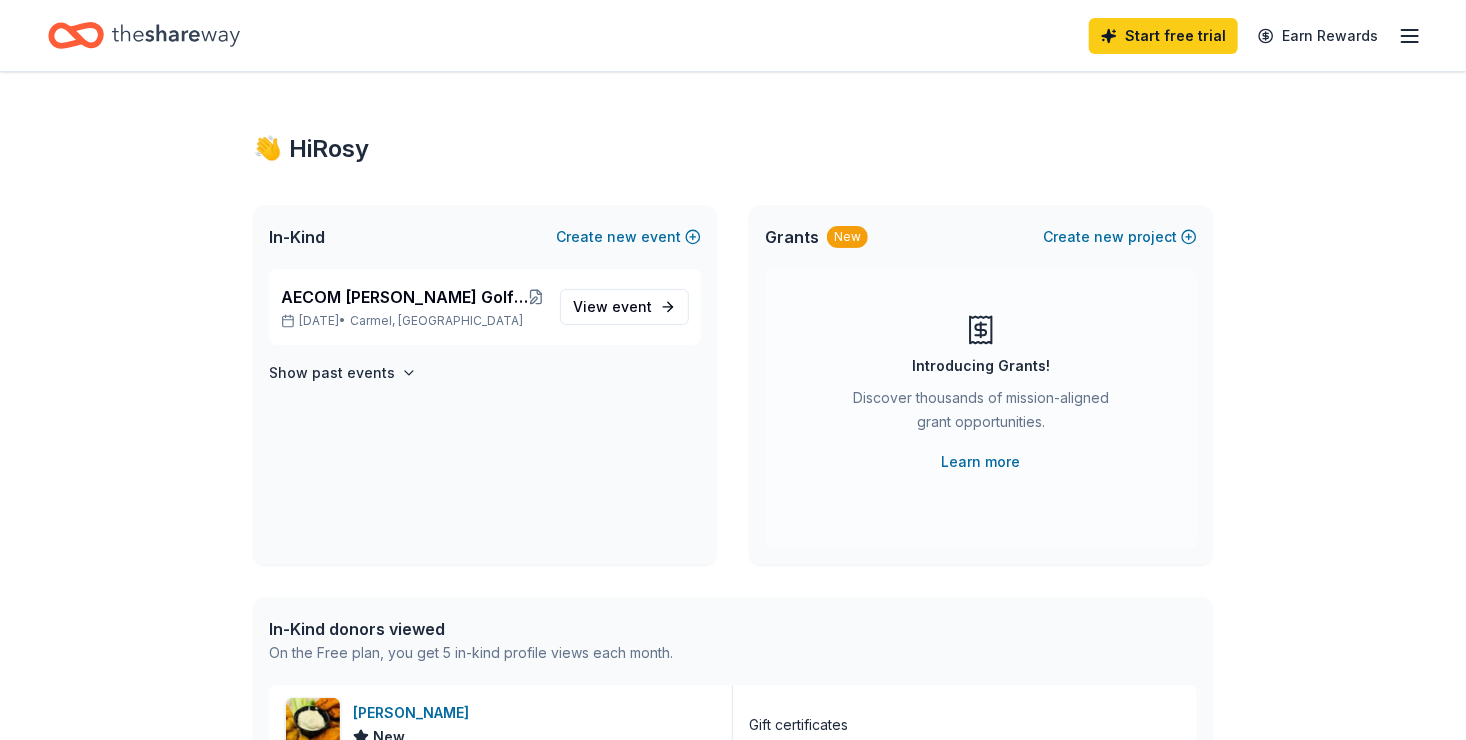 scroll, scrollTop: 0, scrollLeft: 0, axis: both 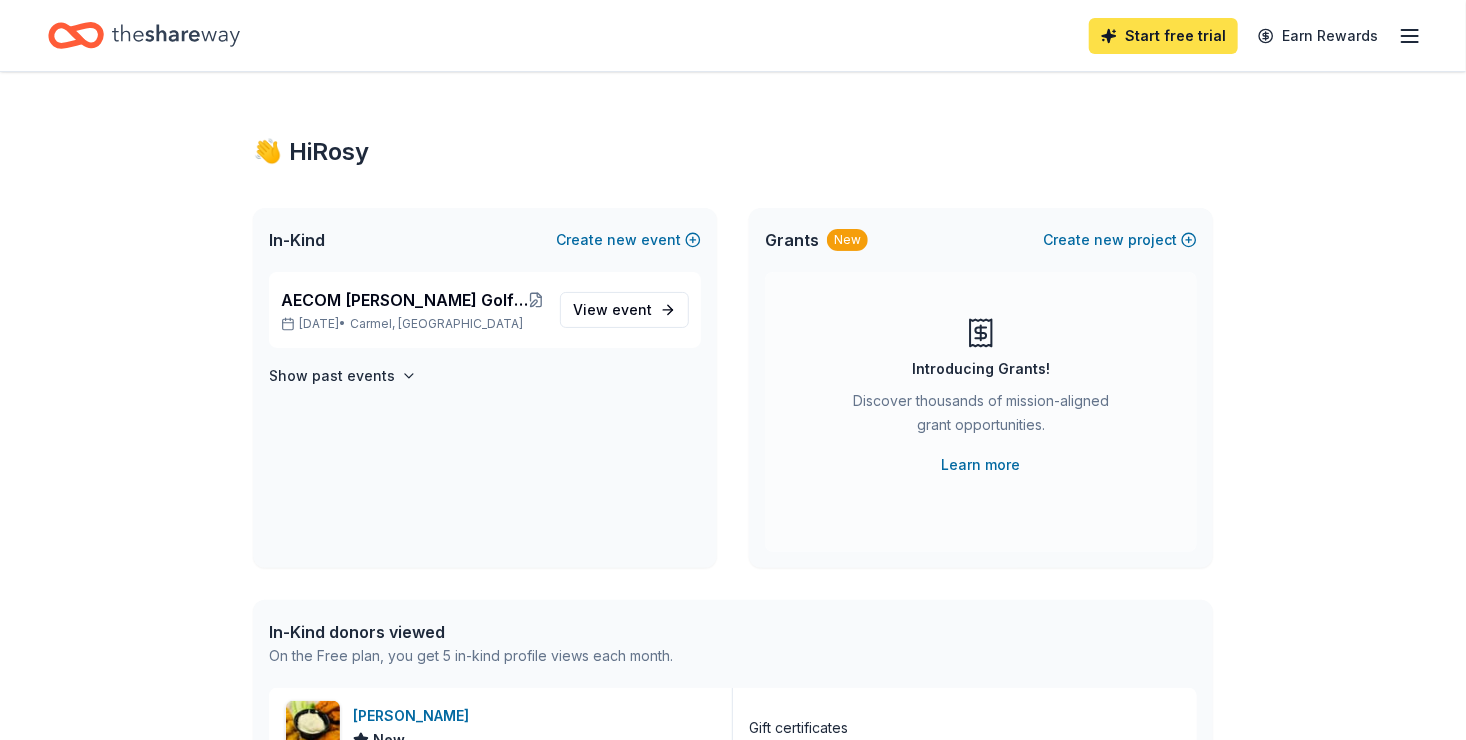 click on "Start free  trial" at bounding box center [1163, 36] 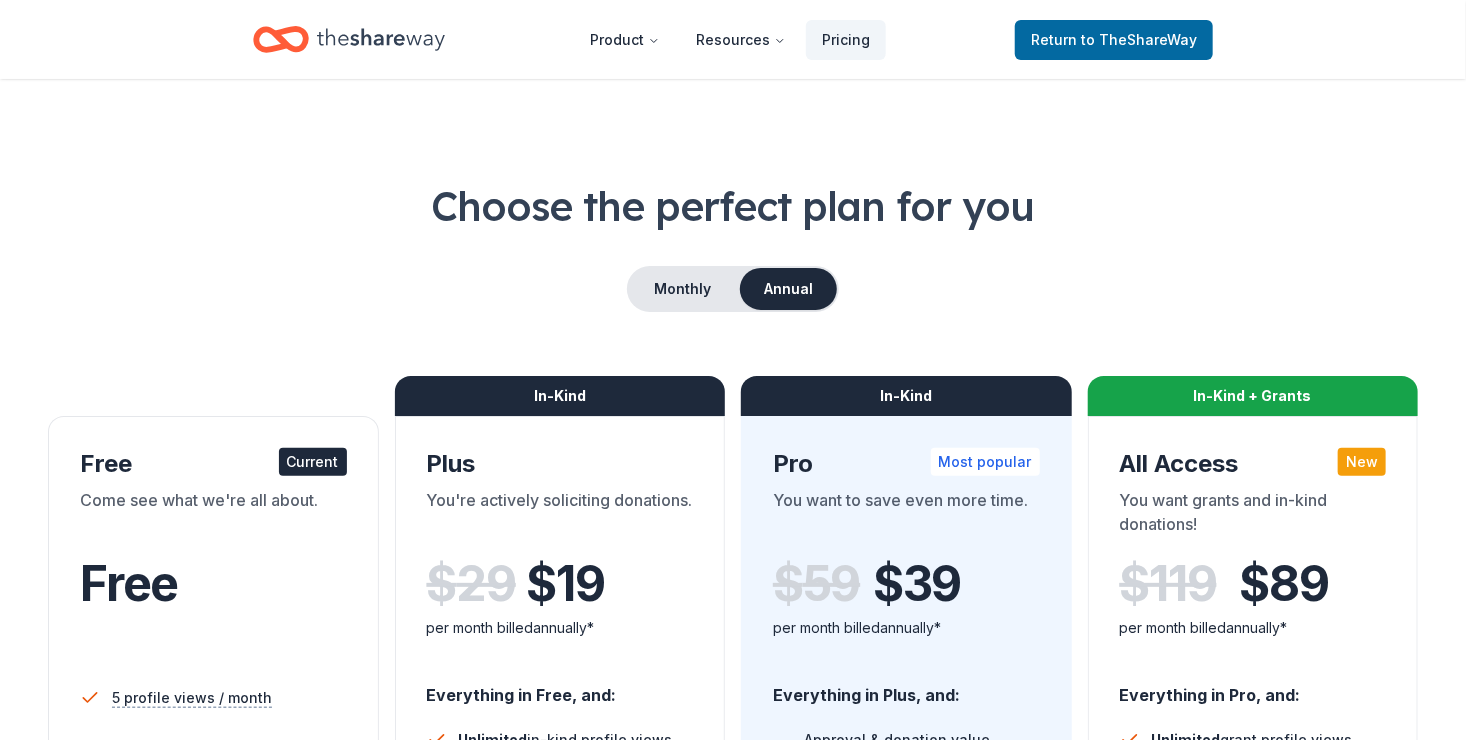 scroll, scrollTop: 12, scrollLeft: 0, axis: vertical 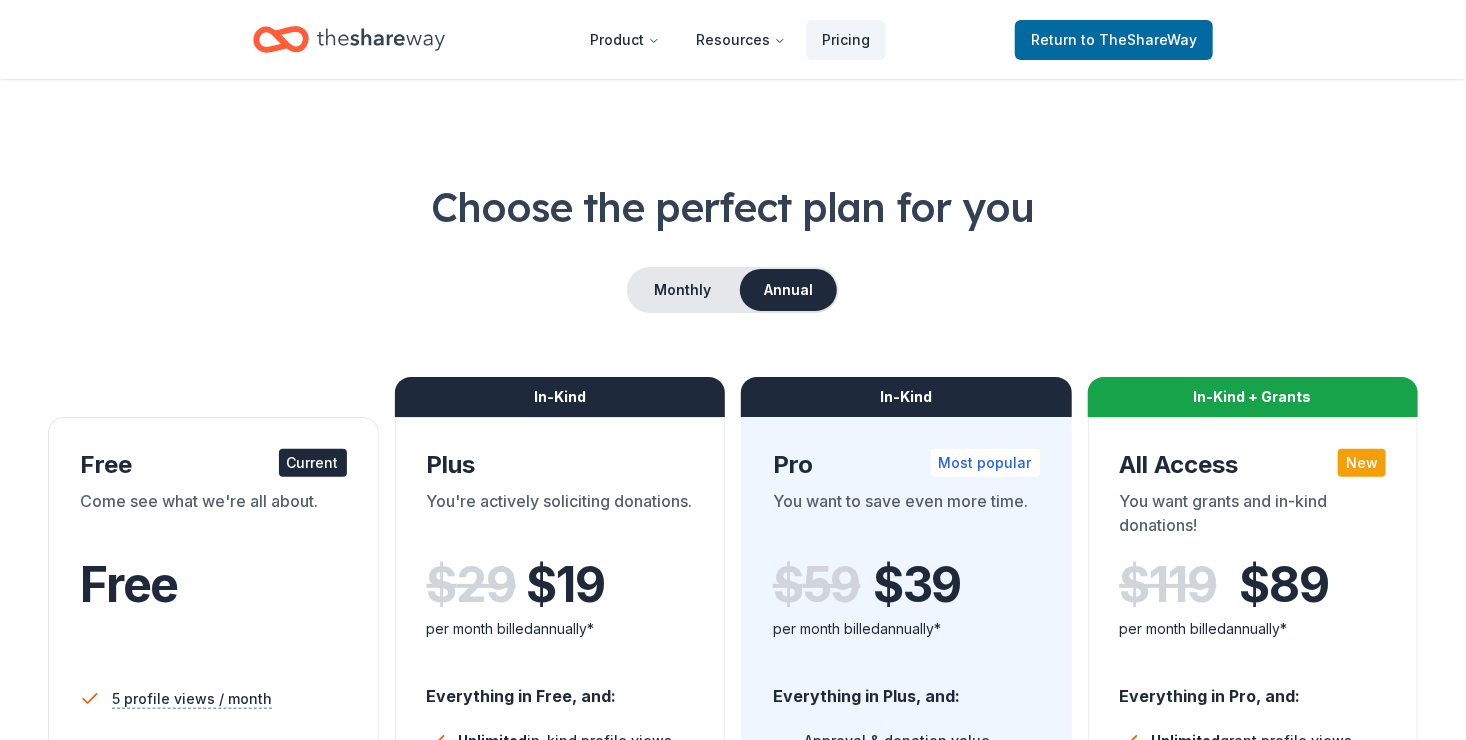 click on "Current" at bounding box center [313, 463] 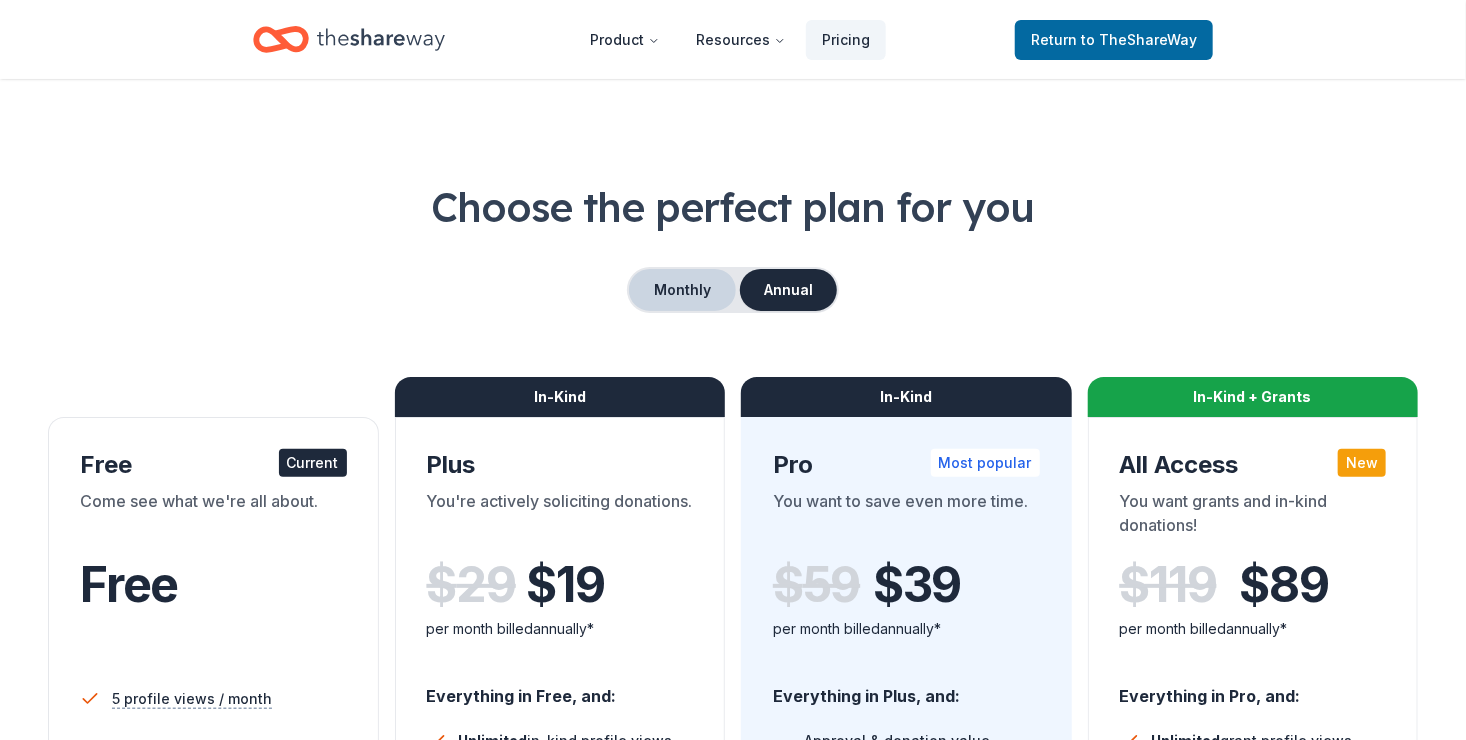 click on "Monthly" at bounding box center (682, 290) 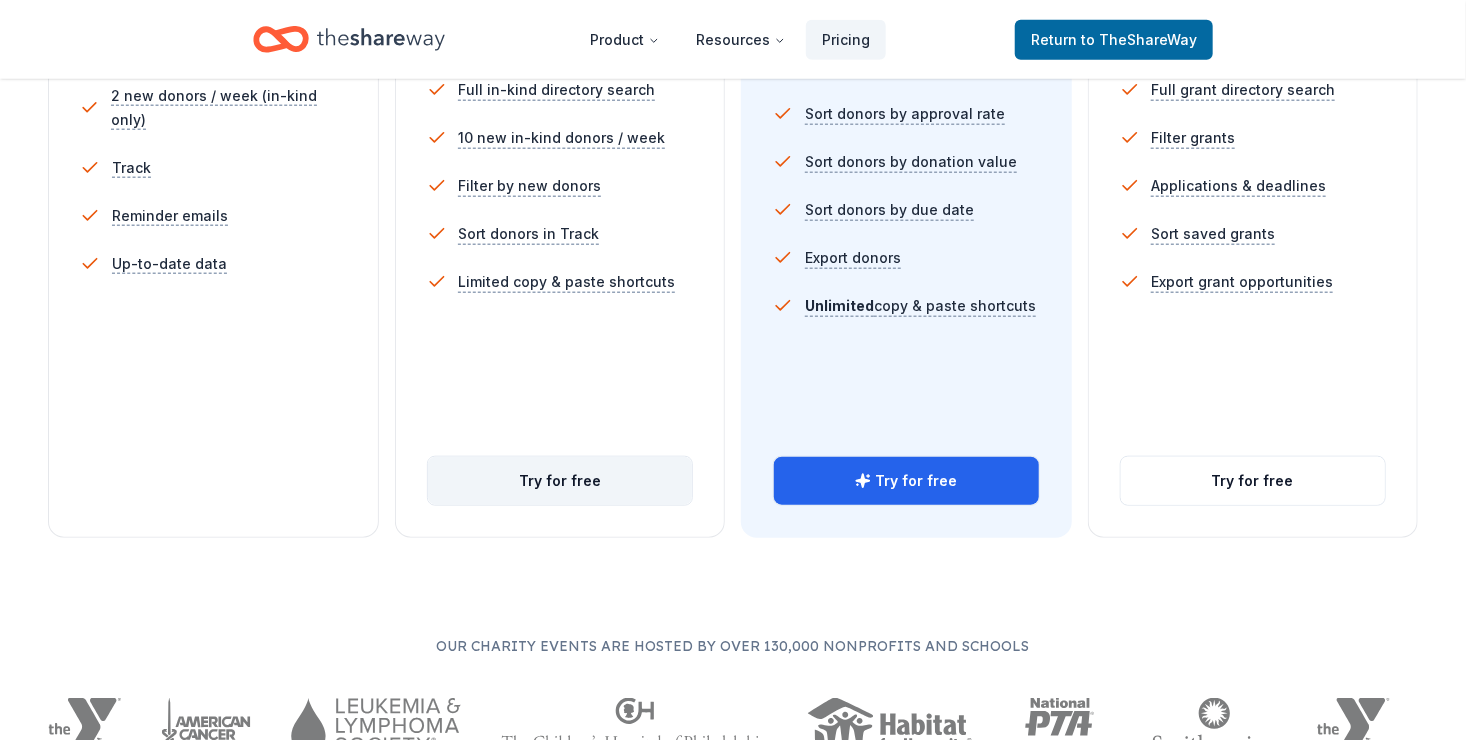 scroll, scrollTop: 712, scrollLeft: 0, axis: vertical 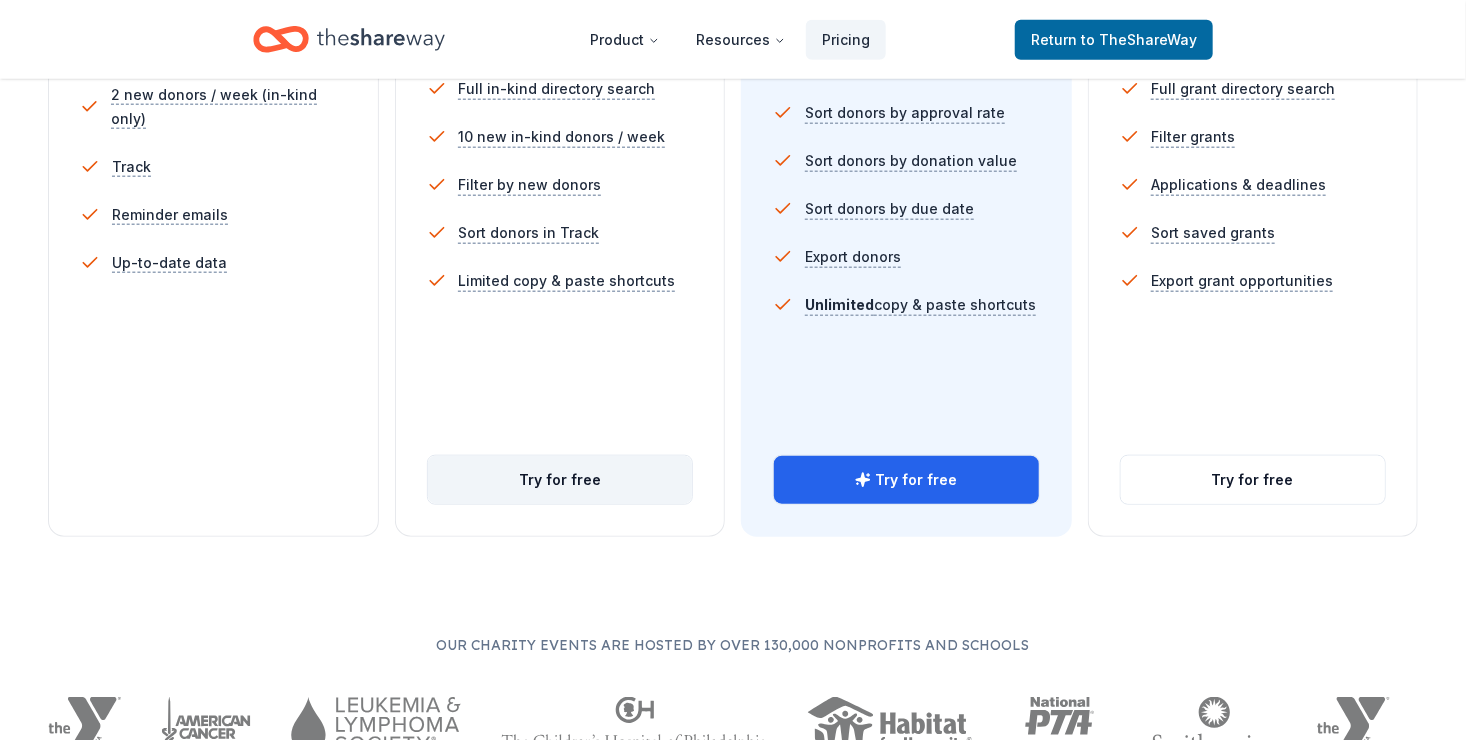 click on "Try for free" at bounding box center [560, 480] 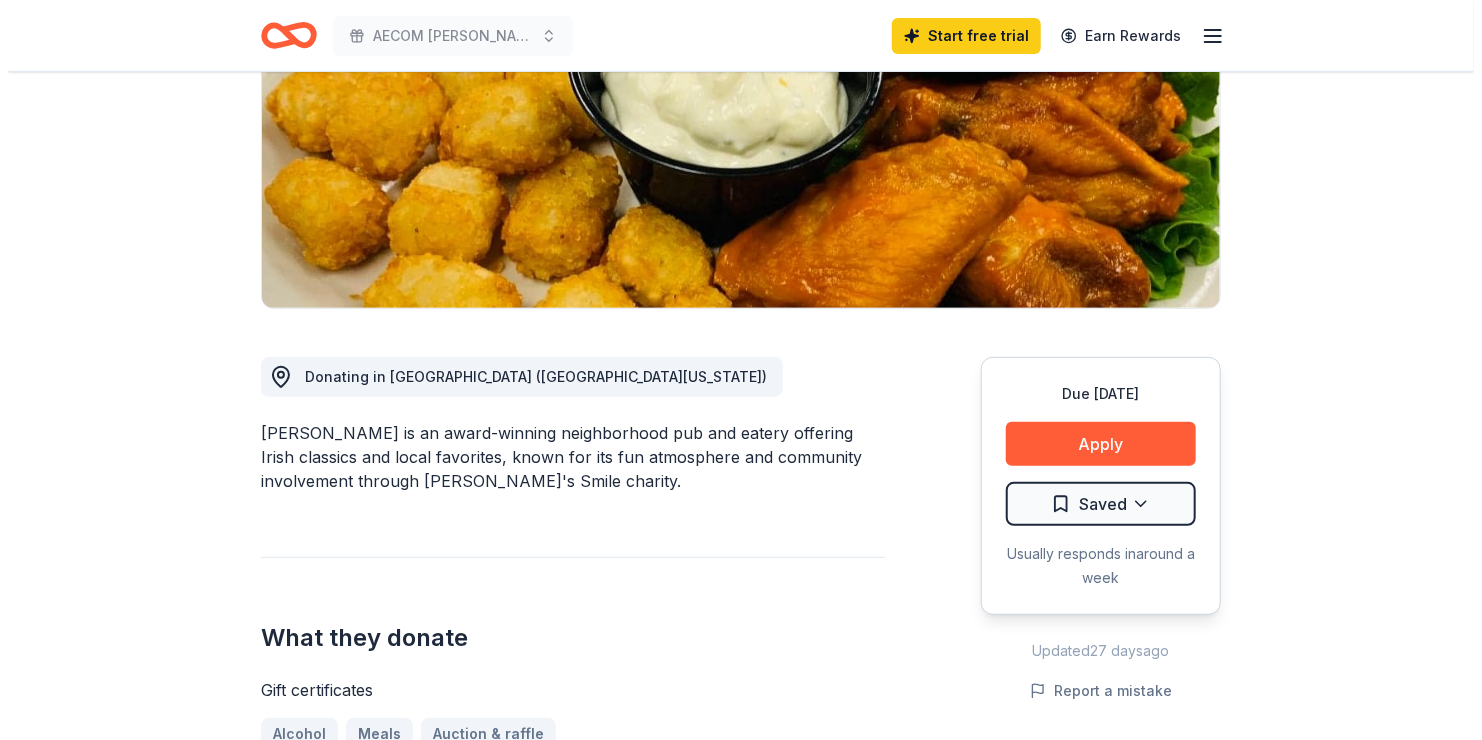 scroll, scrollTop: 300, scrollLeft: 0, axis: vertical 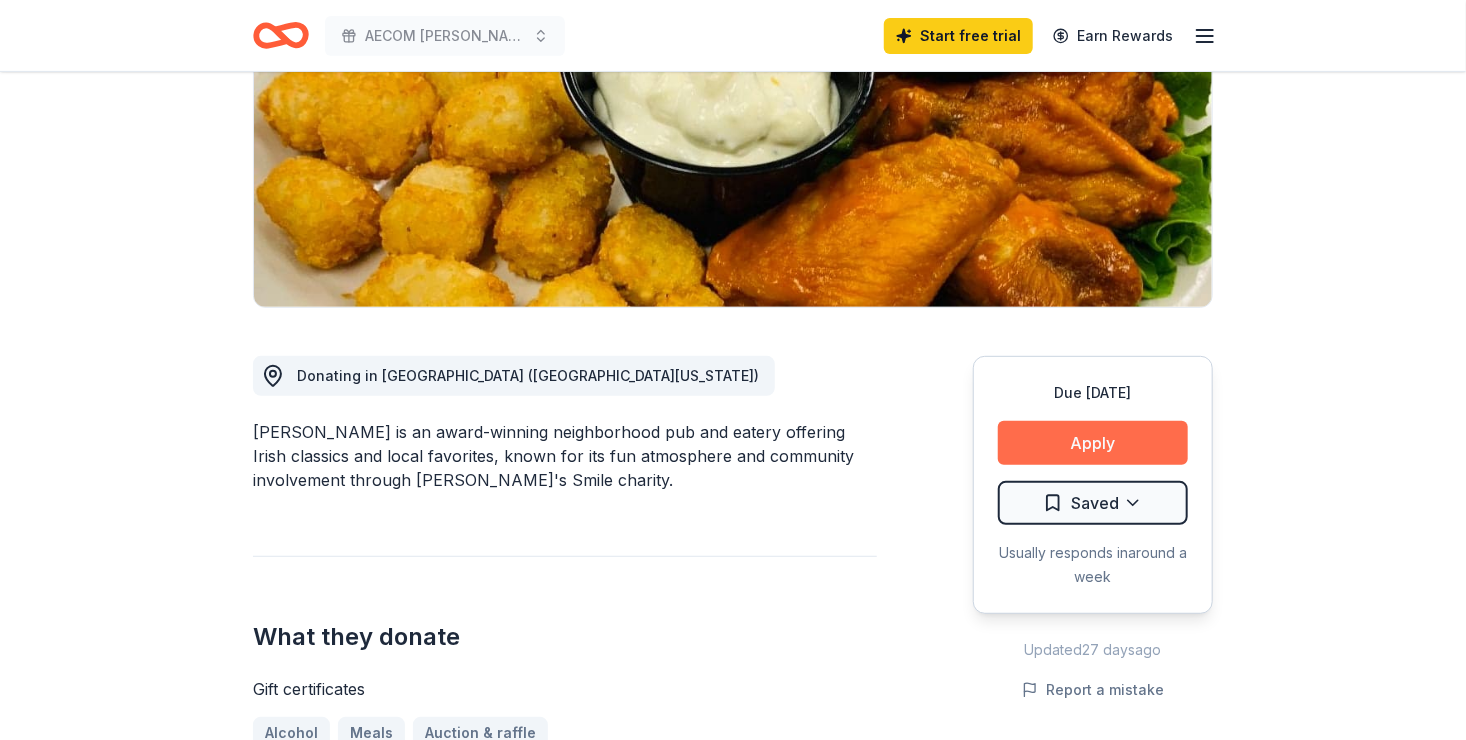 click on "Apply" at bounding box center [1093, 443] 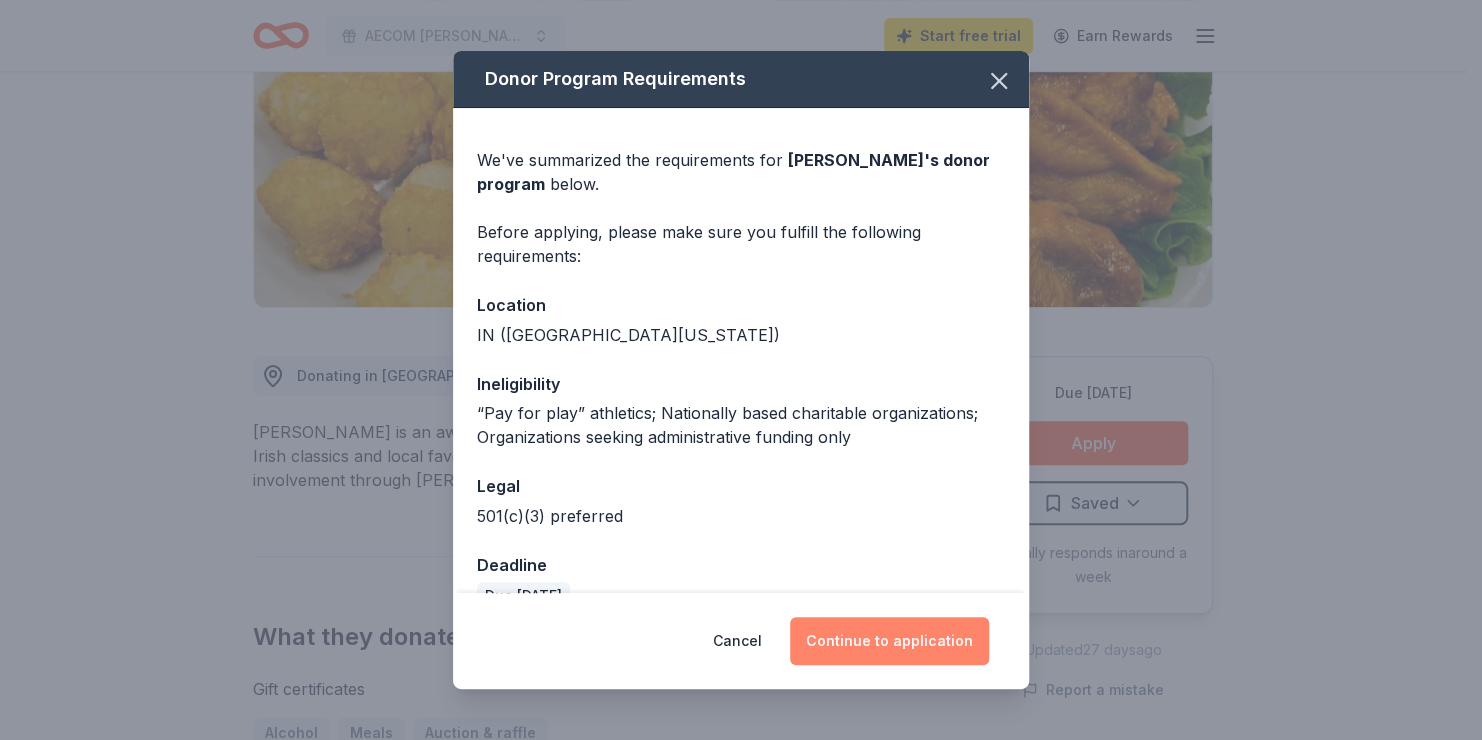 click on "Continue to application" at bounding box center [889, 641] 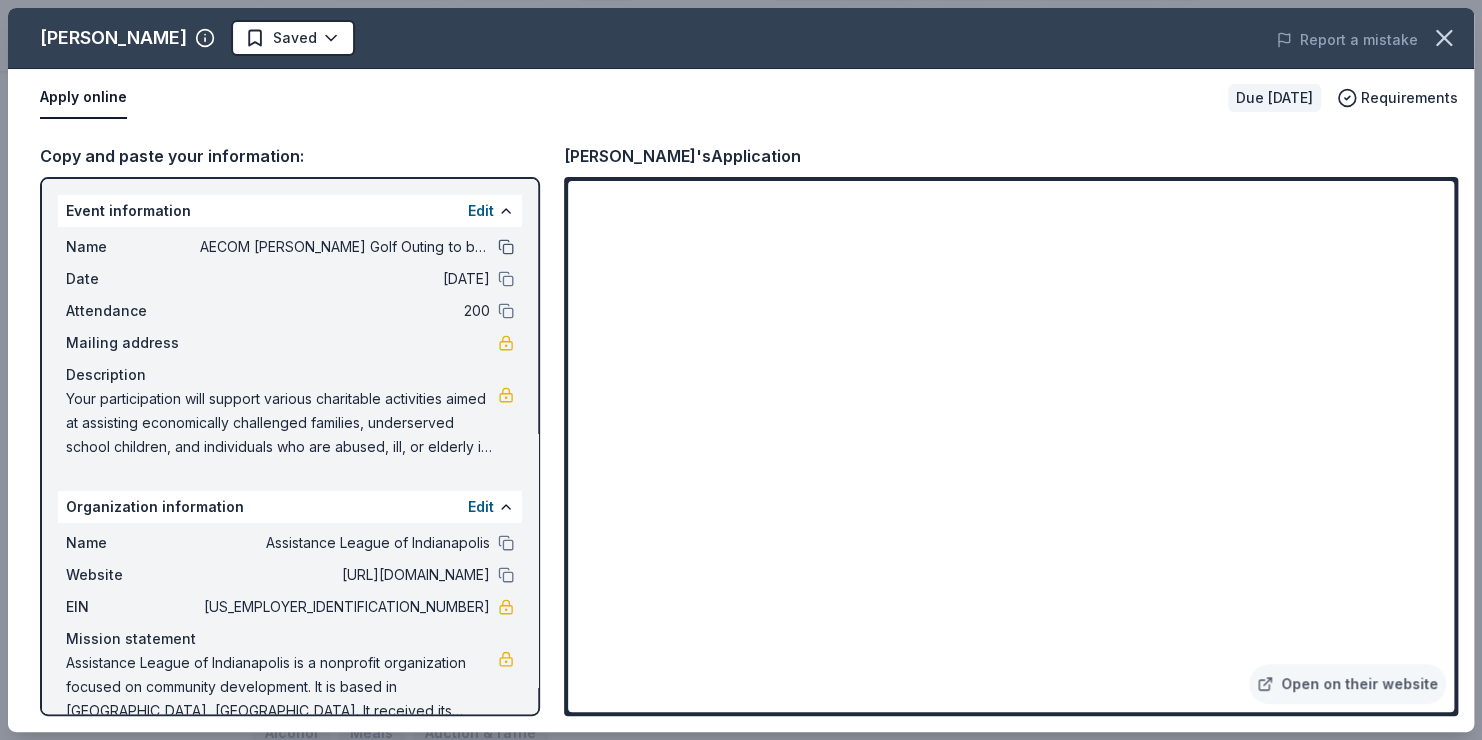 click at bounding box center (506, 247) 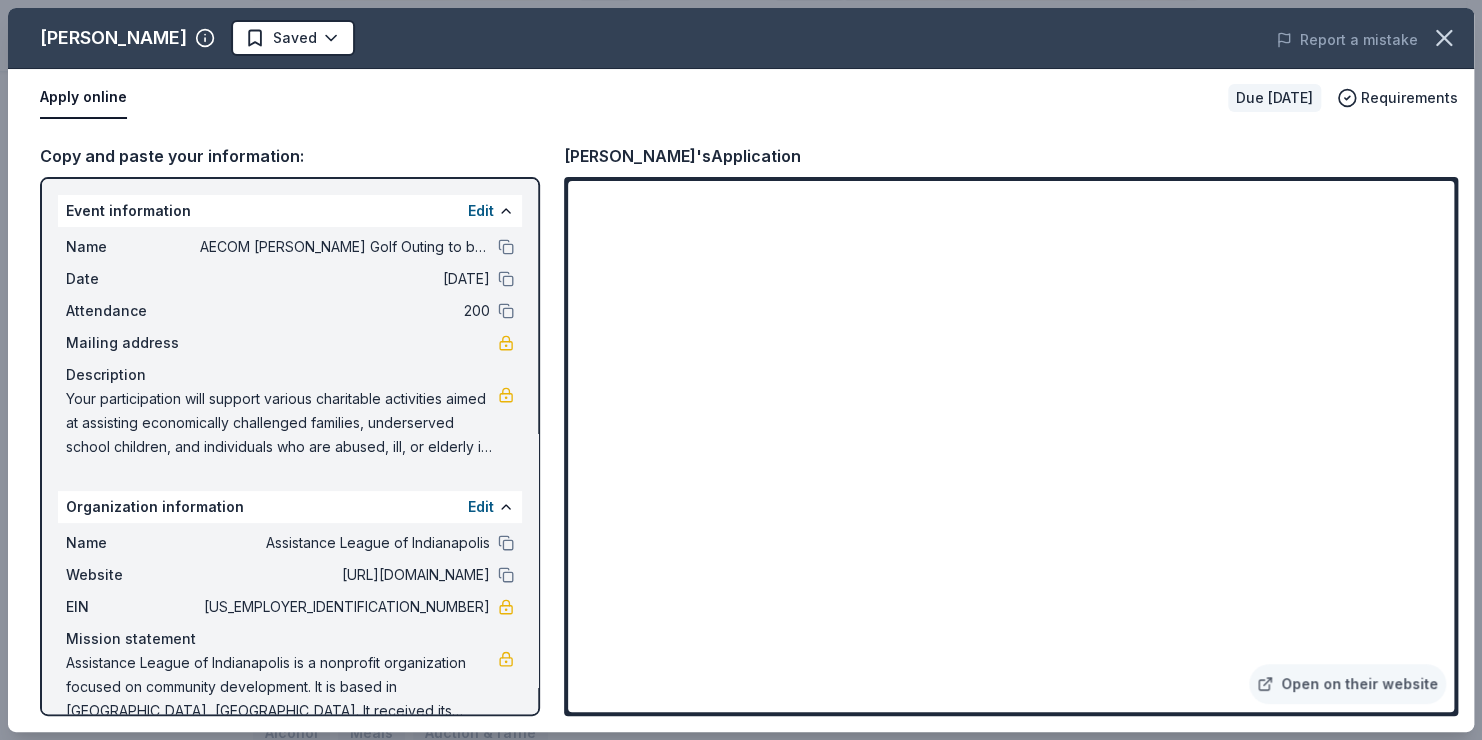 click on "Mission statement" at bounding box center [290, 639] 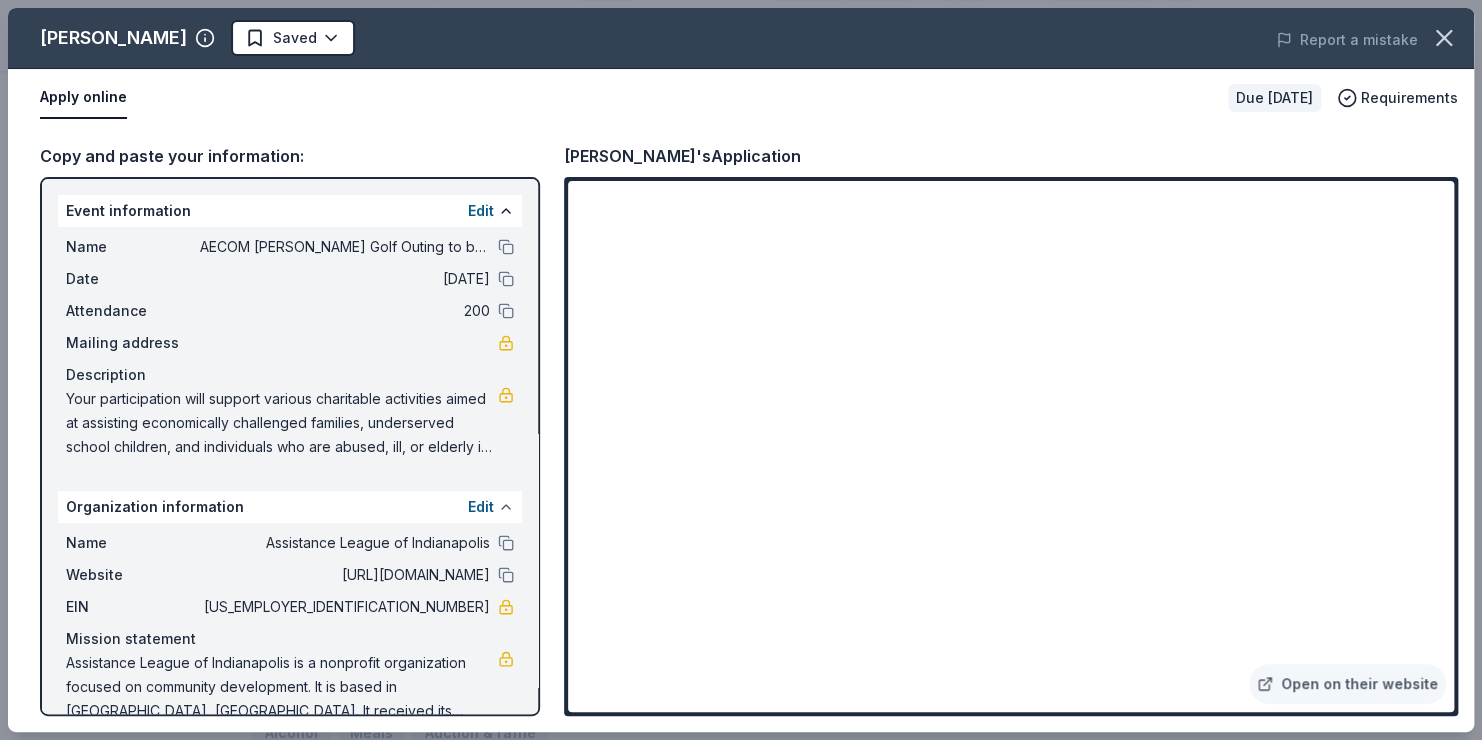 click at bounding box center [506, 507] 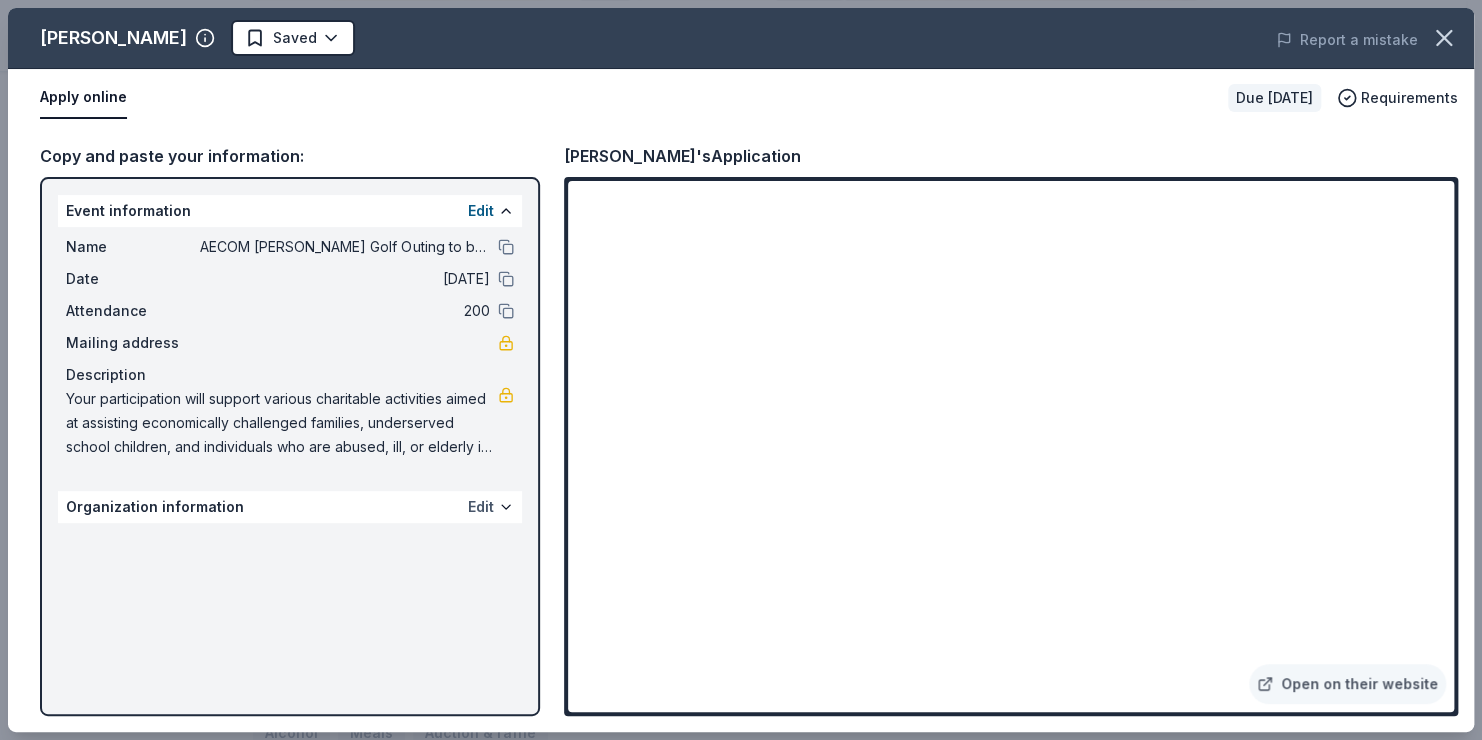 click on "Edit" at bounding box center (481, 507) 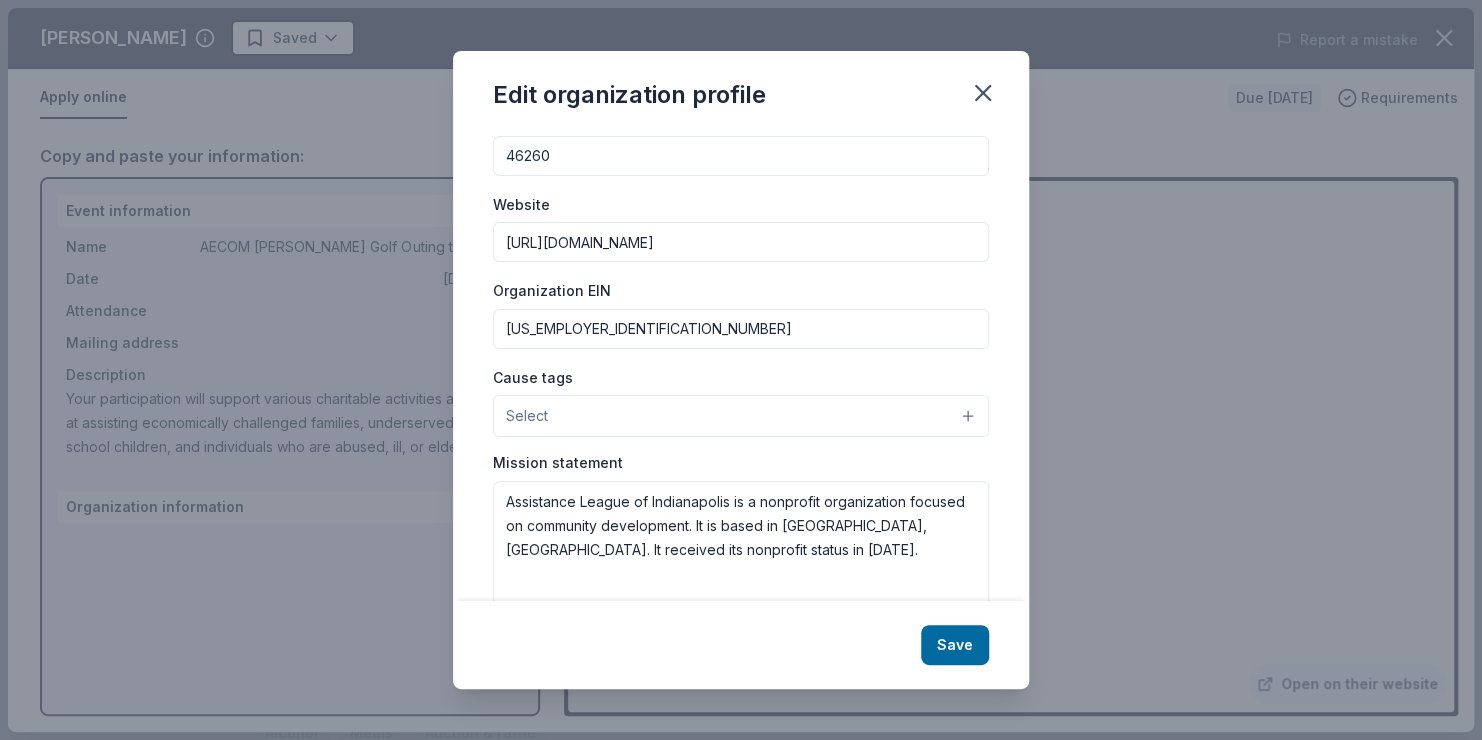 scroll, scrollTop: 199, scrollLeft: 0, axis: vertical 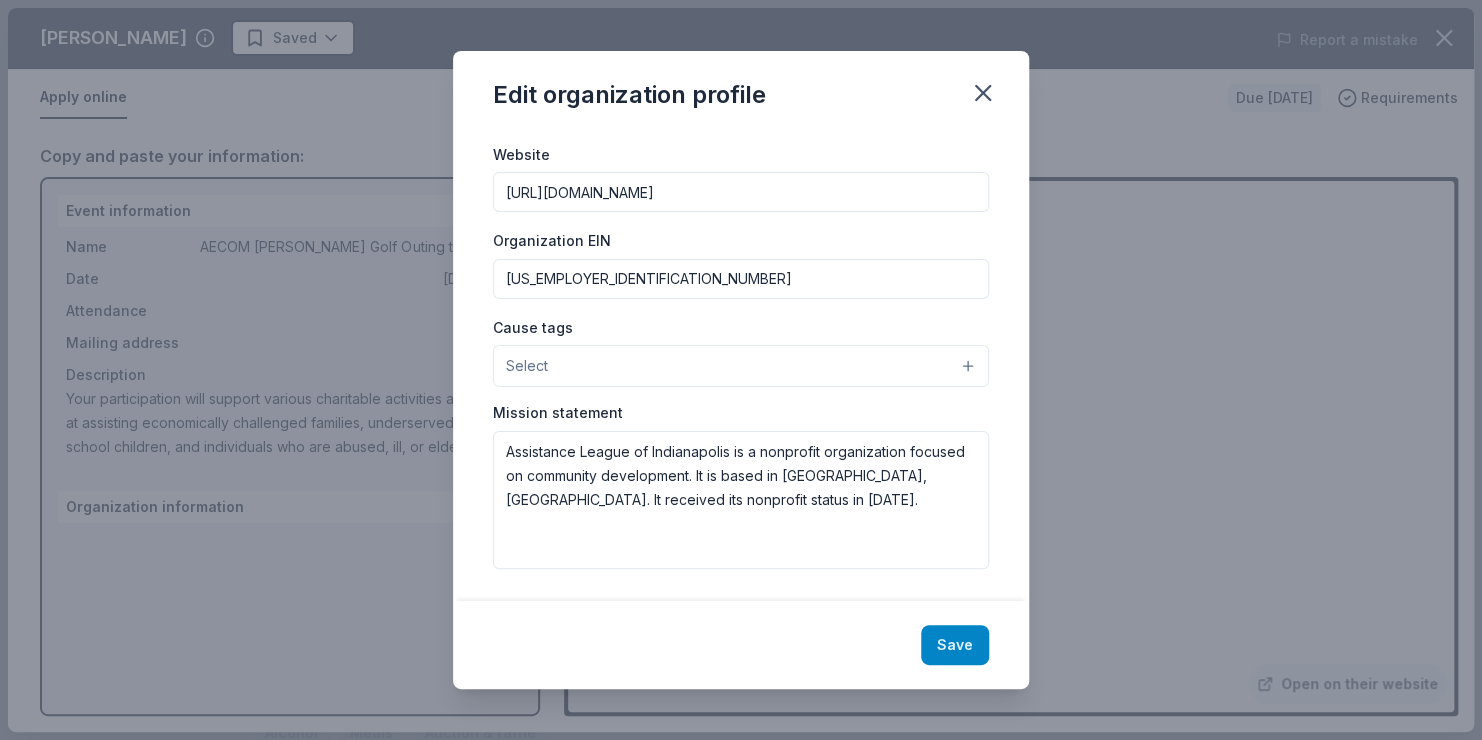 click on "Save" at bounding box center (955, 645) 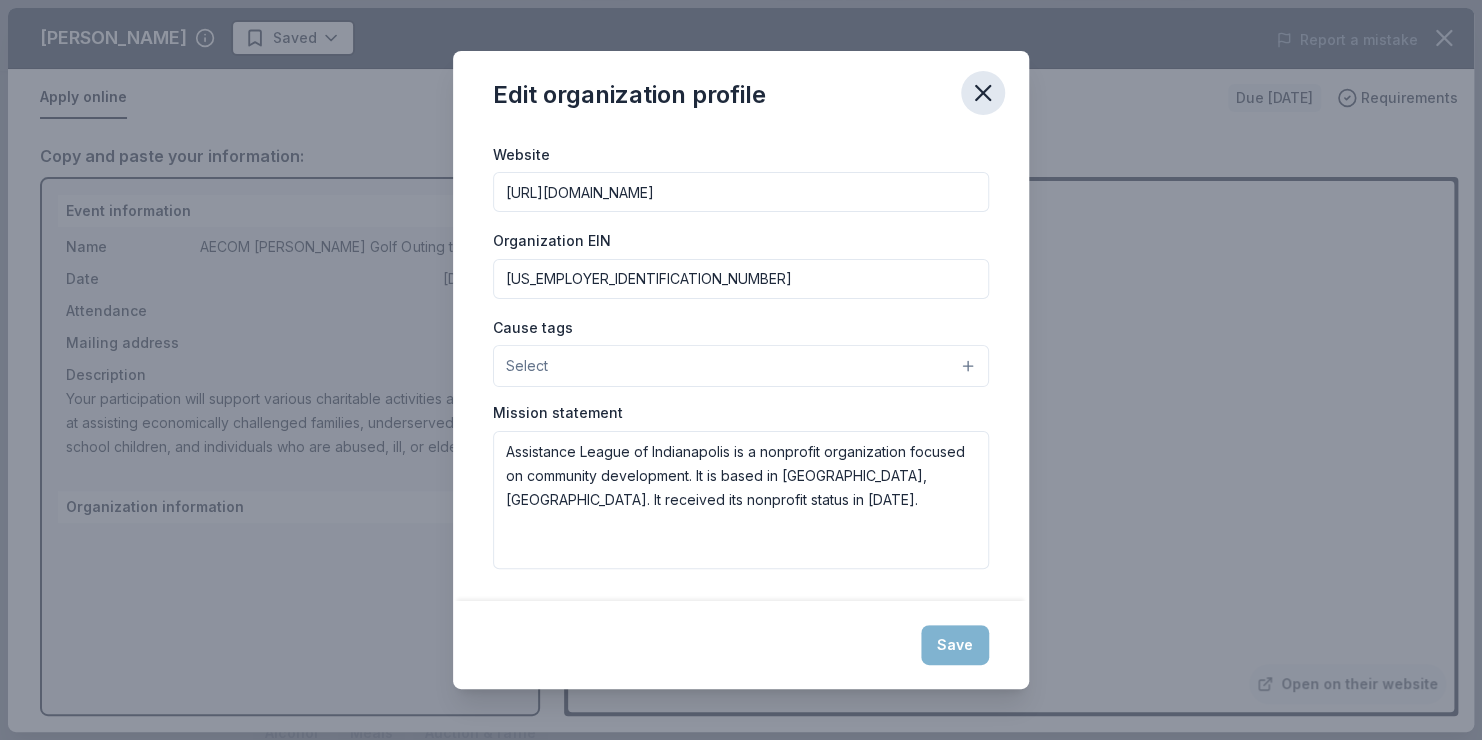 click on "Edit organization profile" at bounding box center [741, 91] 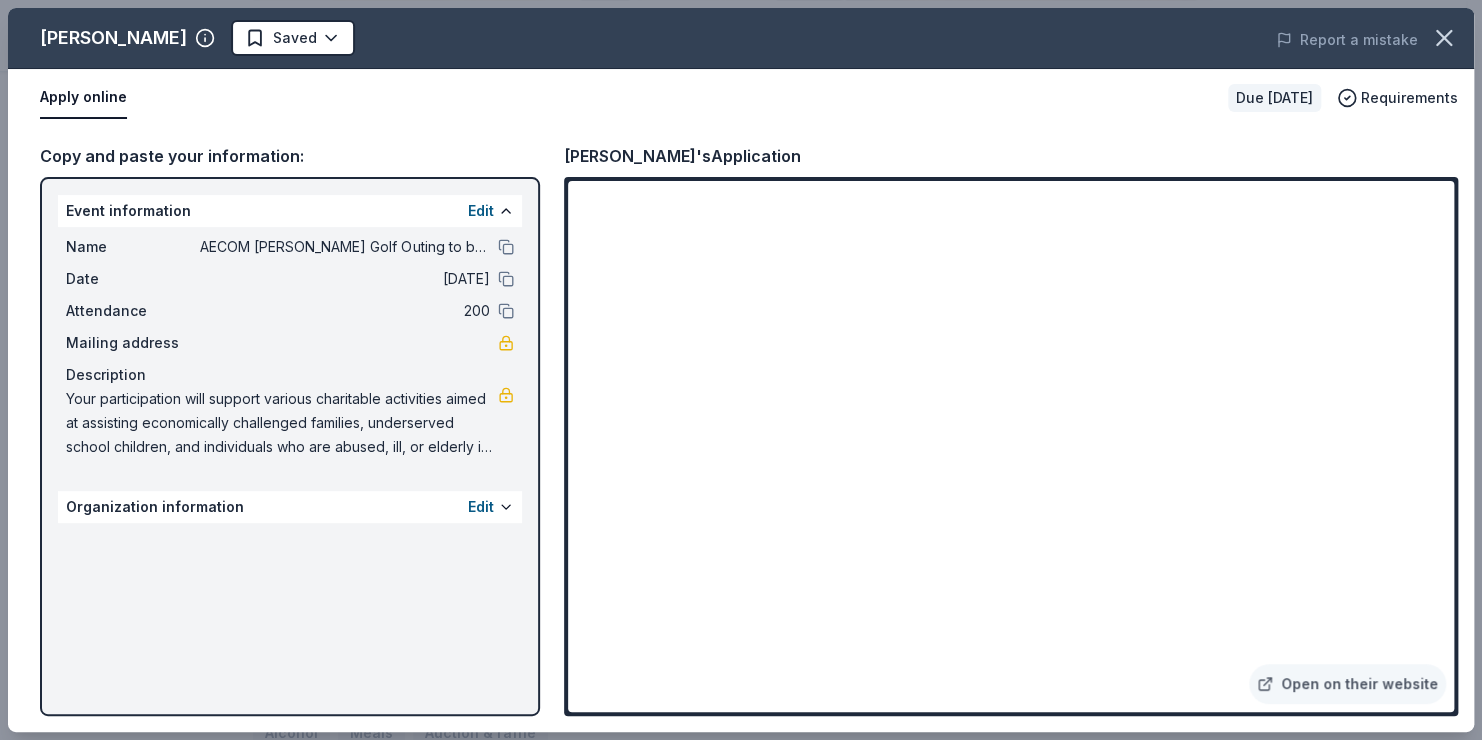 click on "Your participation will support various charitable activities aimed at assisting economically challenged families,  underserved school children, and individuals who are abused, ill, or elderly in [GEOGRAPHIC_DATA] and its surrounding areas. Both Assistance League of Indianapolis and AECOM [PERSON_NAME] are dedicated to addressing these issues and making a positive impact on lives." at bounding box center [282, 423] 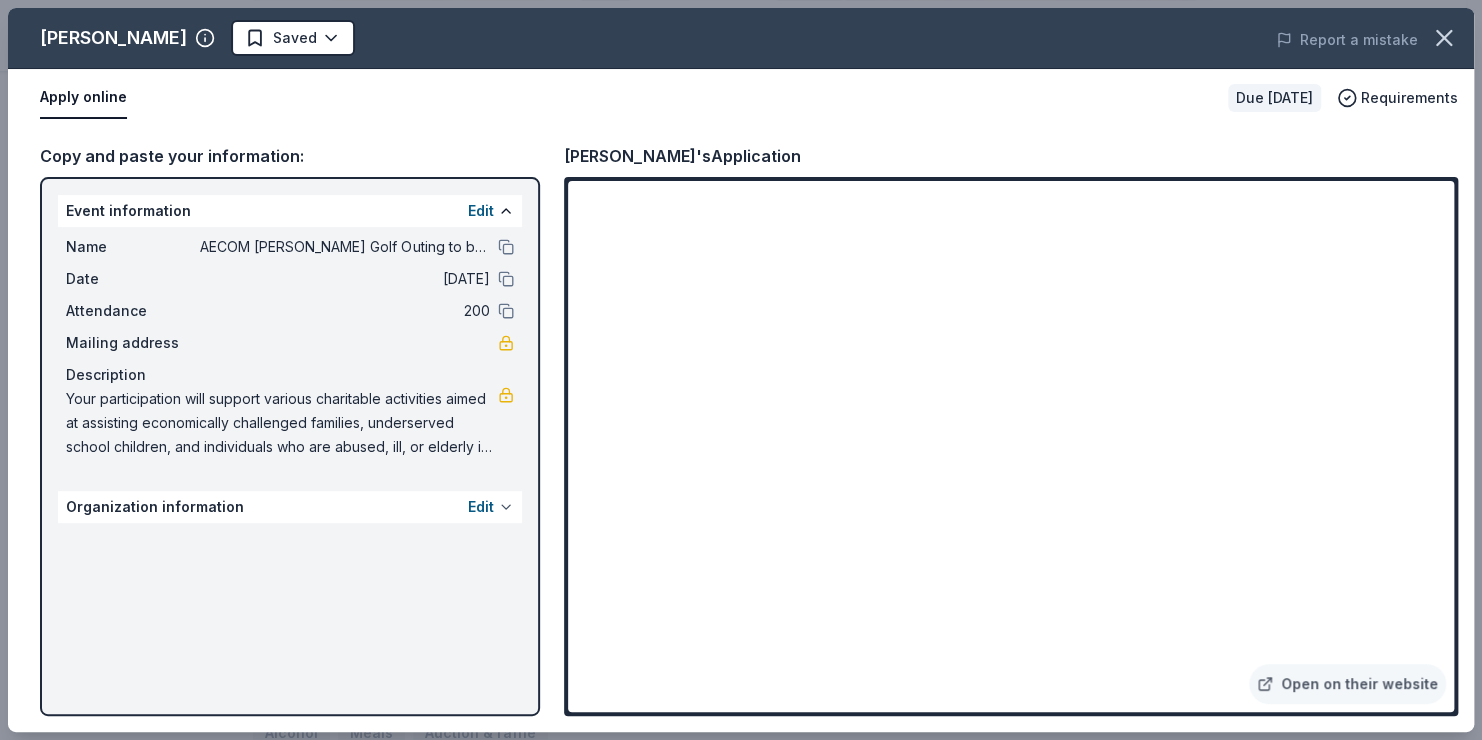 click at bounding box center (506, 507) 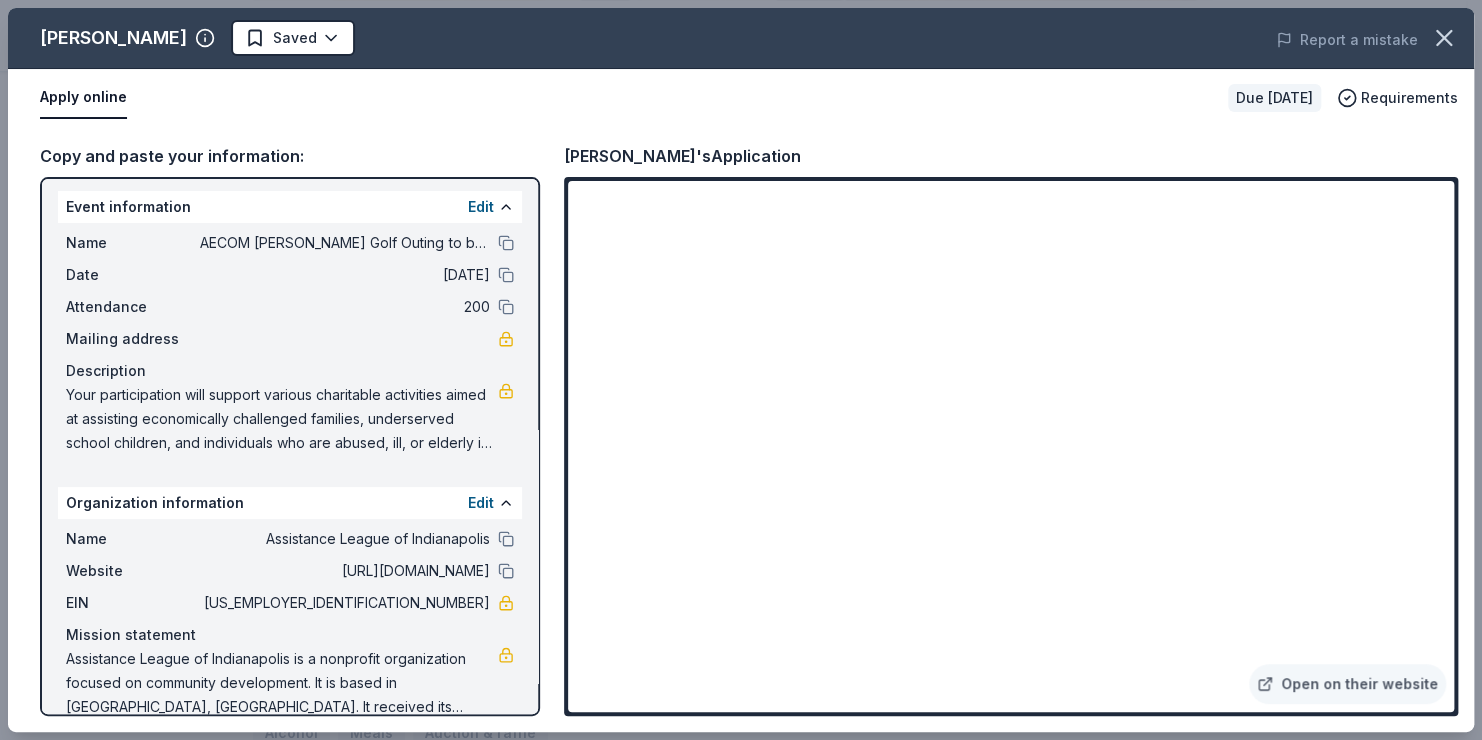 scroll, scrollTop: 0, scrollLeft: 0, axis: both 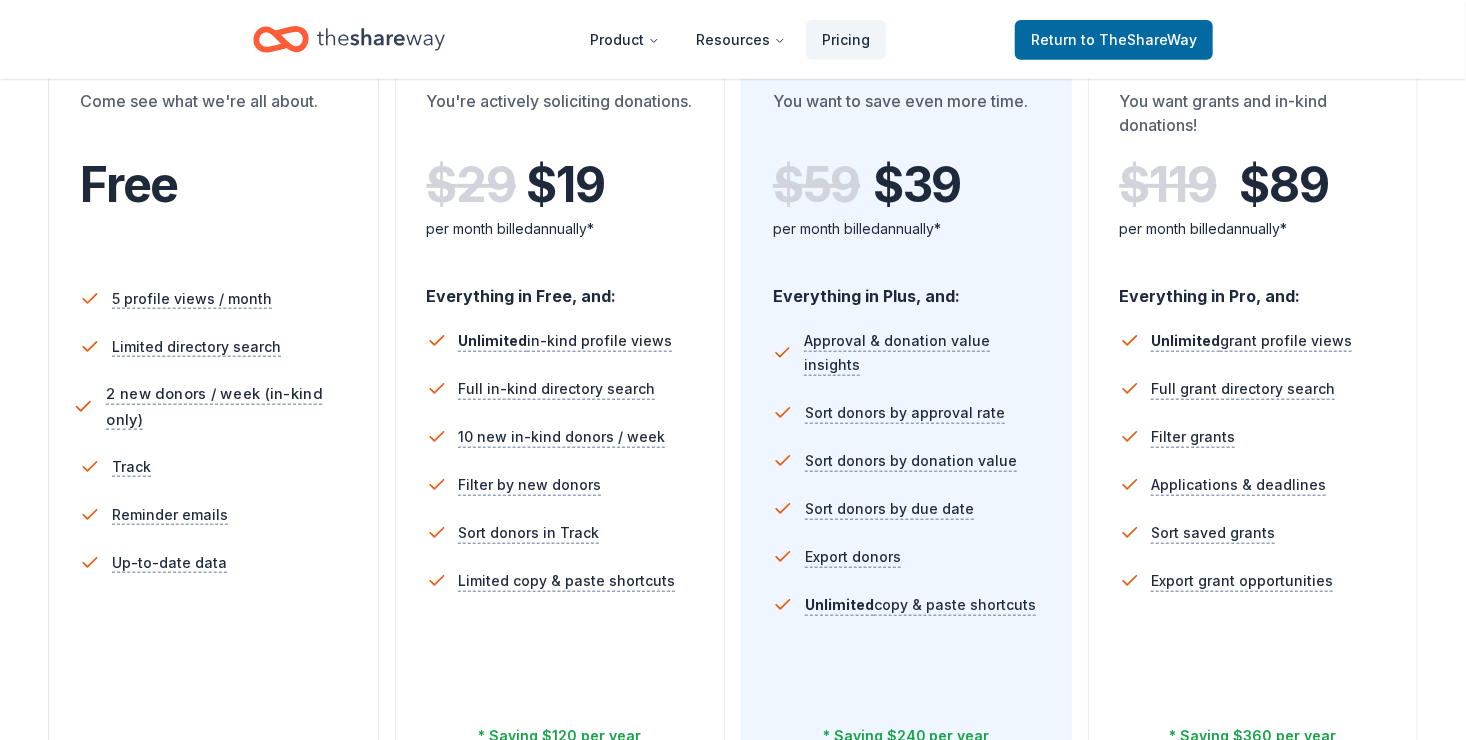 click on "2 new donors / week (in-kind only)" at bounding box center [229, 407] 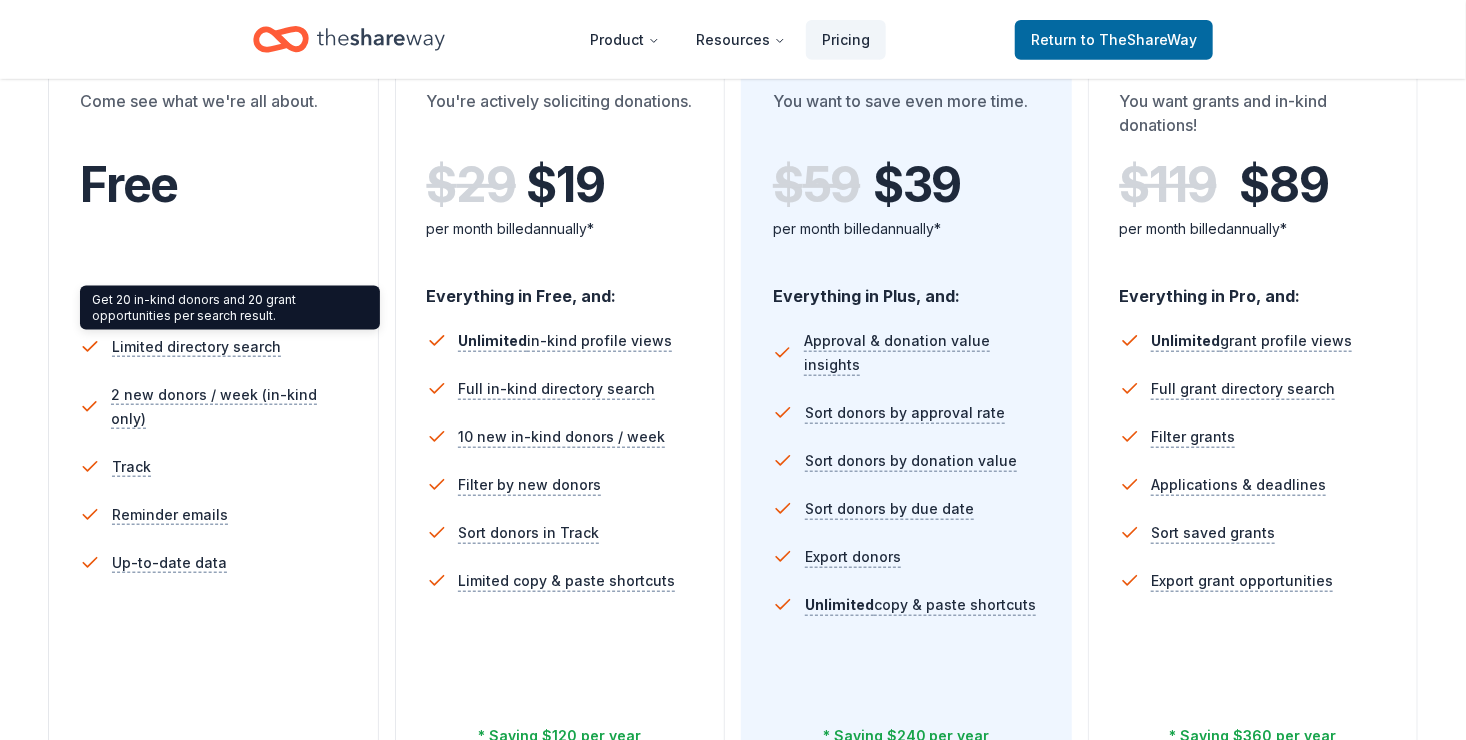 click on "Get 20 in-kind donors and 20 grant opportunities per search result. Get 20 in-kind donors and 20 grant opportunities per search result." at bounding box center (230, 308) 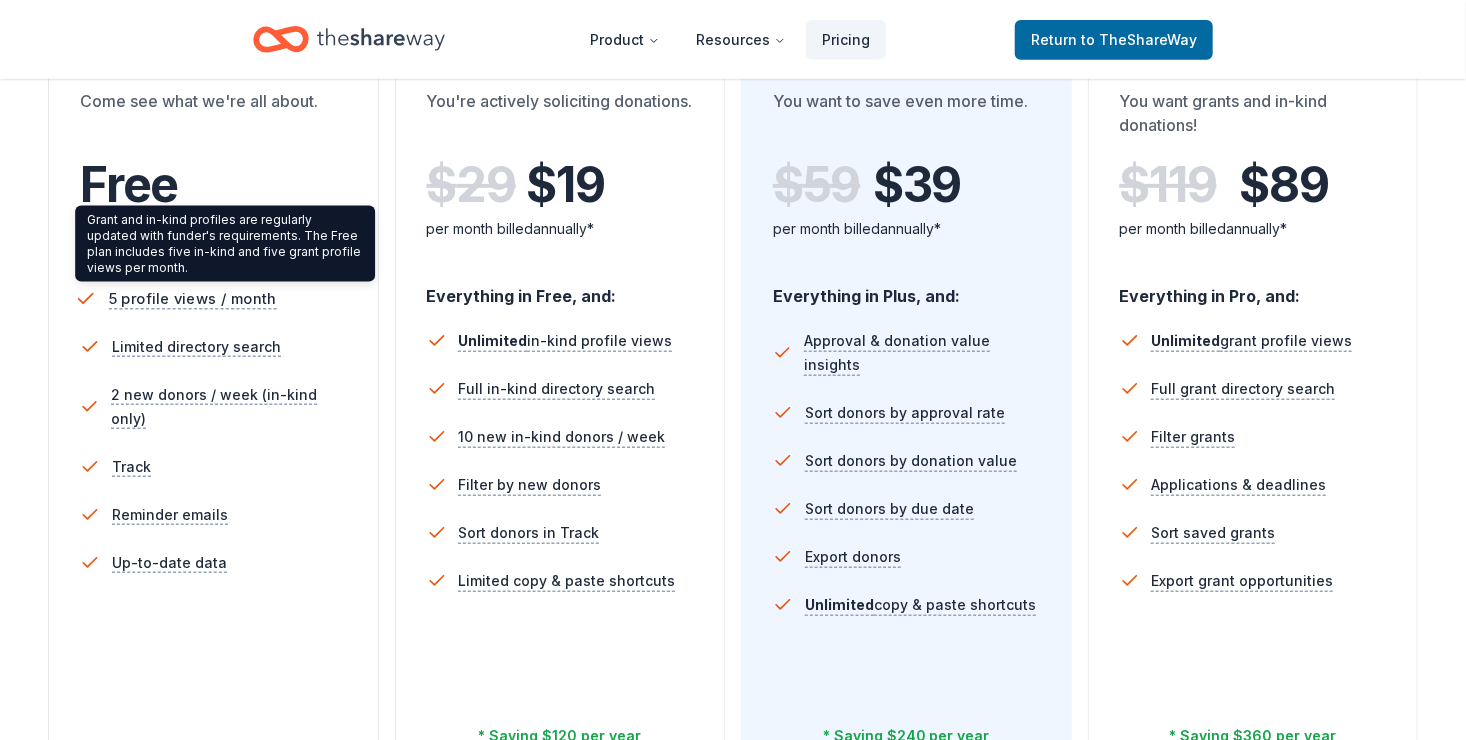 click 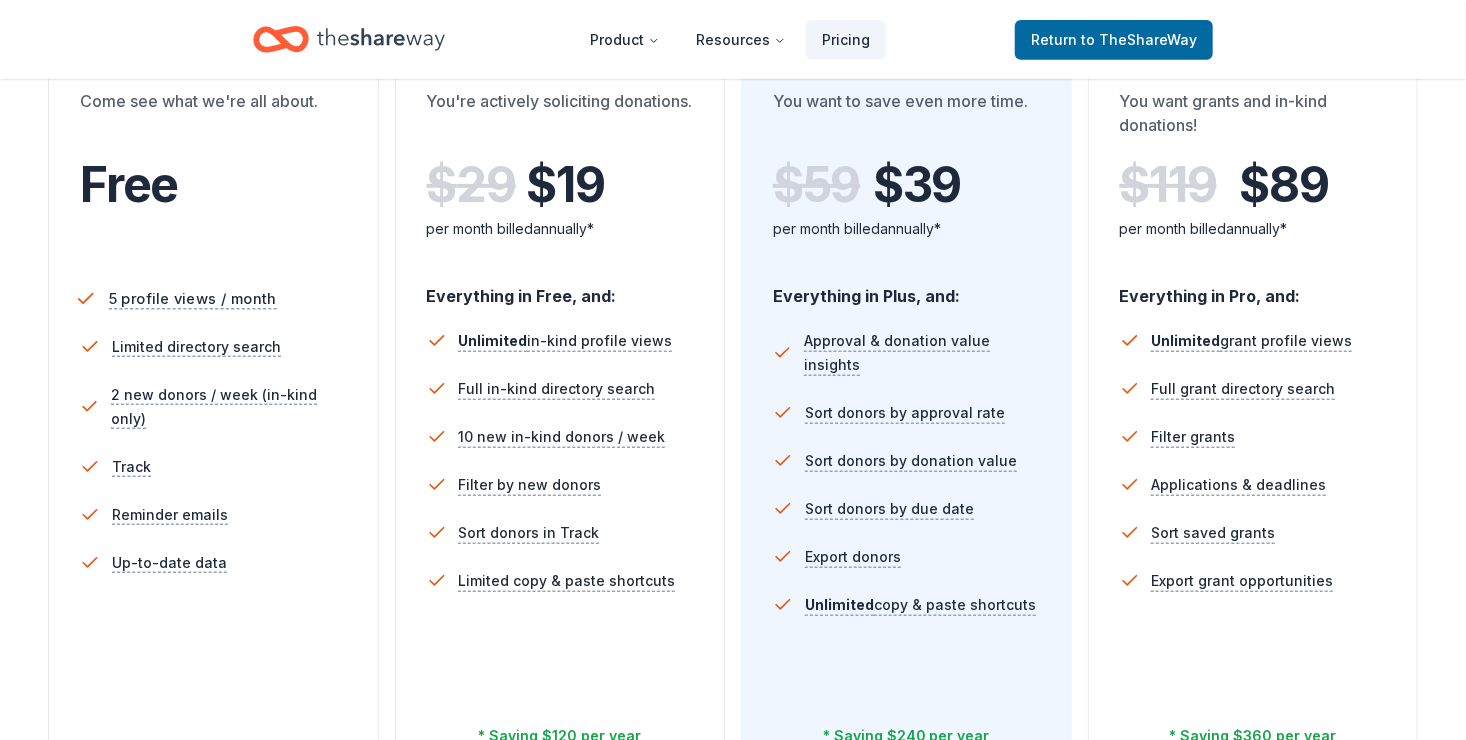 click on "5 profile views / month" at bounding box center (193, 298) 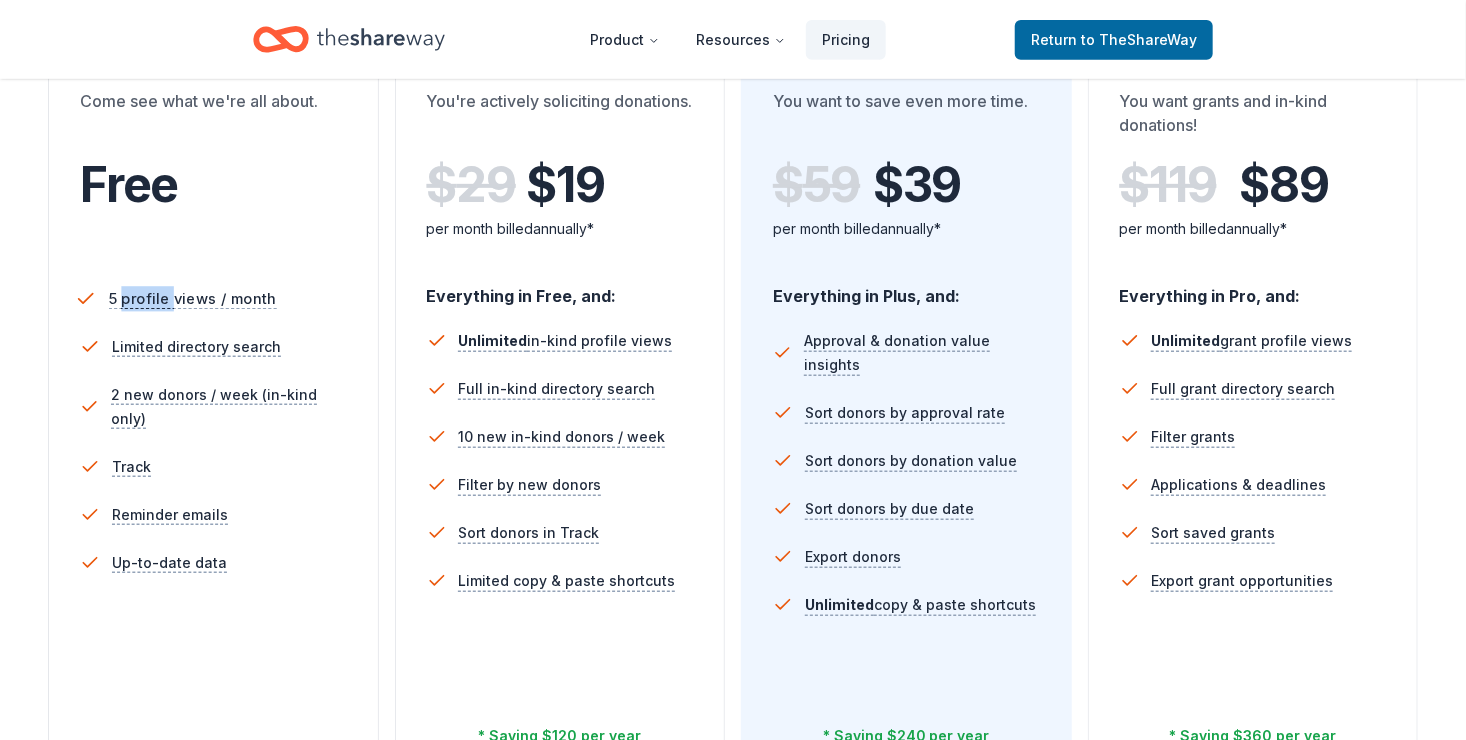 click on "5 profile views / month" at bounding box center [193, 298] 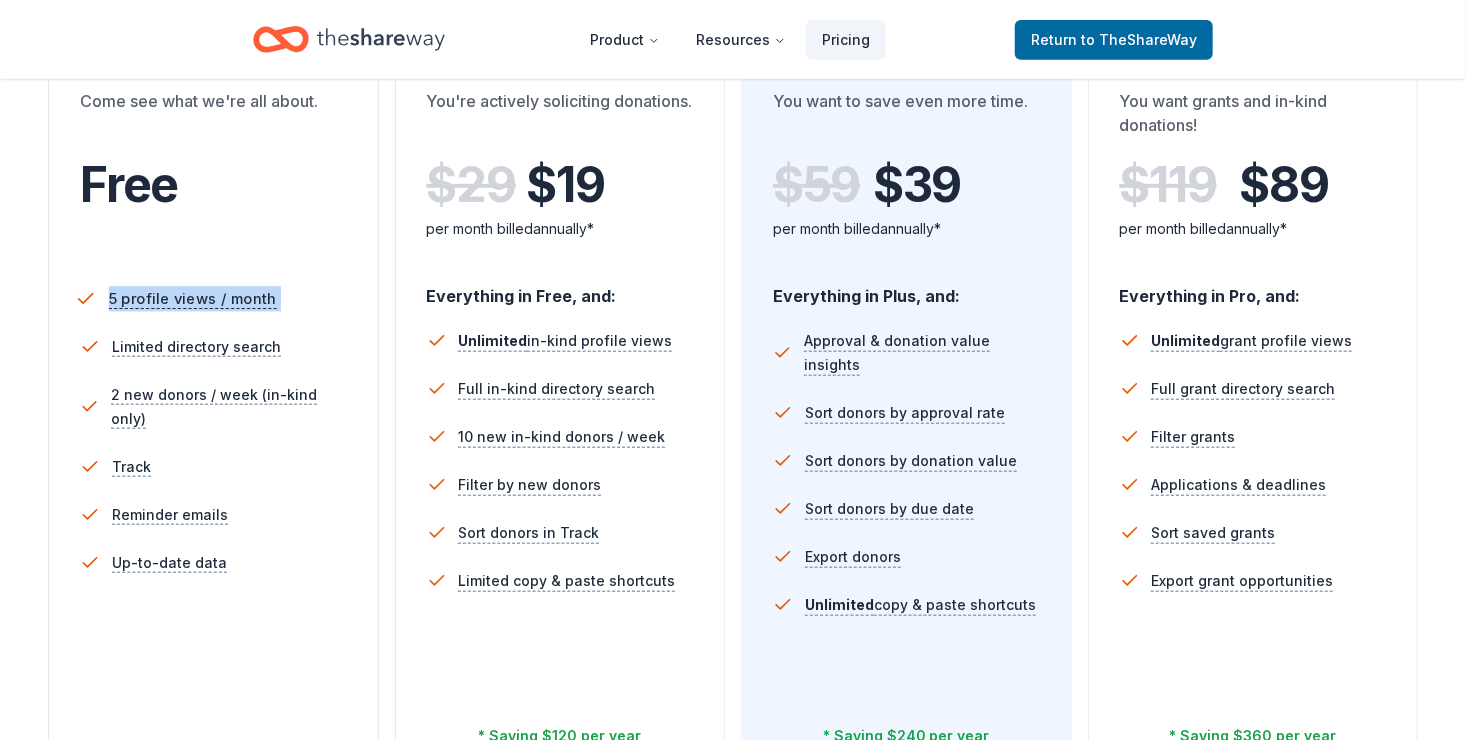 click on "5 profile views / month" at bounding box center (193, 298) 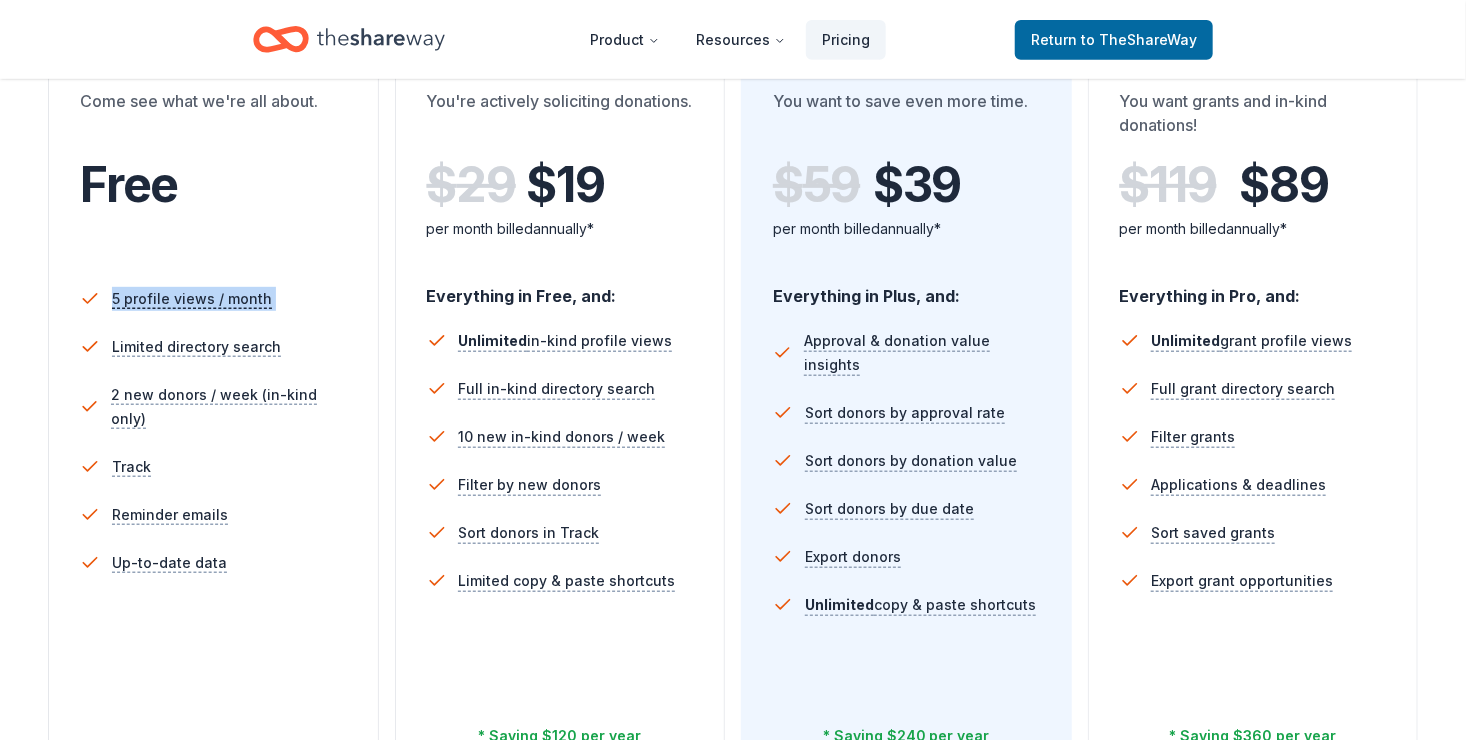 drag, startPoint x: 131, startPoint y: 292, endPoint x: 141, endPoint y: 273, distance: 21.470911 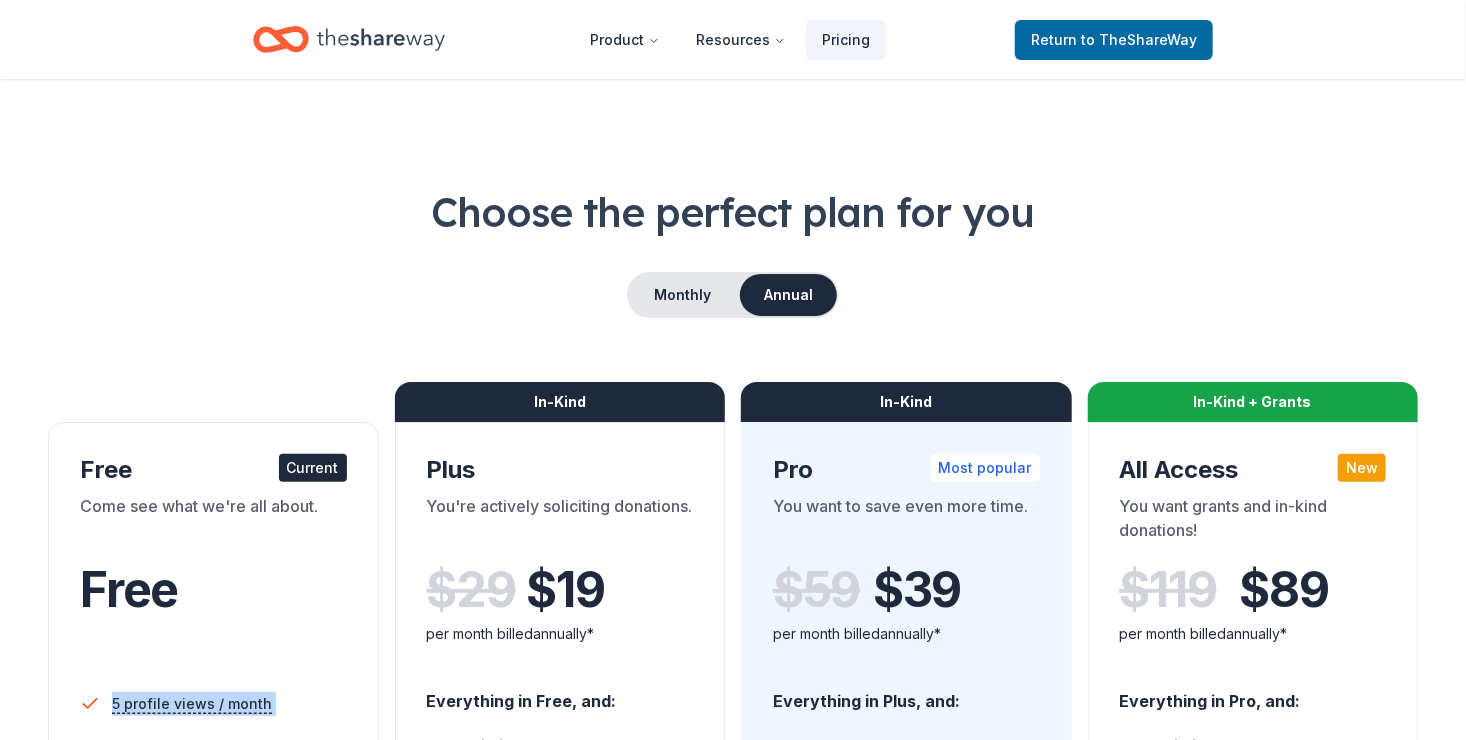 scroll, scrollTop: 0, scrollLeft: 0, axis: both 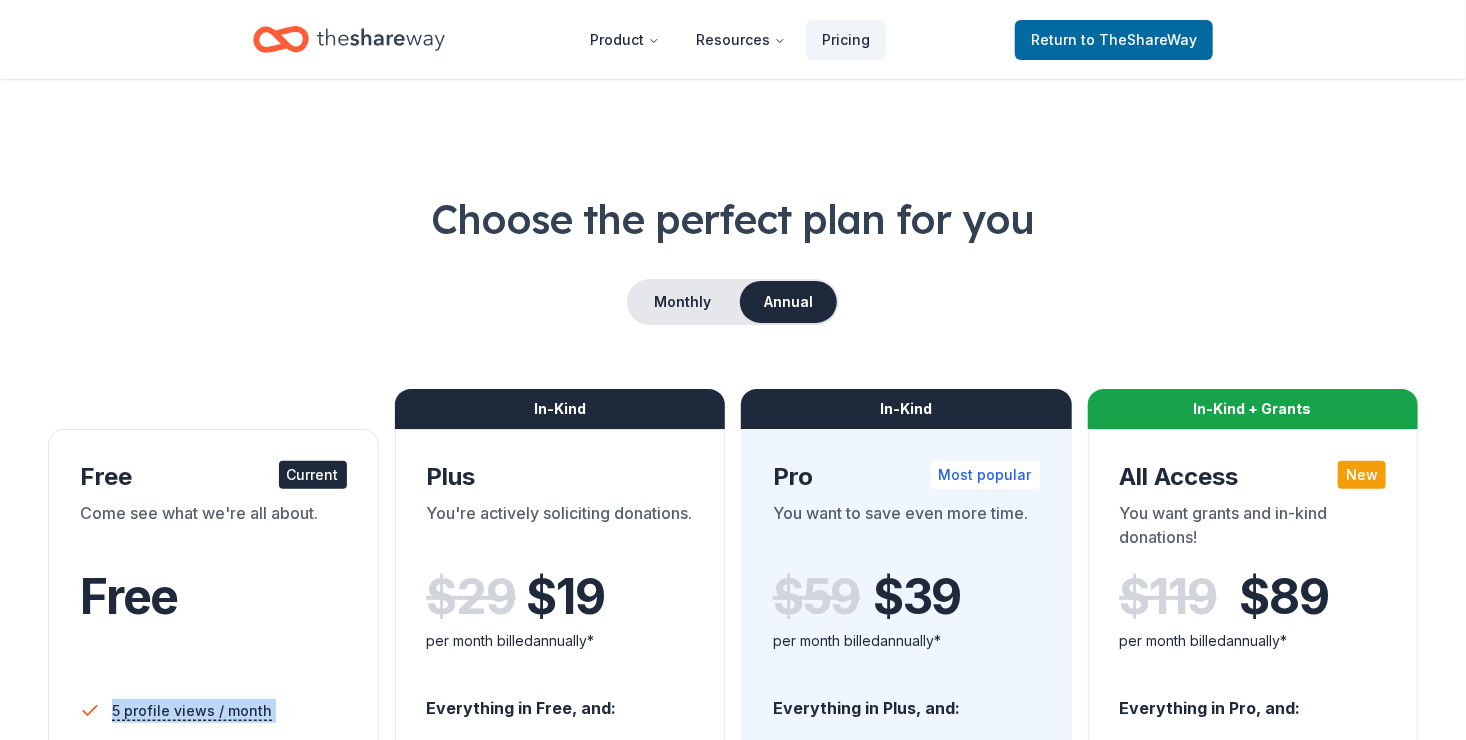 click 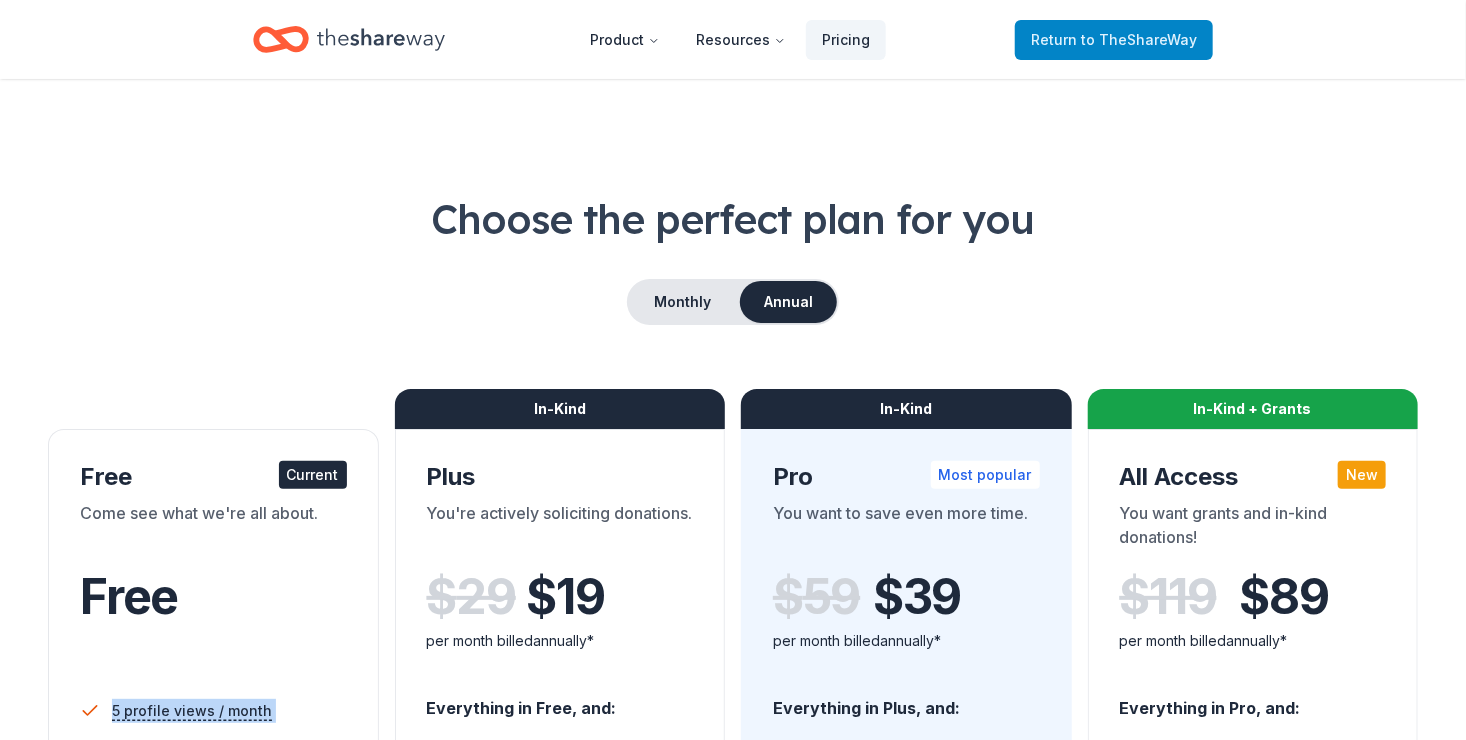click on "Return to TheShareWay" at bounding box center [1114, 40] 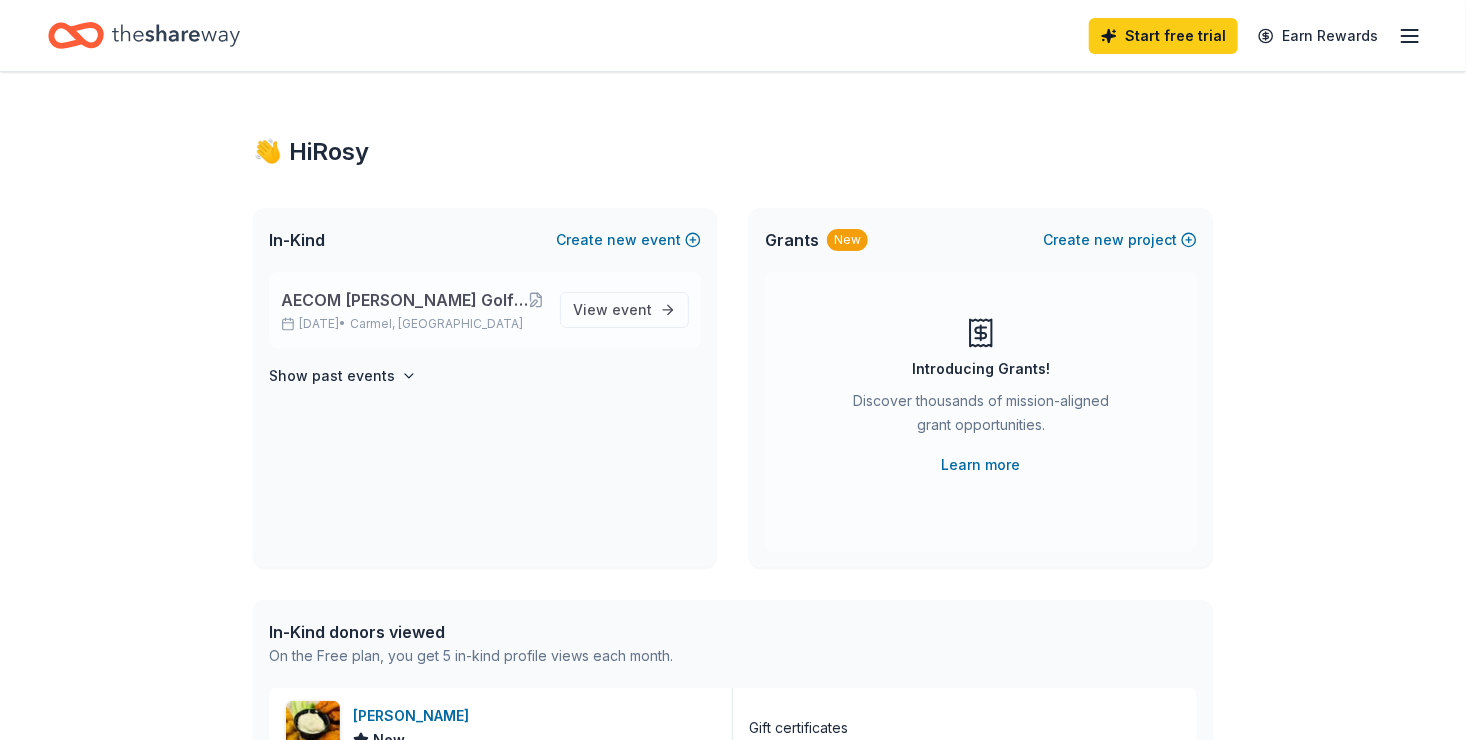 click on "AECOM [PERSON_NAME] Golf Outing to benefit Assistance League of Indianapolis" at bounding box center (404, 300) 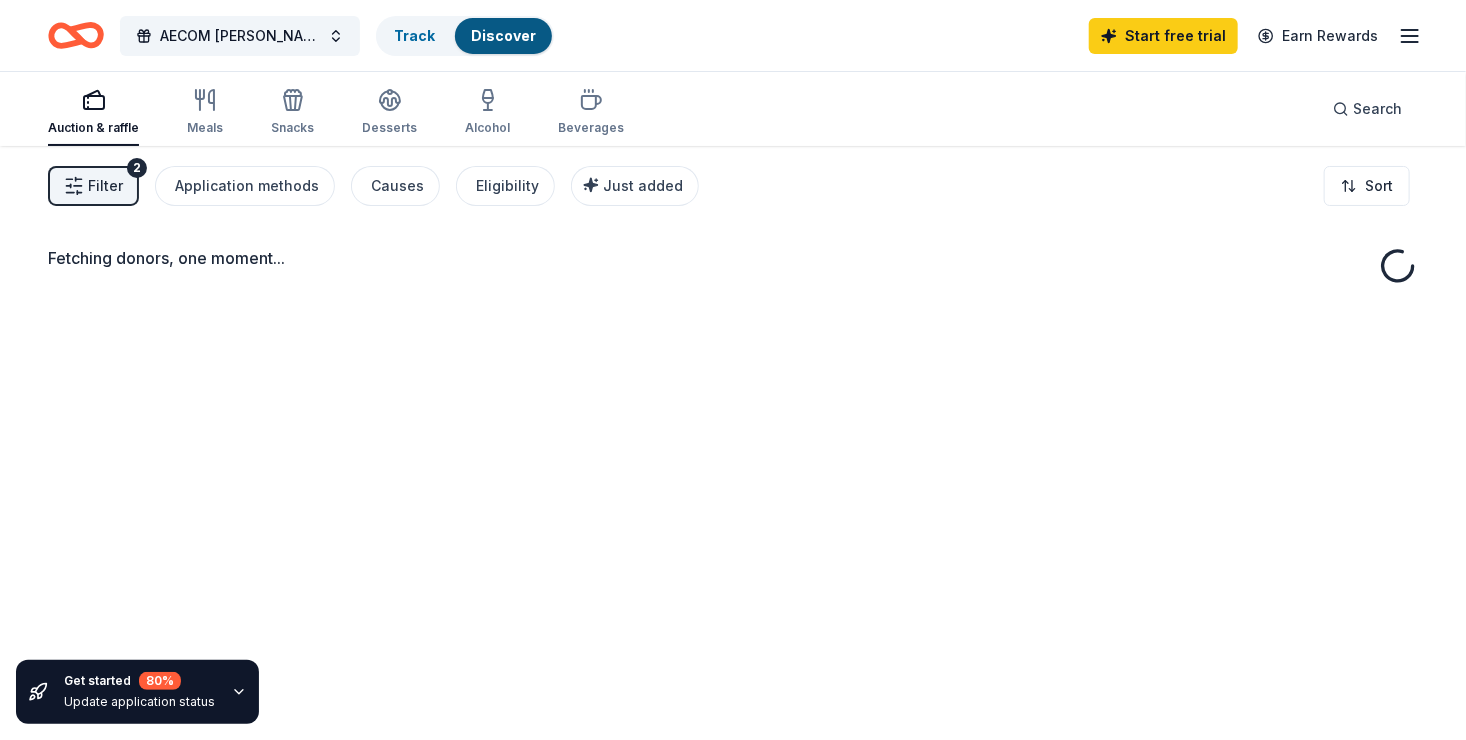 click on "Fetching donors, one moment..." at bounding box center [733, 516] 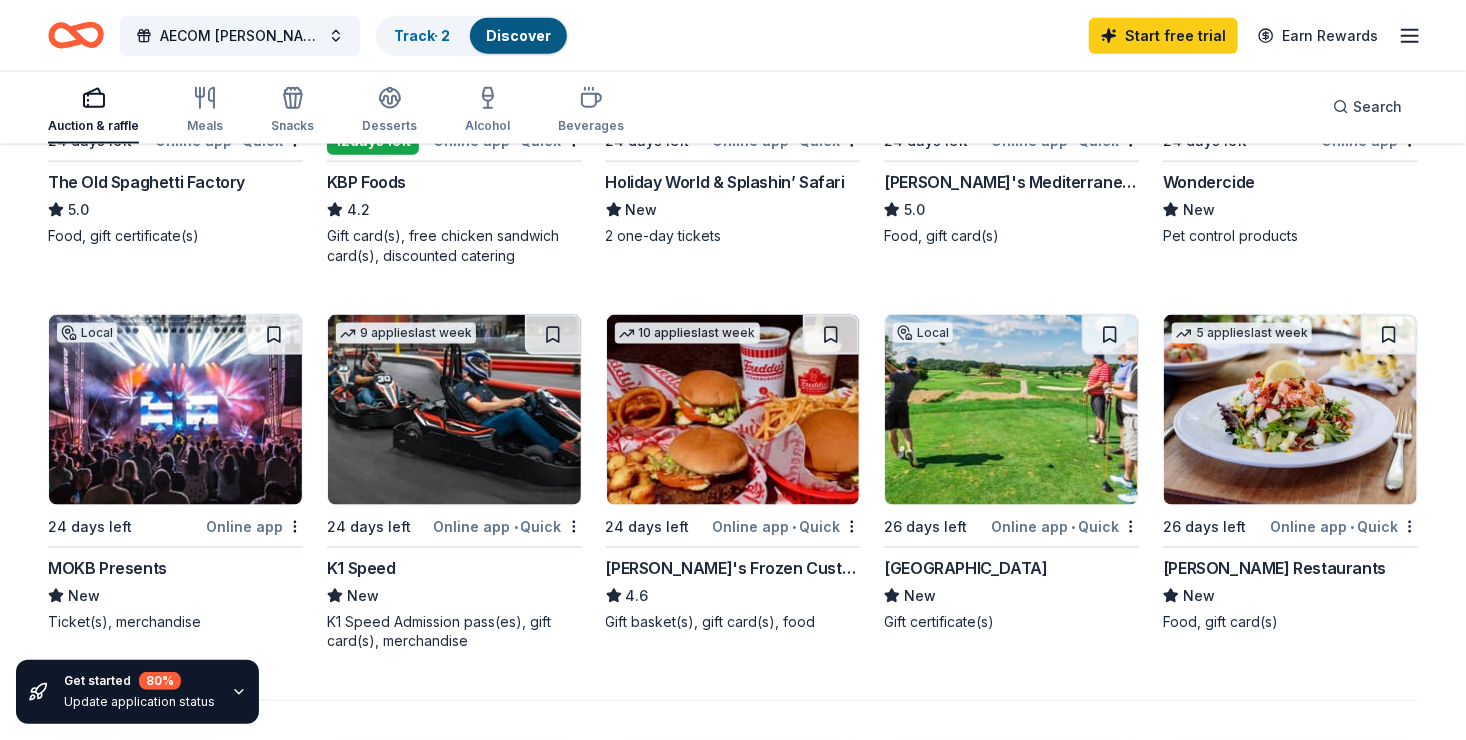 scroll, scrollTop: 1193, scrollLeft: 0, axis: vertical 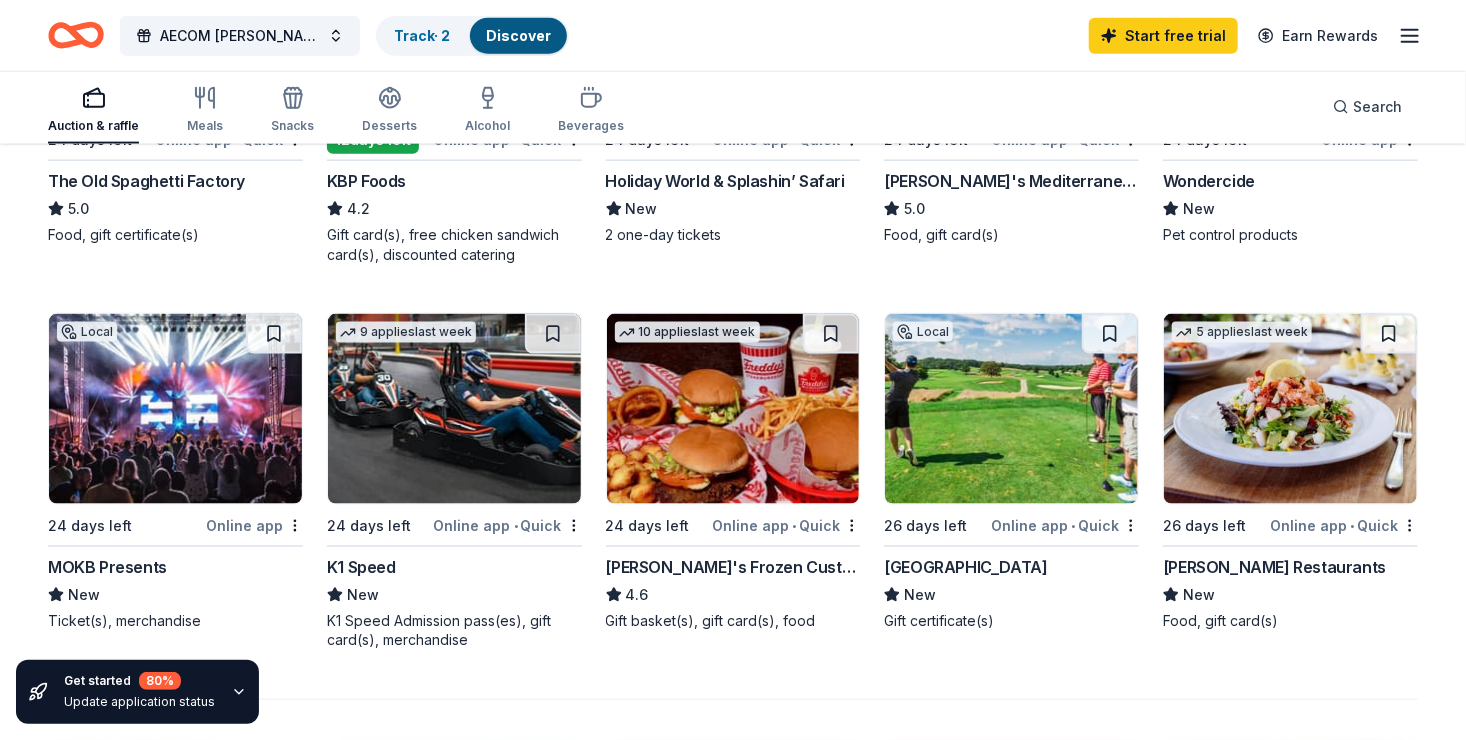 click at bounding box center (175, 409) 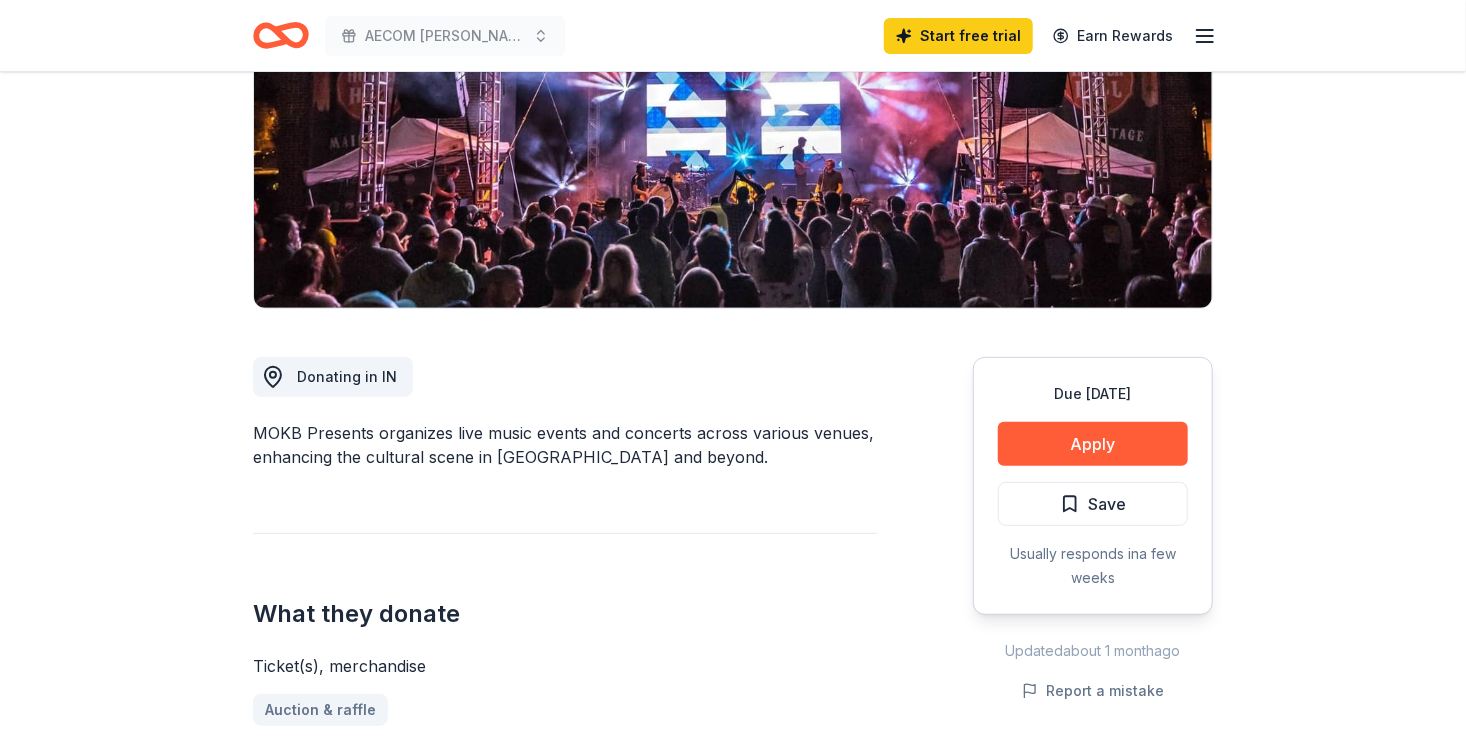 scroll, scrollTop: 300, scrollLeft: 0, axis: vertical 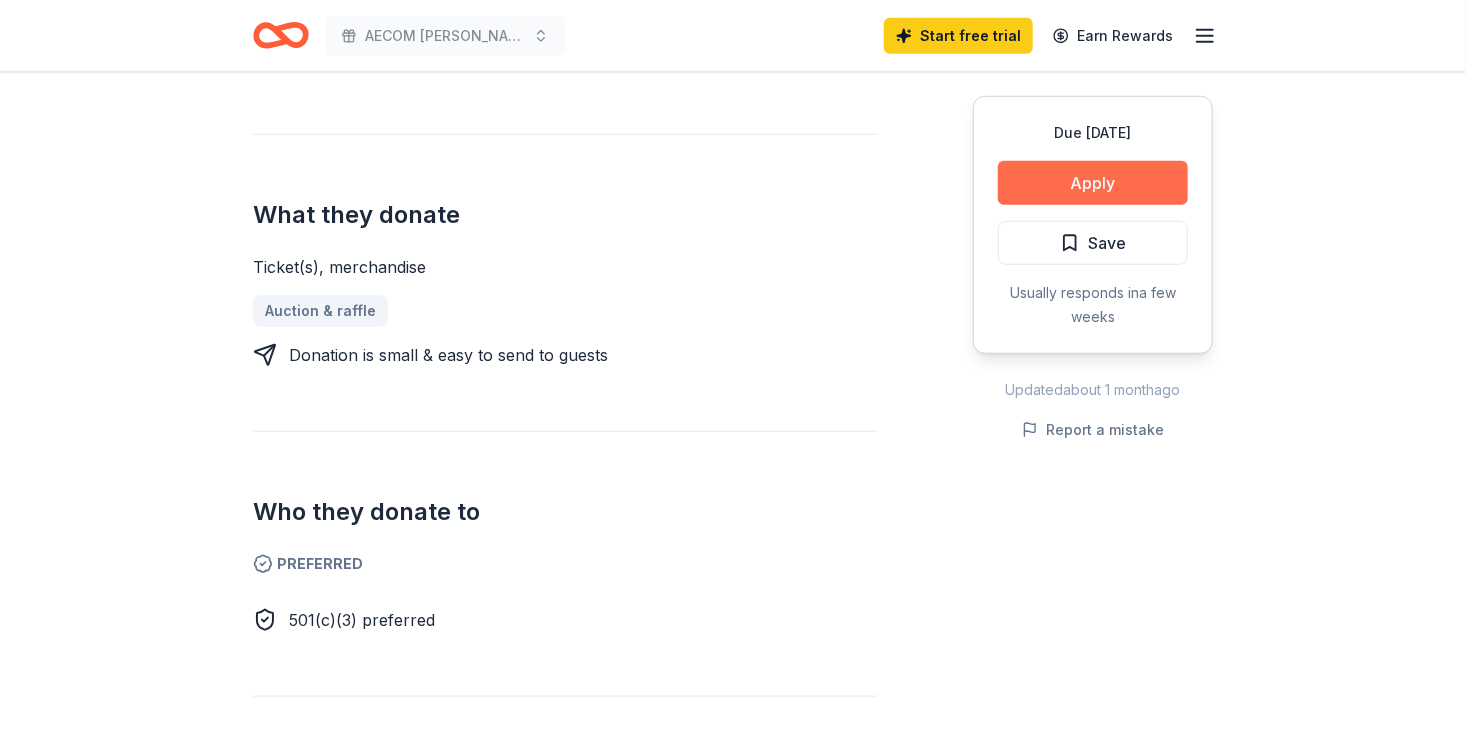 click on "Apply" at bounding box center [1093, 183] 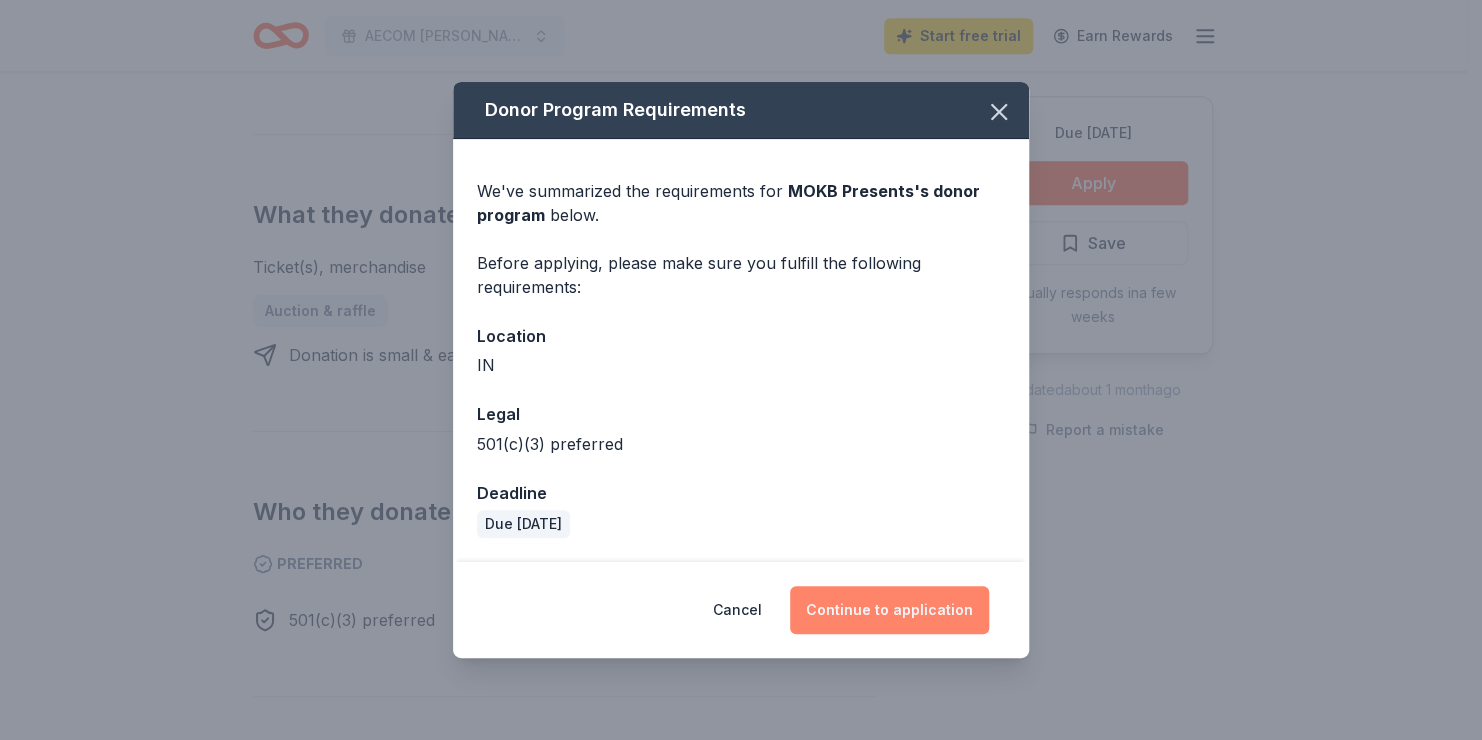 click on "Continue to application" at bounding box center (889, 610) 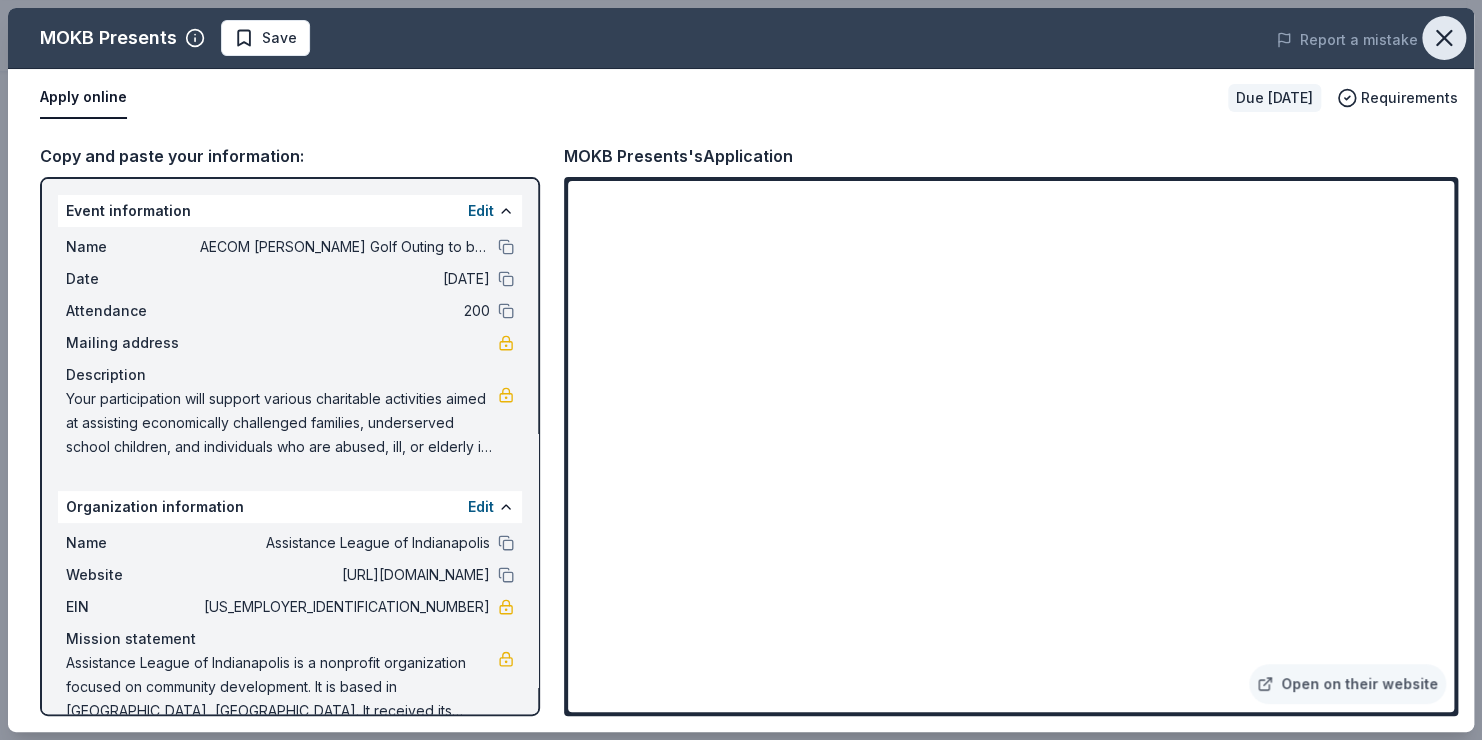 drag, startPoint x: 1432, startPoint y: 29, endPoint x: 1447, endPoint y: 29, distance: 15 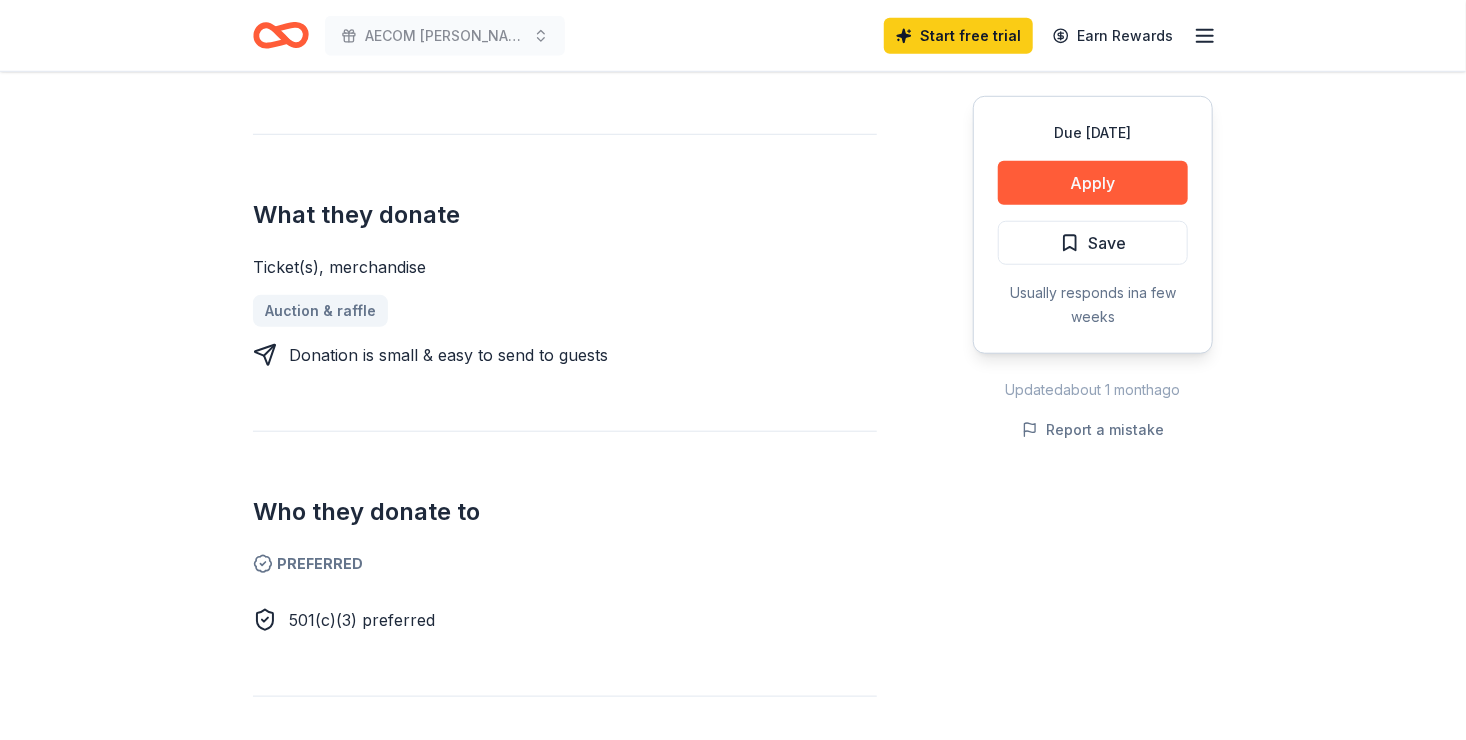 click 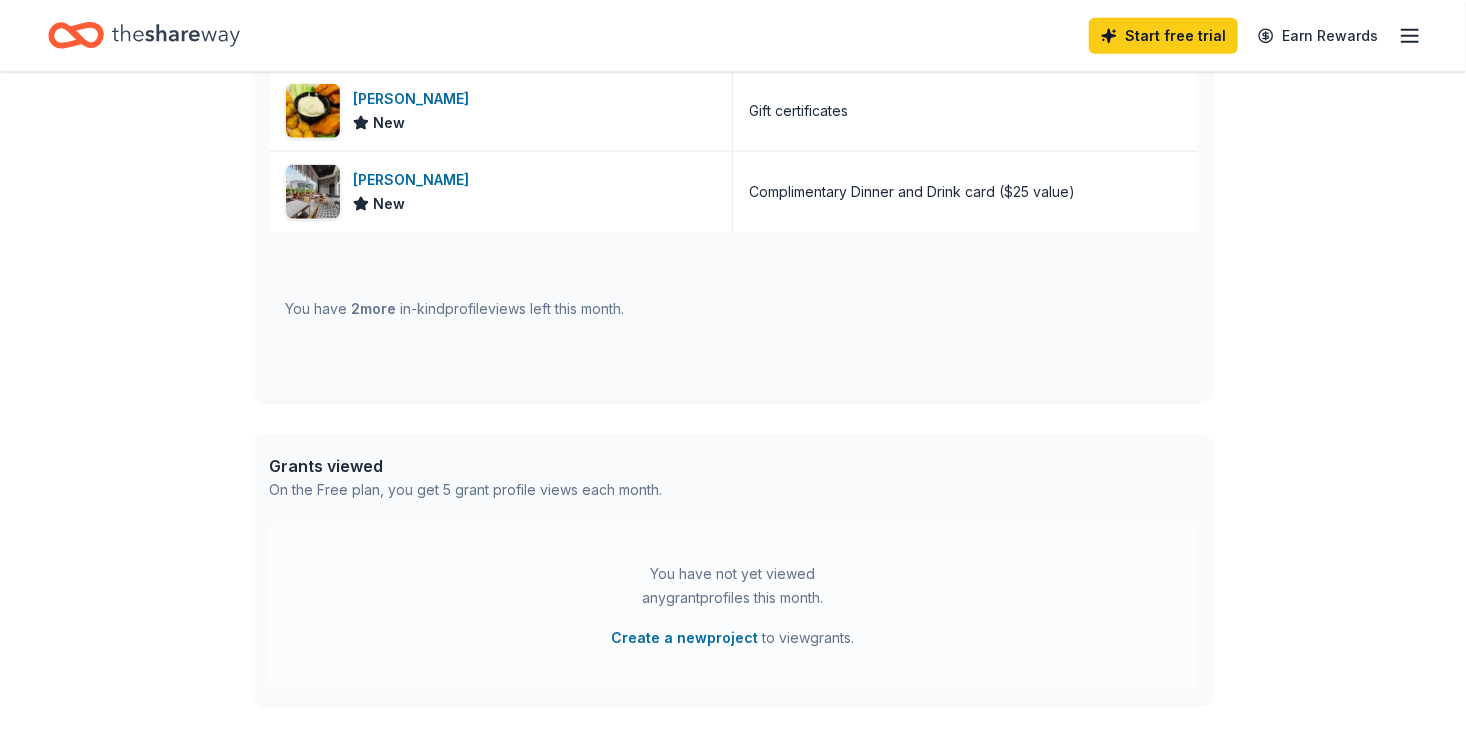 scroll, scrollTop: 0, scrollLeft: 0, axis: both 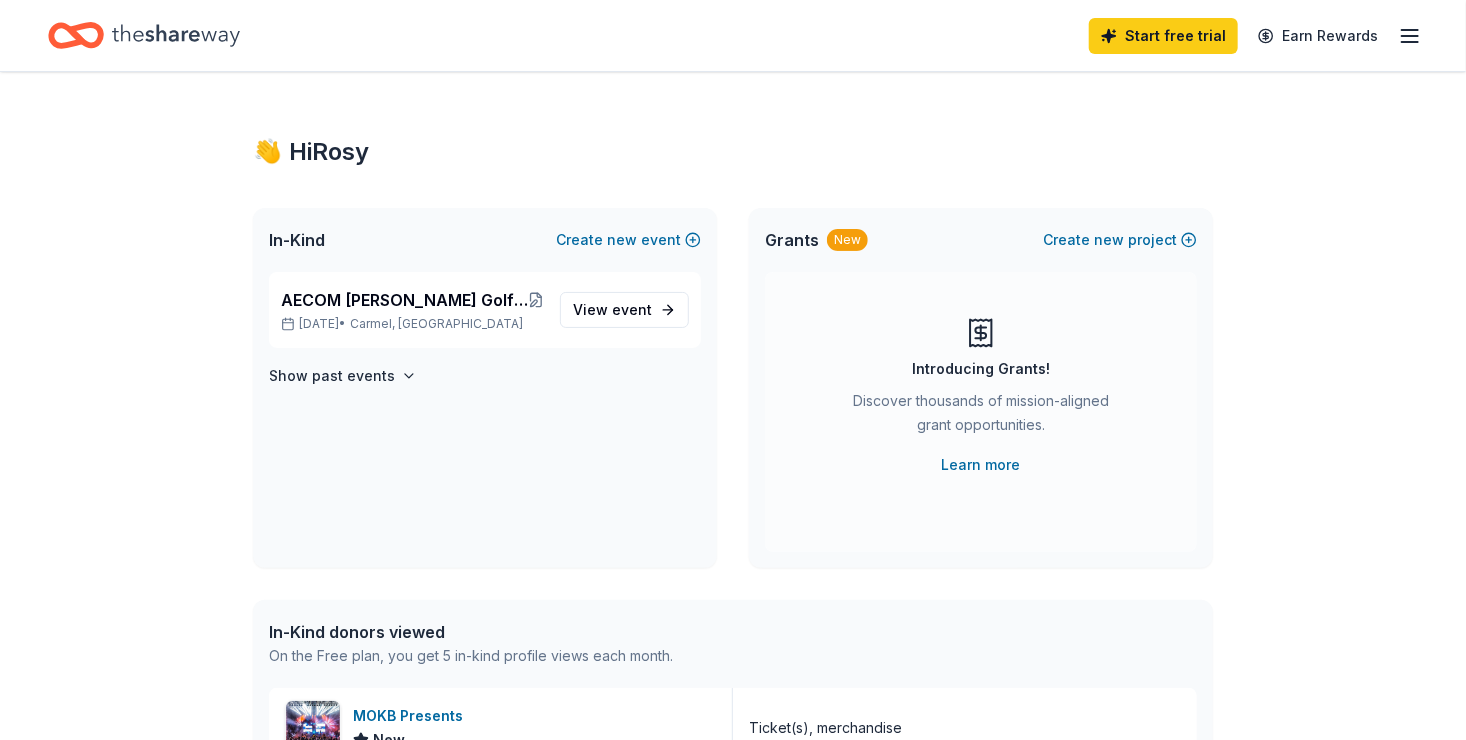 click on "AECOM Hunt Charity Golf Outing to benefit Assistance League of Indianapolis Sep 04, 2025  •  Carmel, IN View   event   Show past events" at bounding box center (485, 420) 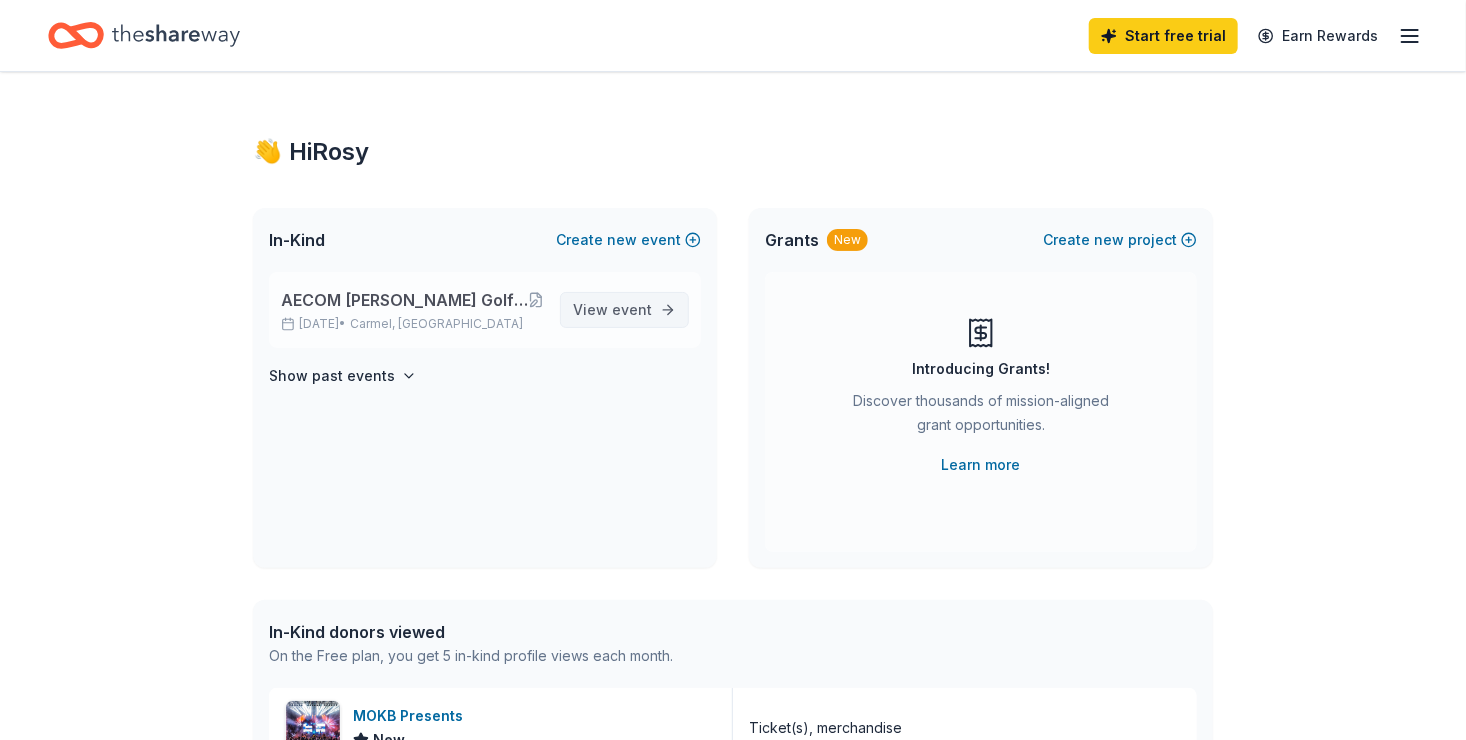 click on "event" at bounding box center (632, 309) 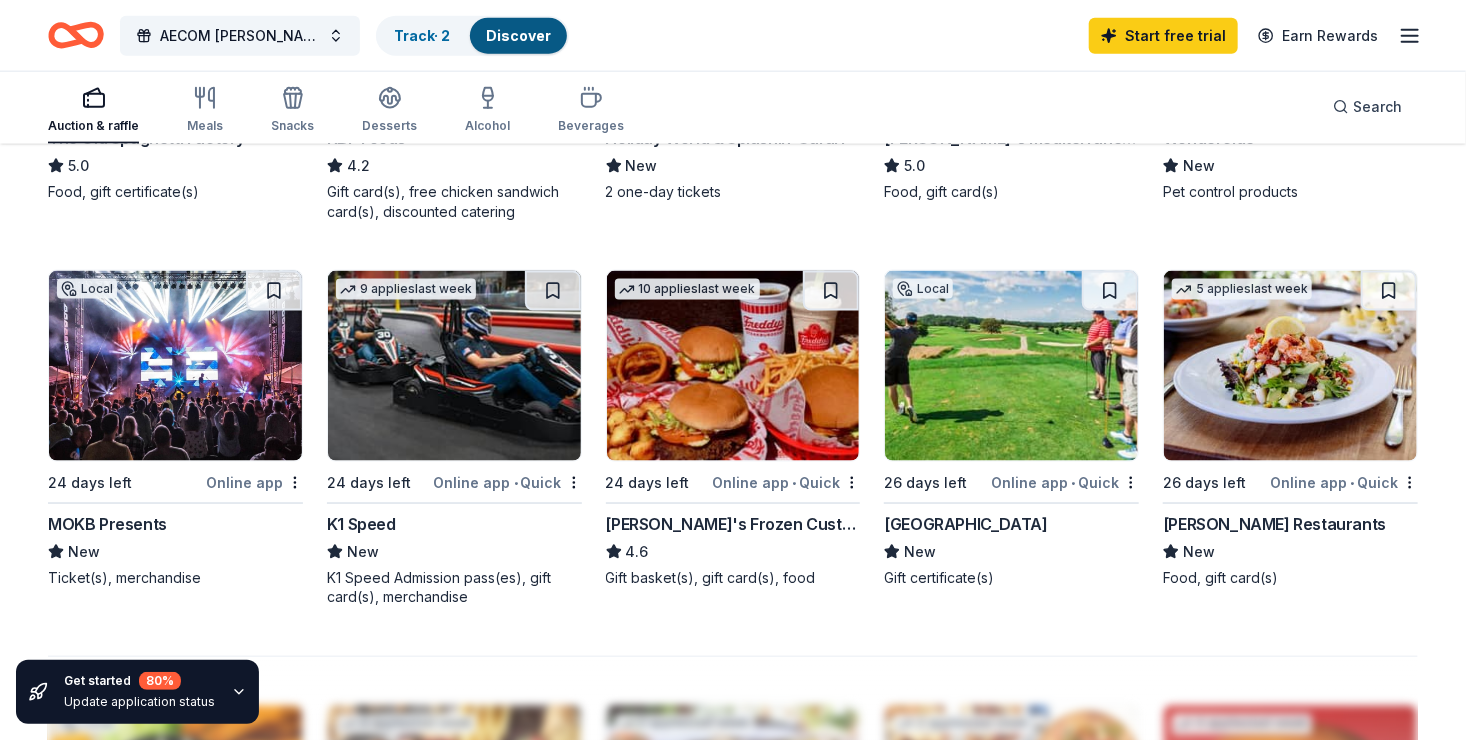 scroll, scrollTop: 1235, scrollLeft: 0, axis: vertical 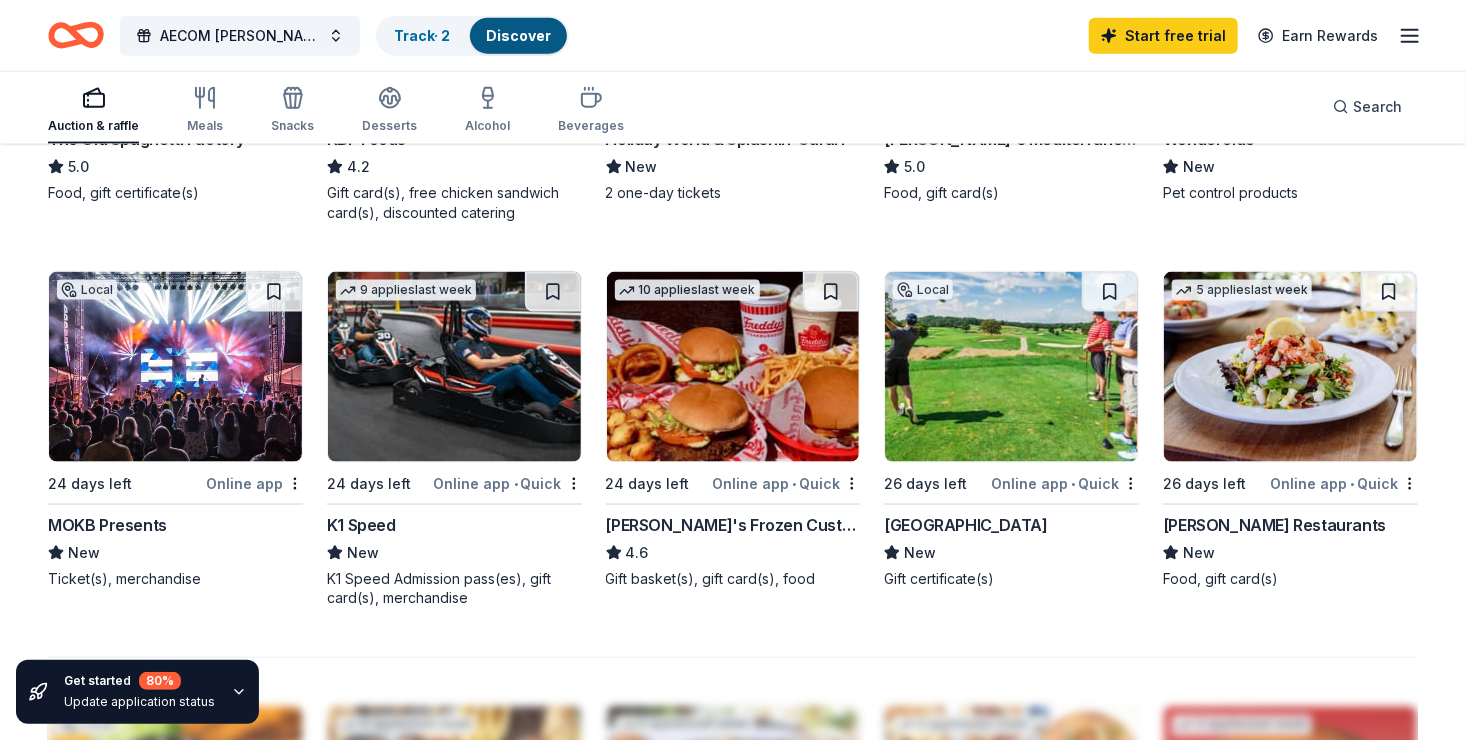 click at bounding box center (1011, 367) 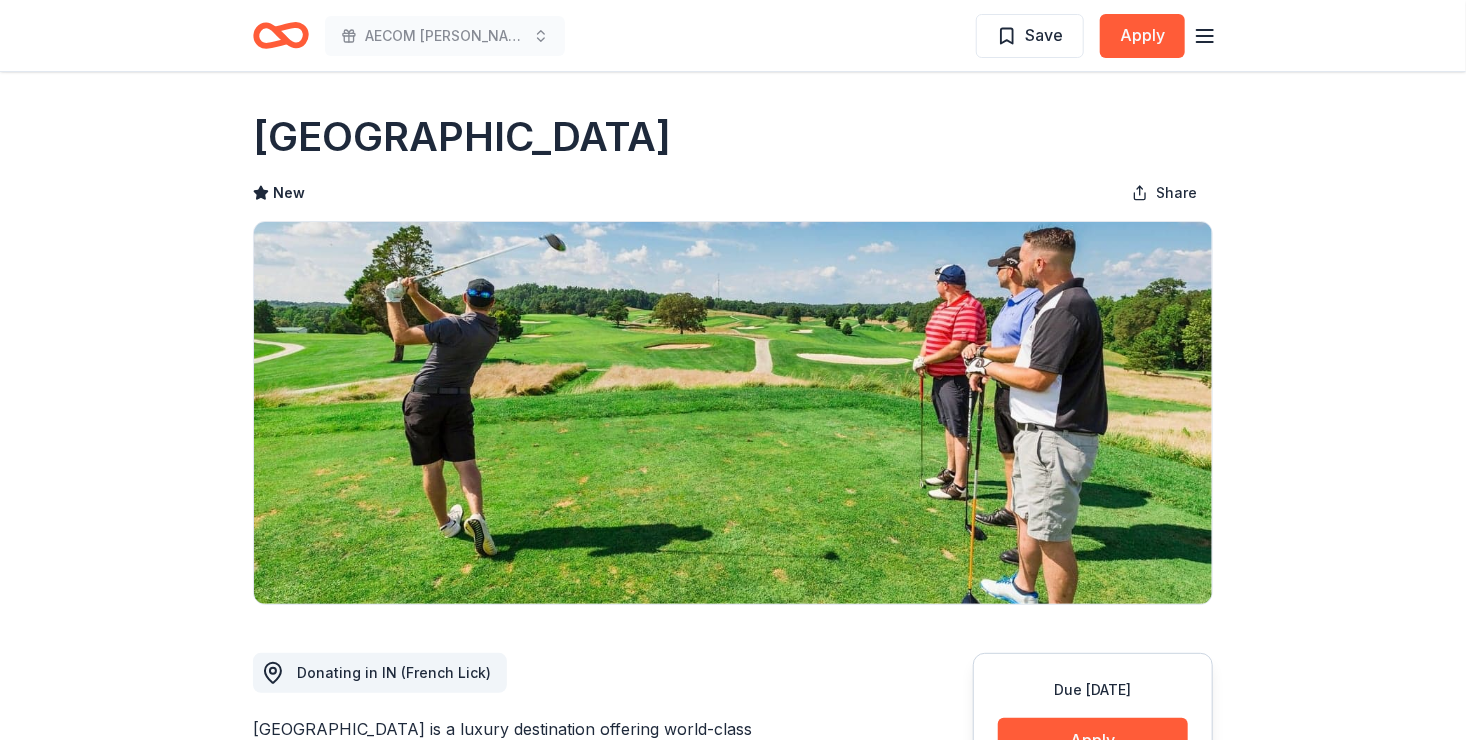 scroll, scrollTop: 0, scrollLeft: 0, axis: both 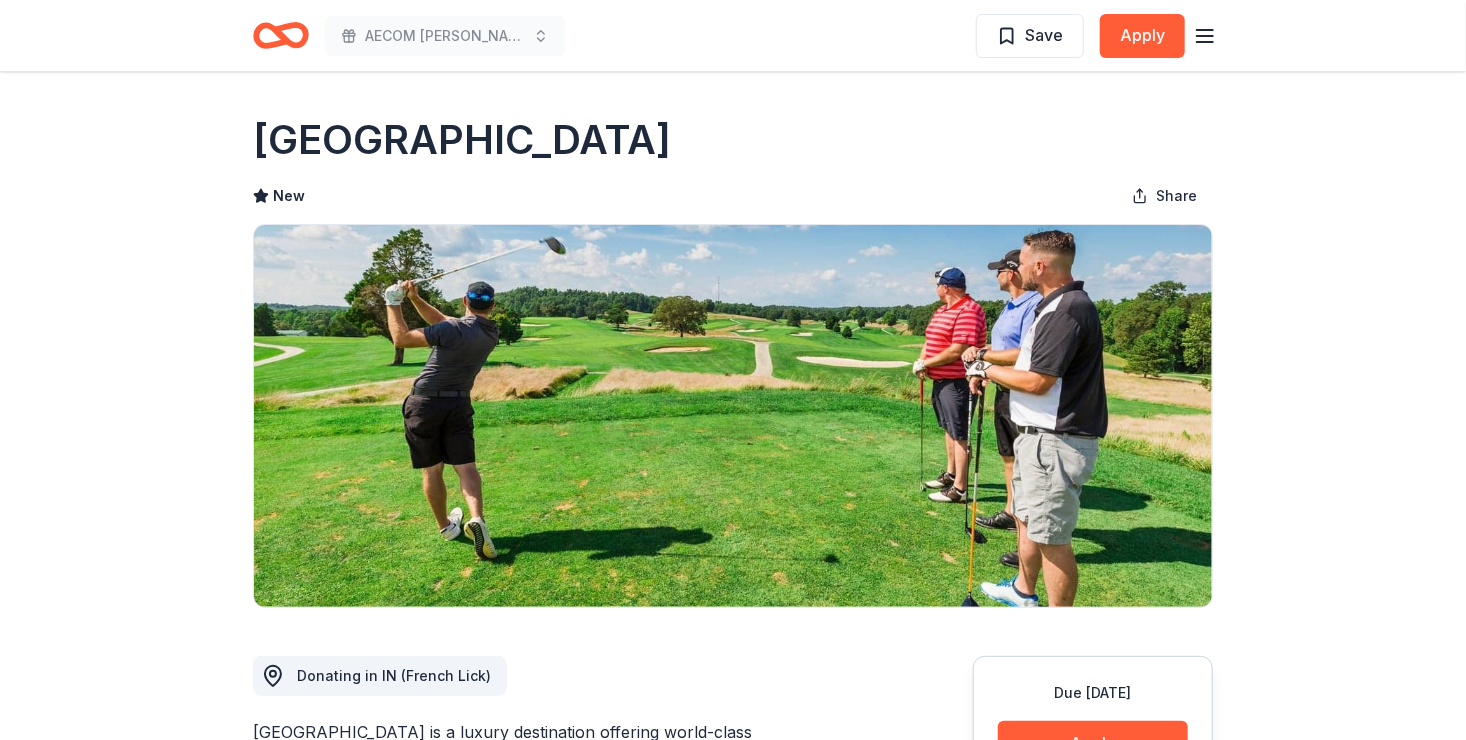 click 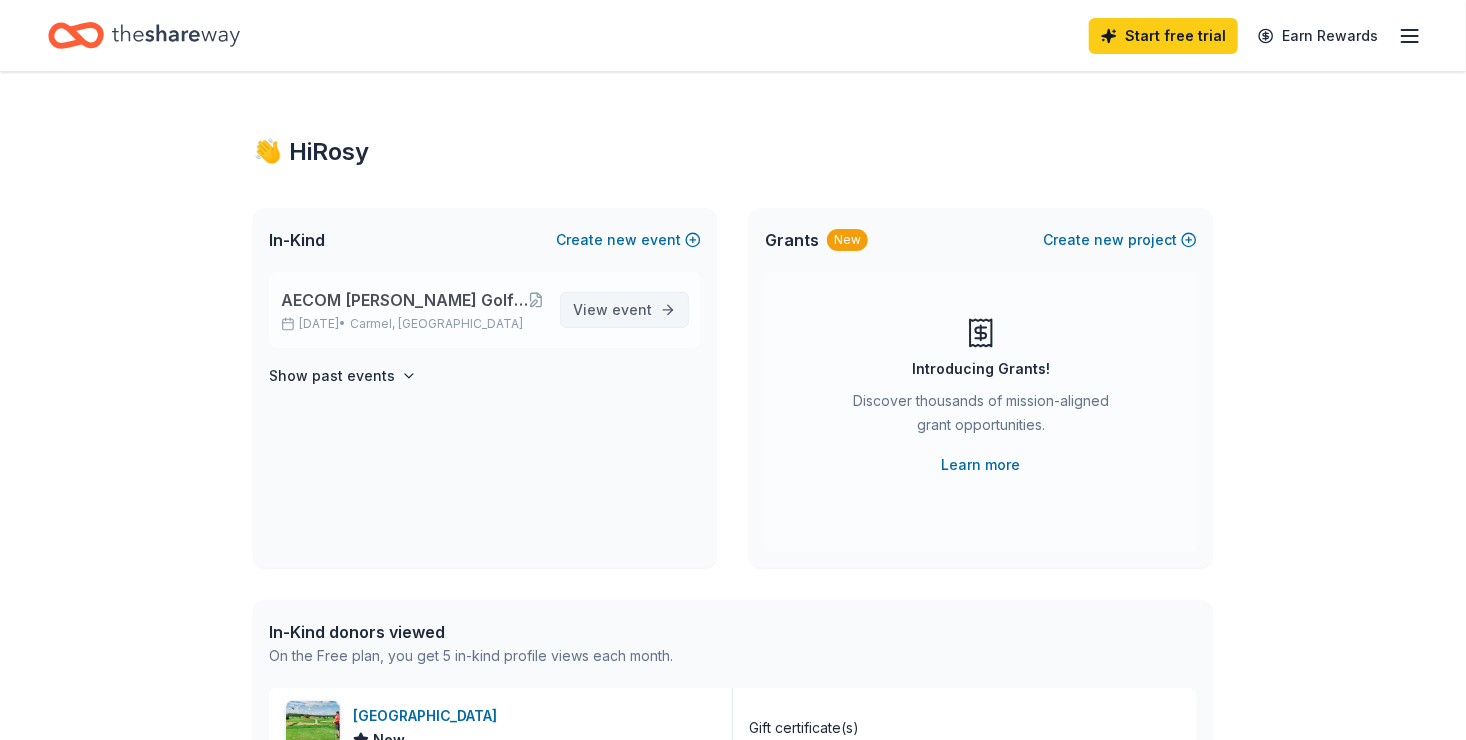 click on "event" at bounding box center (632, 309) 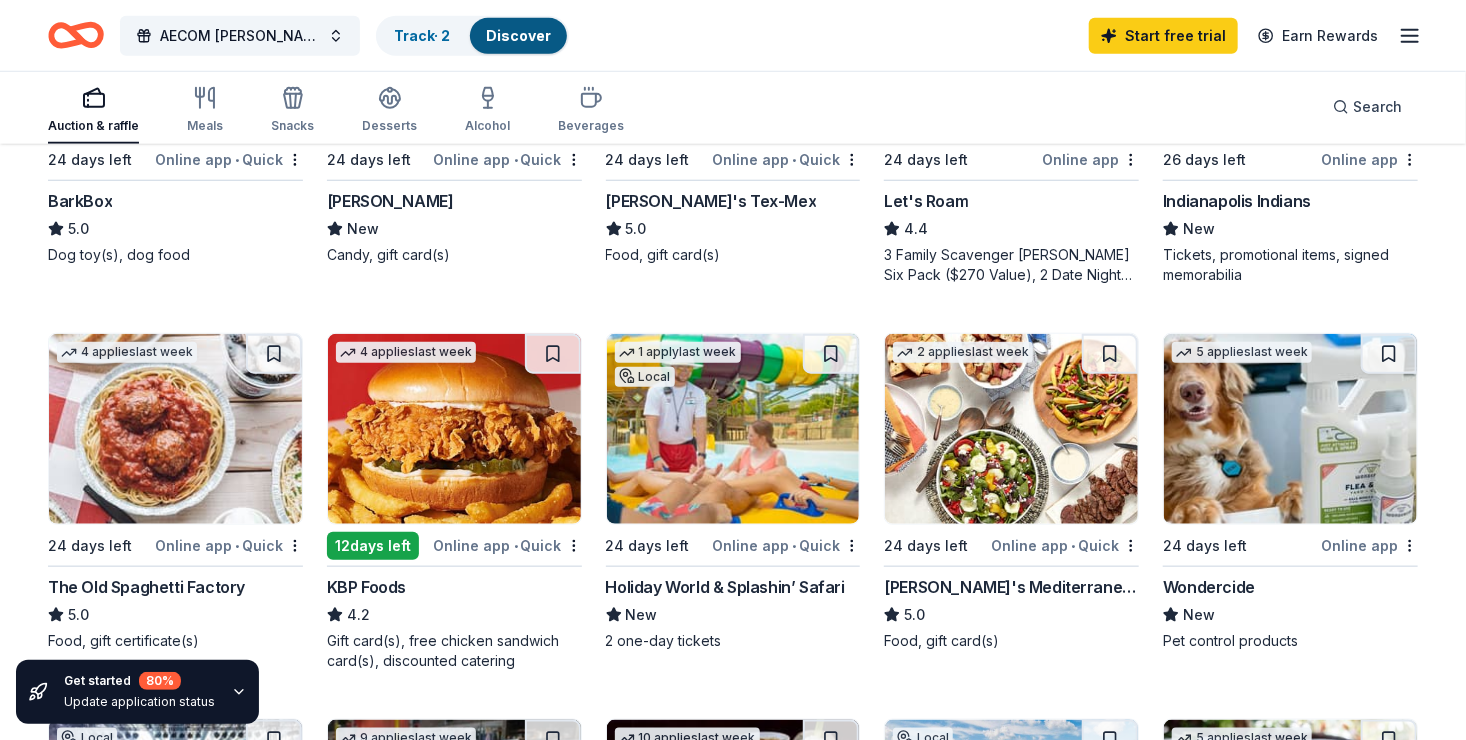 scroll, scrollTop: 788, scrollLeft: 0, axis: vertical 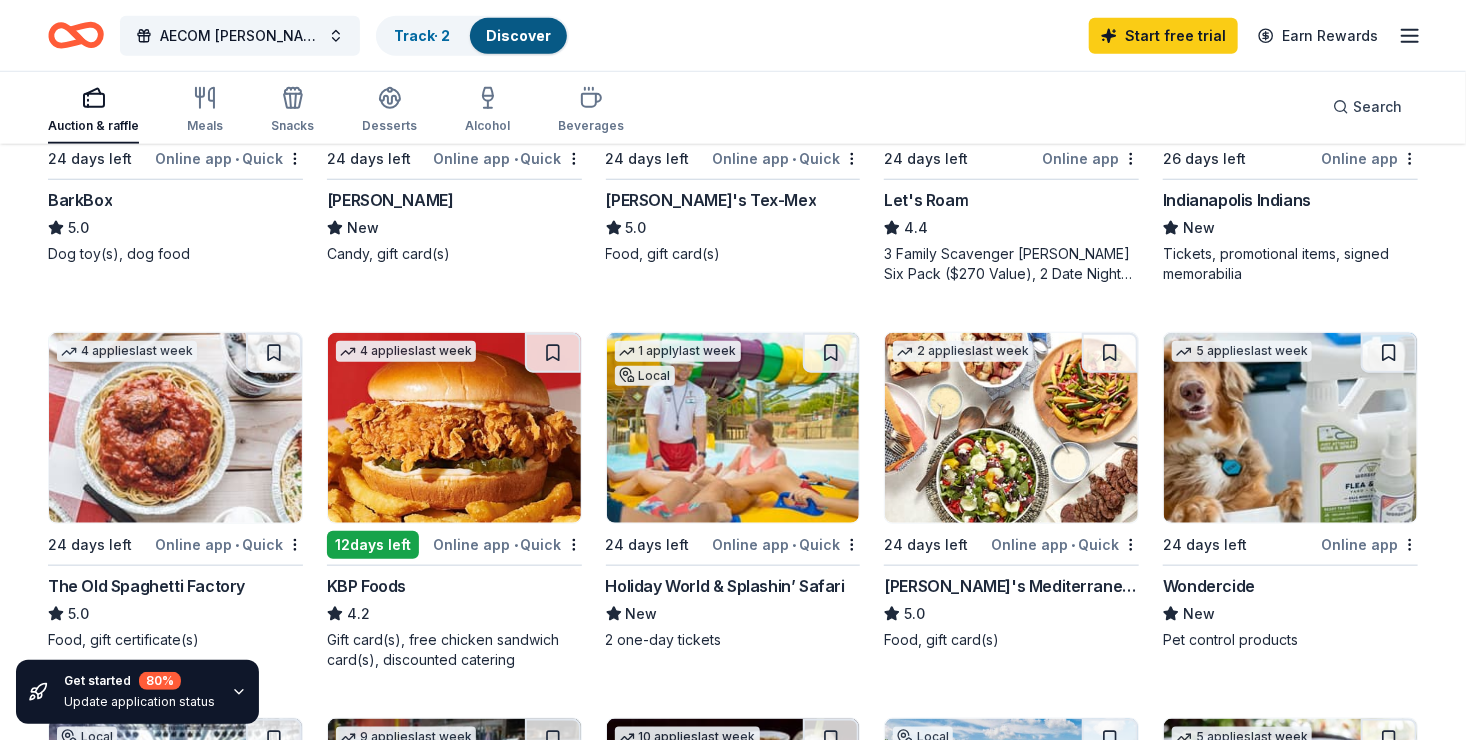 click at bounding box center (1011, 428) 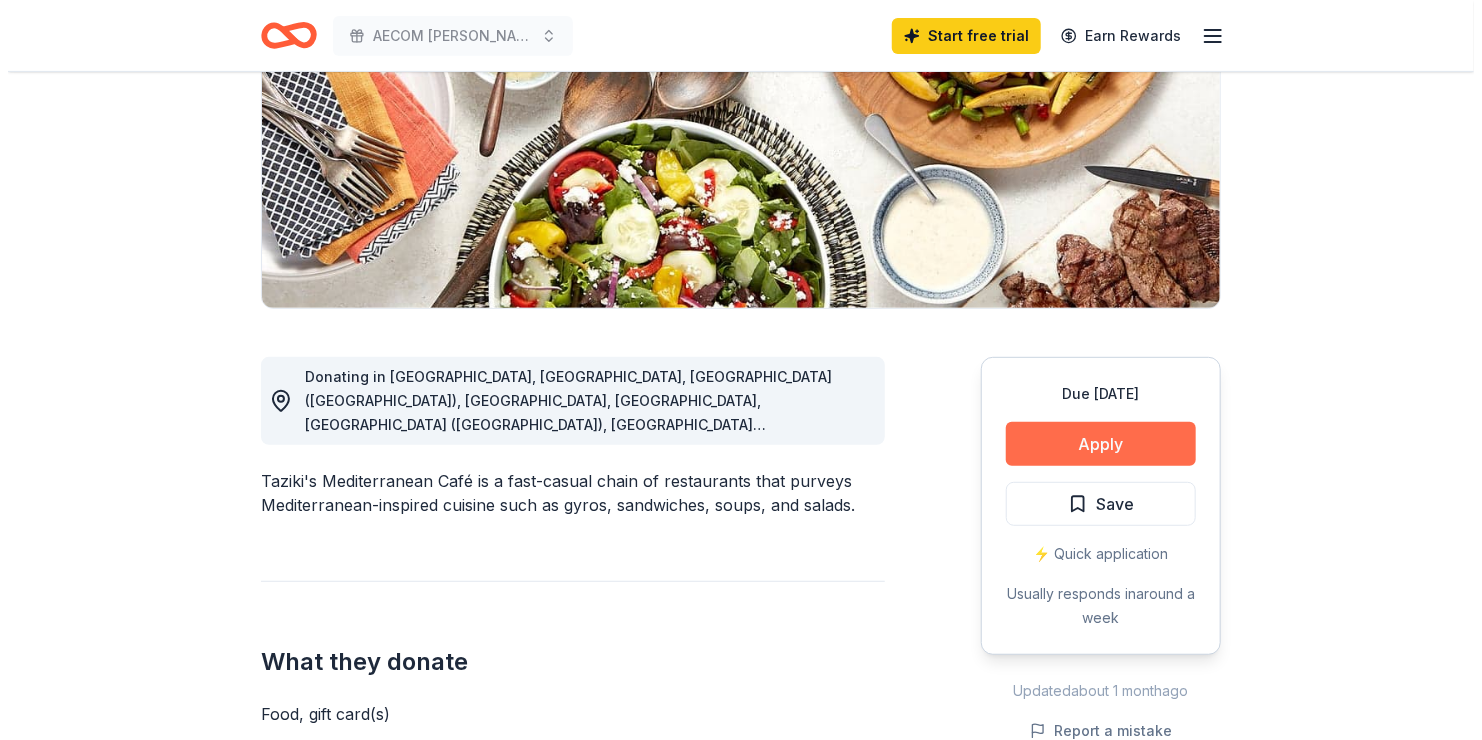 scroll, scrollTop: 300, scrollLeft: 0, axis: vertical 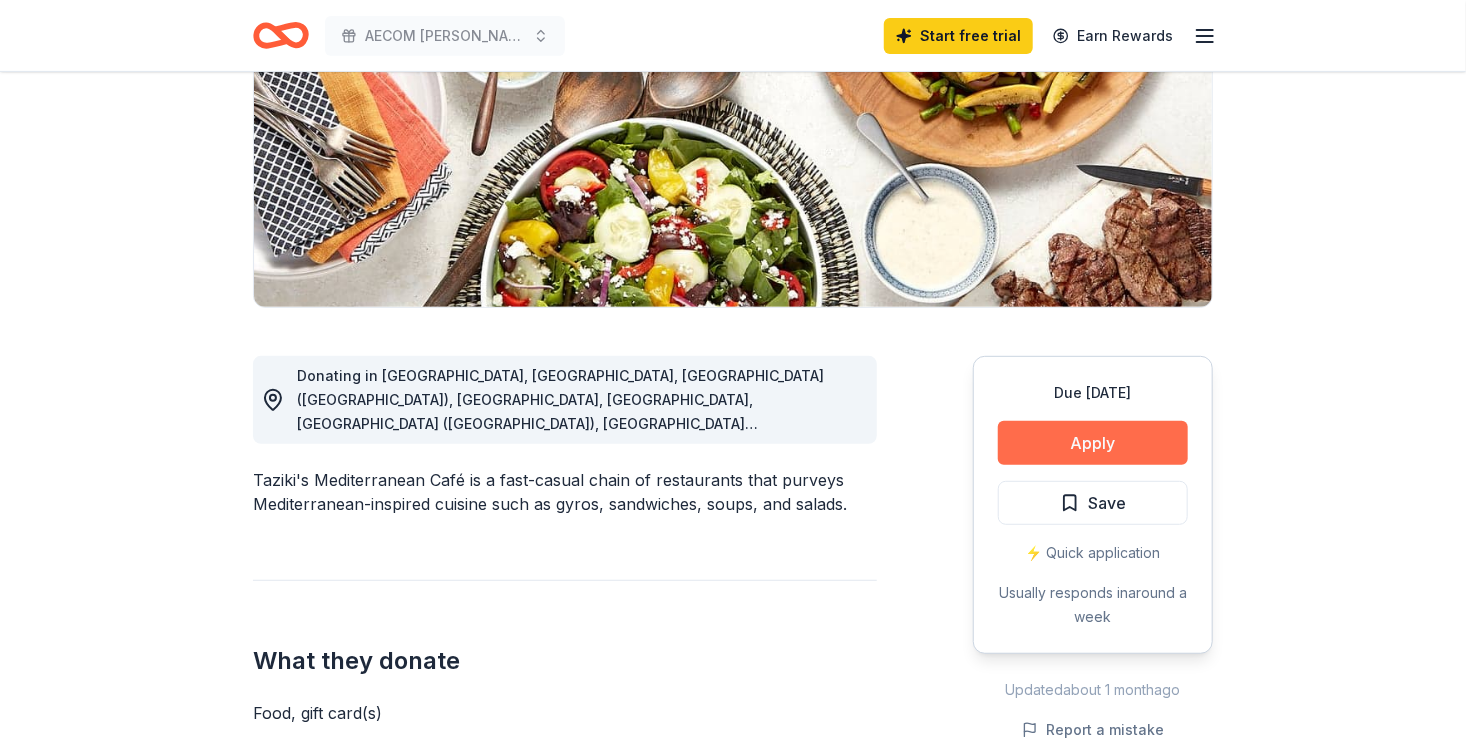 click on "Apply" at bounding box center (1093, 443) 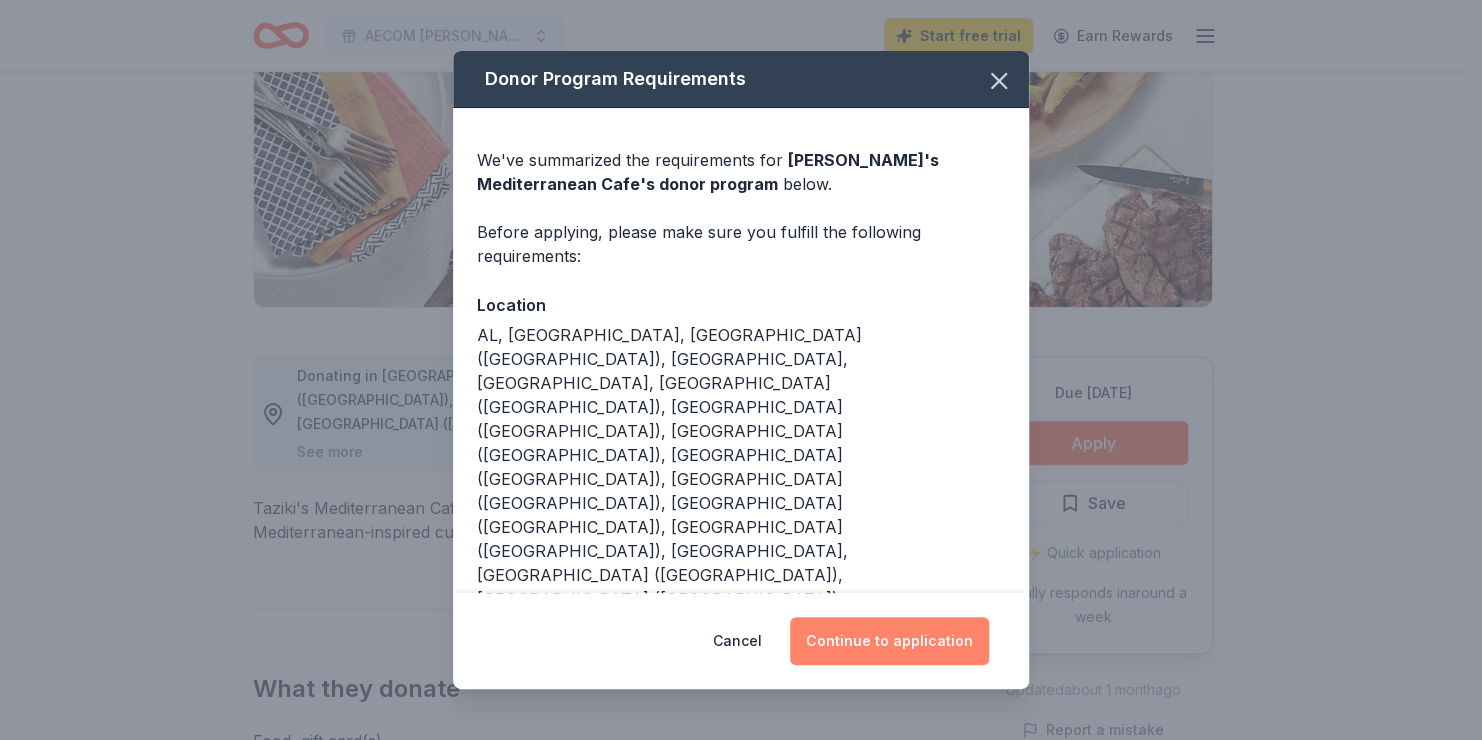 click on "Continue to application" at bounding box center [889, 641] 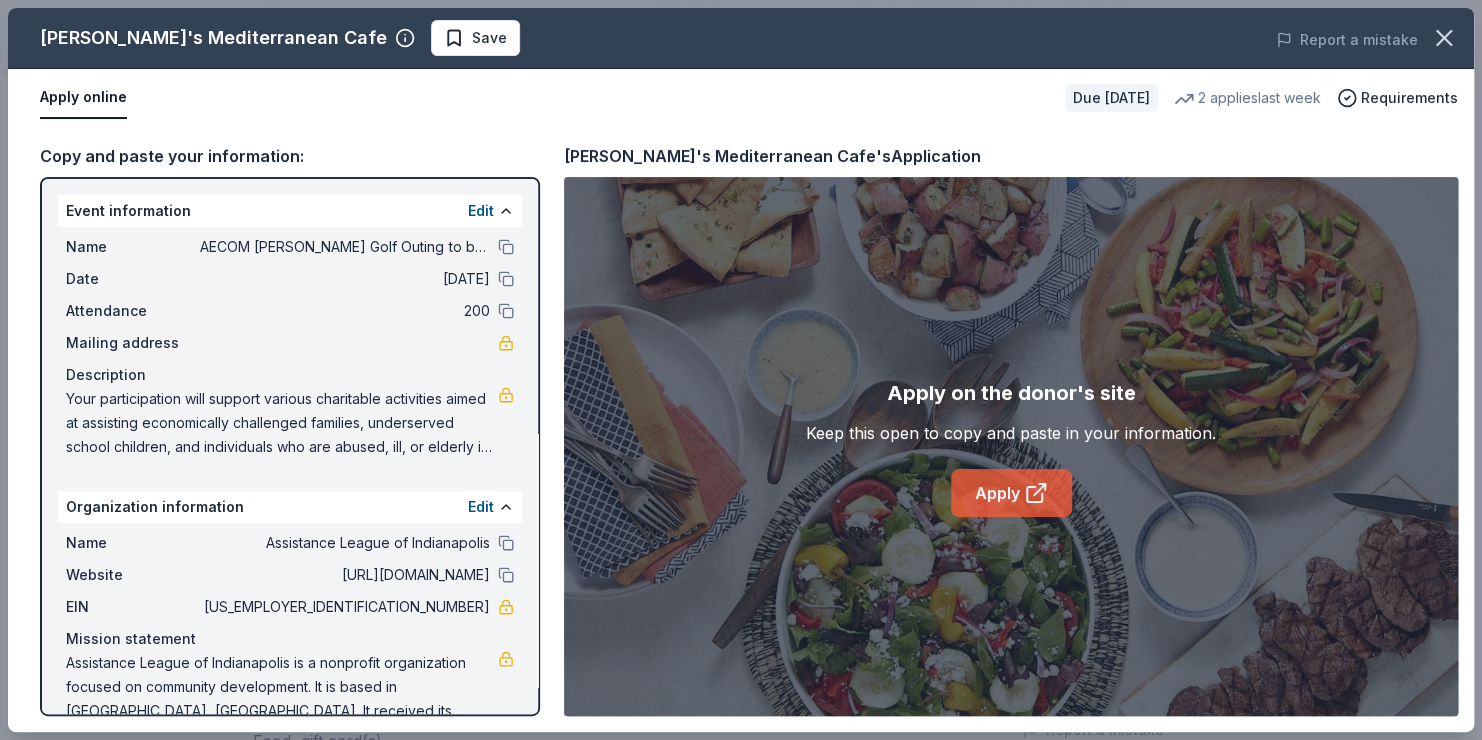 click on "Apply" at bounding box center (1011, 493) 